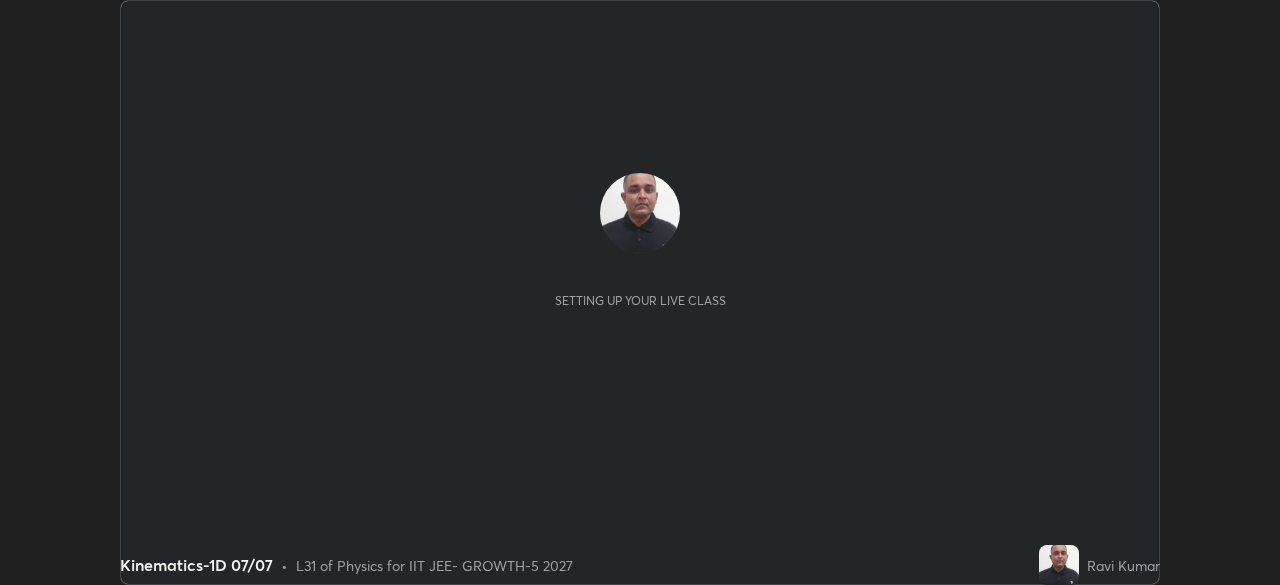 scroll, scrollTop: 0, scrollLeft: 0, axis: both 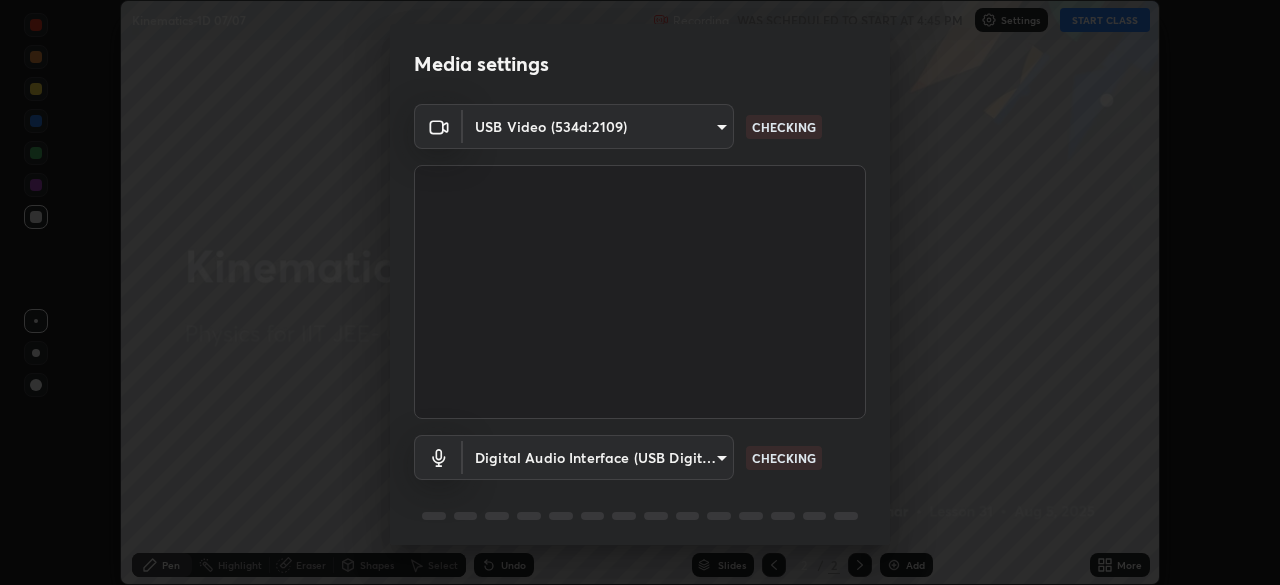 type on "8af73e8d16ef8e3bb7c62716022b9fe157133e9521606ce818031bd72dda2f9e" 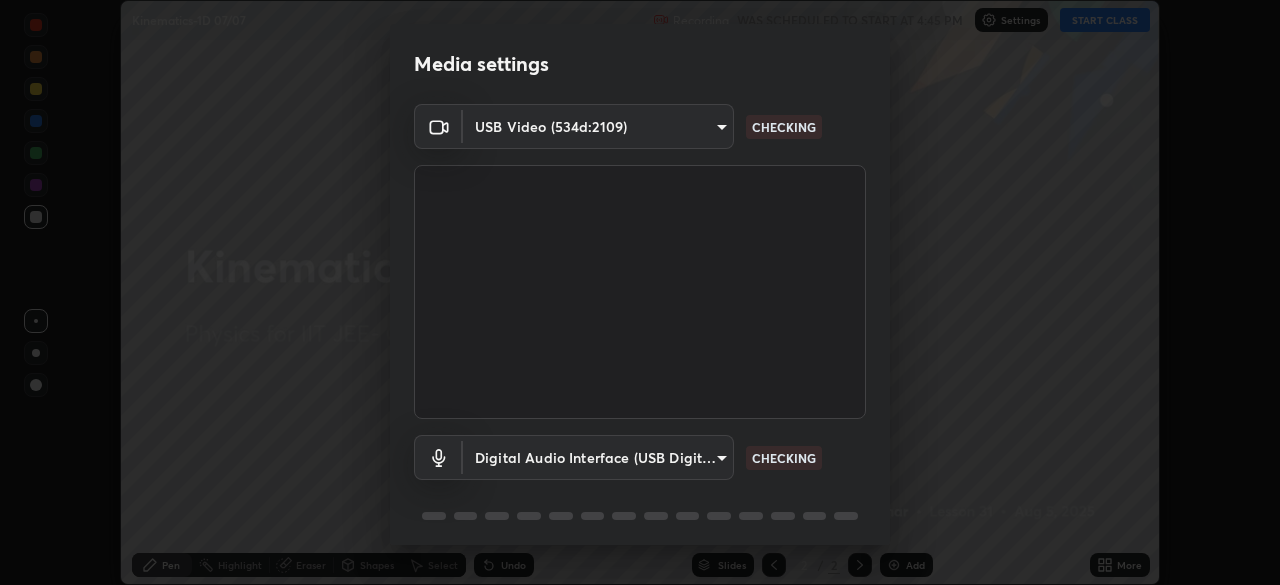 scroll, scrollTop: 71, scrollLeft: 0, axis: vertical 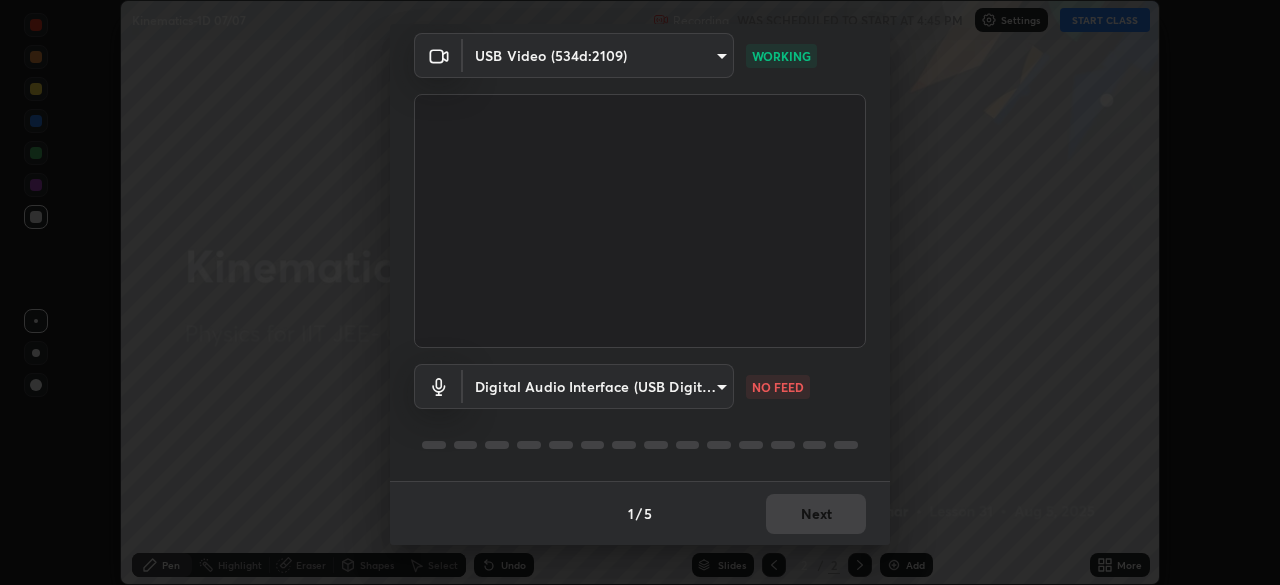 click on "Erase all Kinematics-1D 07/07 Recording WAS SCHEDULED TO START AT  4:45 PM Settings START CLASS Setting up your live class Kinematics-1D 07/07 • L31 of Physics for IIT JEE- GROWTH-5 2027 [FIRST] [LAST] Pen Highlight Eraser Shapes Select Undo Slides 2 / 2 Add More No doubts shared Encourage your learners to ask a doubt for better clarity Report an issue Reason for reporting Buffering Chat not working Audio - Video sync issue Educator video quality low ​ Attach an image Report Media settings USB Video (534d:2109) 8af73e8d16ef8e3bb7c62716022b9fe157133e9521606ce818031bd72dda2f9e WORKING Digital Audio Interface (USB Digital Audio) 32bfdab7dbe72c35781114410bcfa462a123b92e9f25767086b8796cd092dc63 NO FEED 1 / 5 Next" at bounding box center [640, 292] 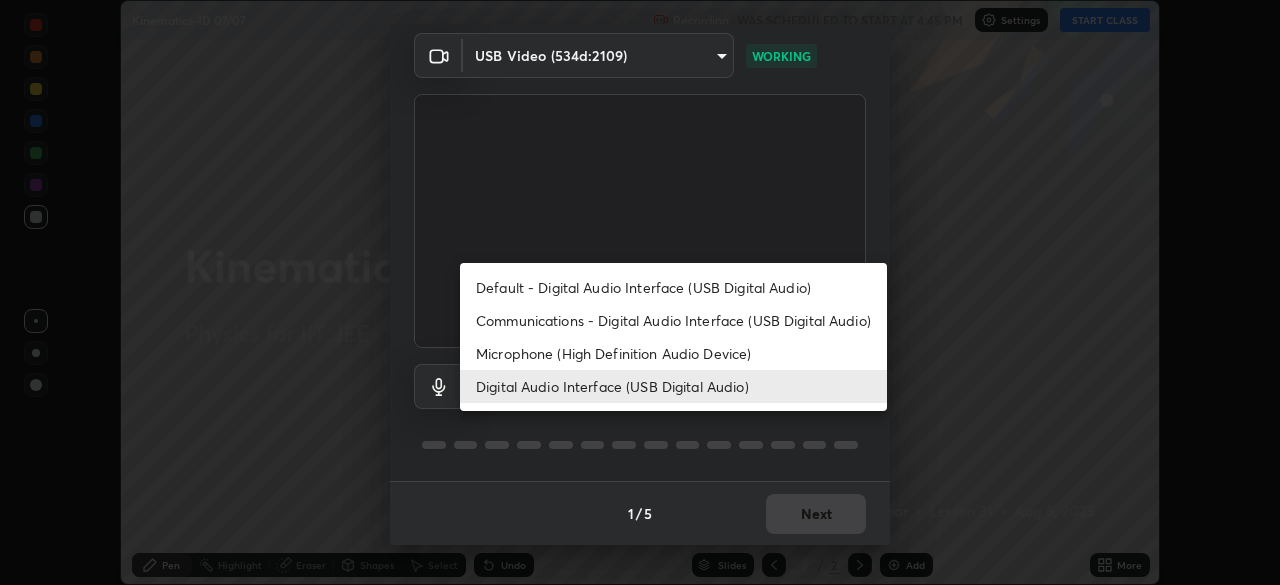 click on "Microphone (High Definition Audio Device)" at bounding box center (673, 353) 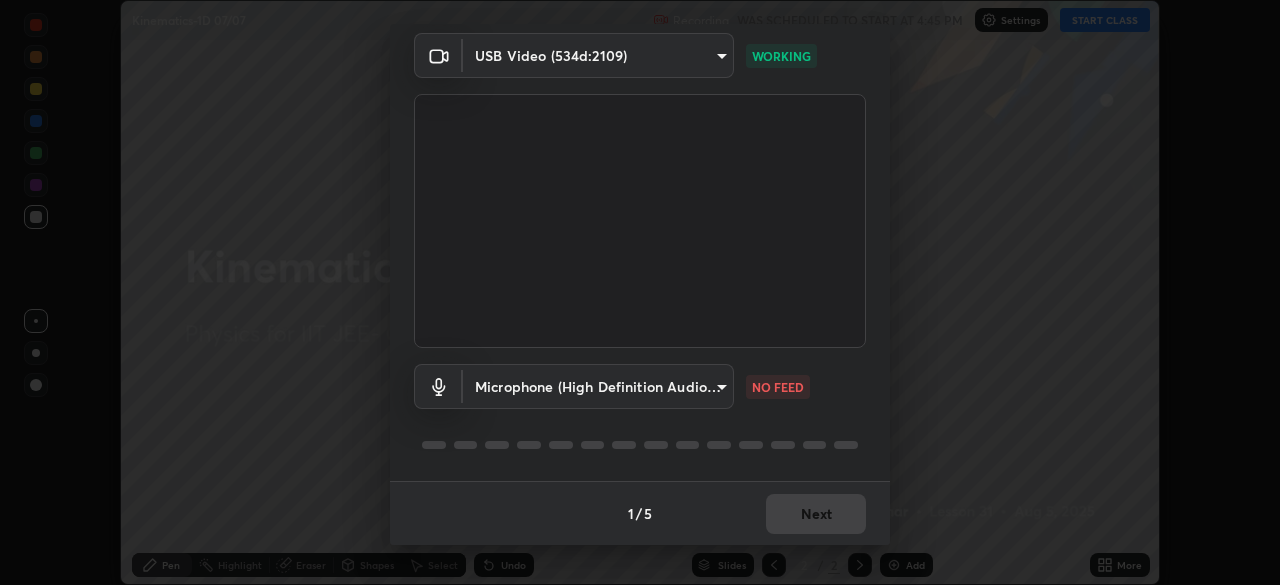 click on "Erase all Kinematics-1D 07/07 Recording WAS SCHEDULED TO START AT  4:45 PM Settings START CLASS Setting up your live class Kinematics-1D 07/07 • L31 of Physics for IIT JEE- GROWTH-5 2027 [FIRST] [LAST] Pen Highlight Eraser Shapes Select Undo Slides 2 / 2 Add More No doubts shared Encourage your learners to ask a doubt for better clarity Report an issue Reason for reporting Buffering Chat not working Audio - Video sync issue Educator video quality low ​ Attach an image Report Media settings USB Video (534d:2109) 8af73e8d16ef8e3bb7c62716022b9fe157133e9521606ce818031bd72dda2f9e WORKING Microphone (High Definition Audio Device) 429ab538c9ea9473e8aaf4f545145be942da0a4d2a9d7a8992f1a964ff8b53a7 NO FEED 1 / 5 Next" at bounding box center [640, 292] 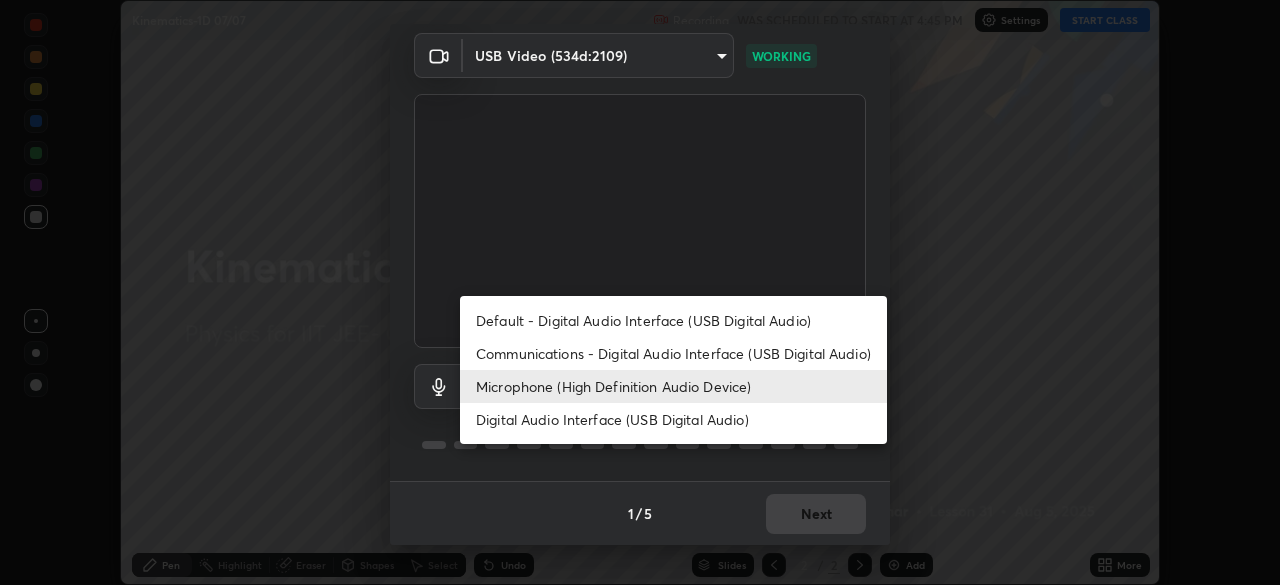 click on "Digital Audio Interface (USB Digital Audio)" at bounding box center (673, 419) 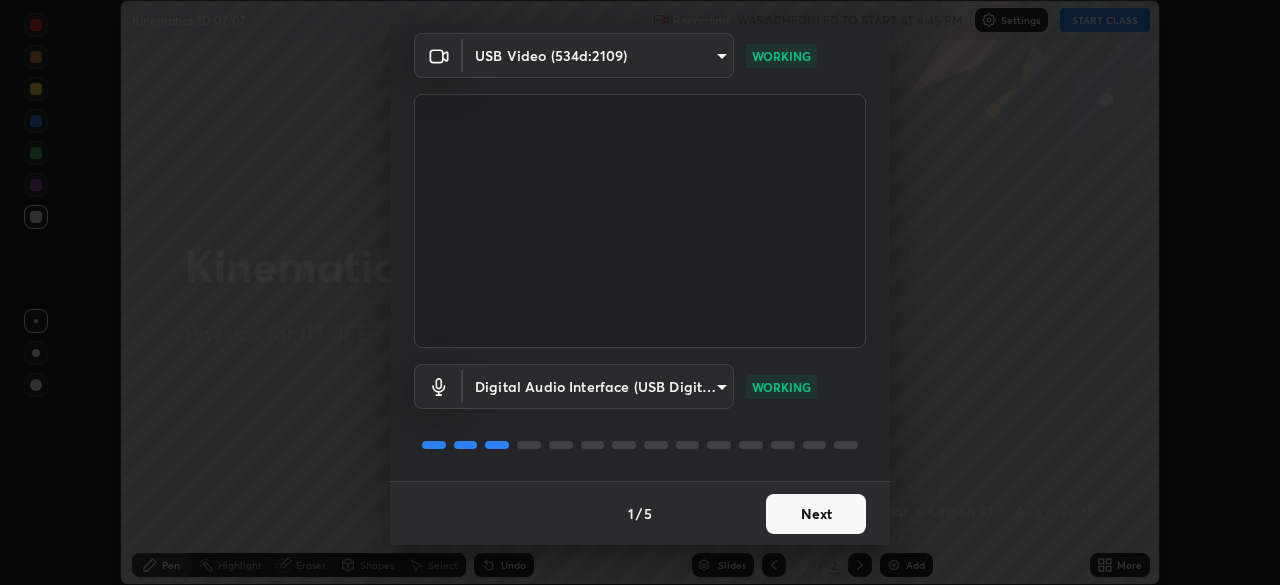 click on "Next" at bounding box center [816, 514] 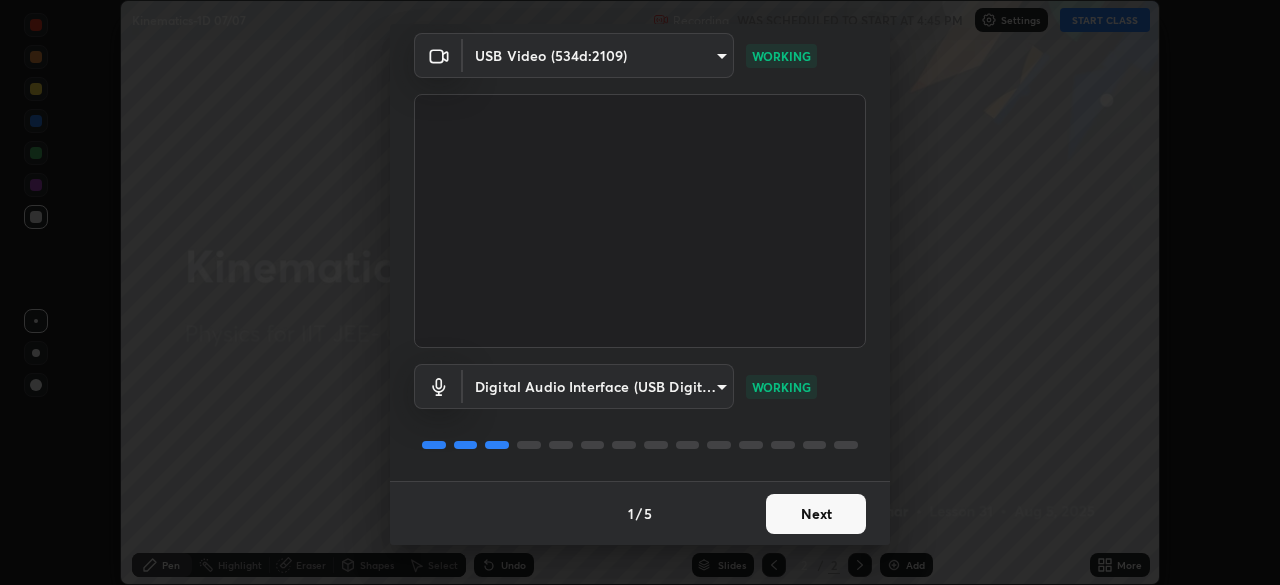 scroll, scrollTop: 0, scrollLeft: 0, axis: both 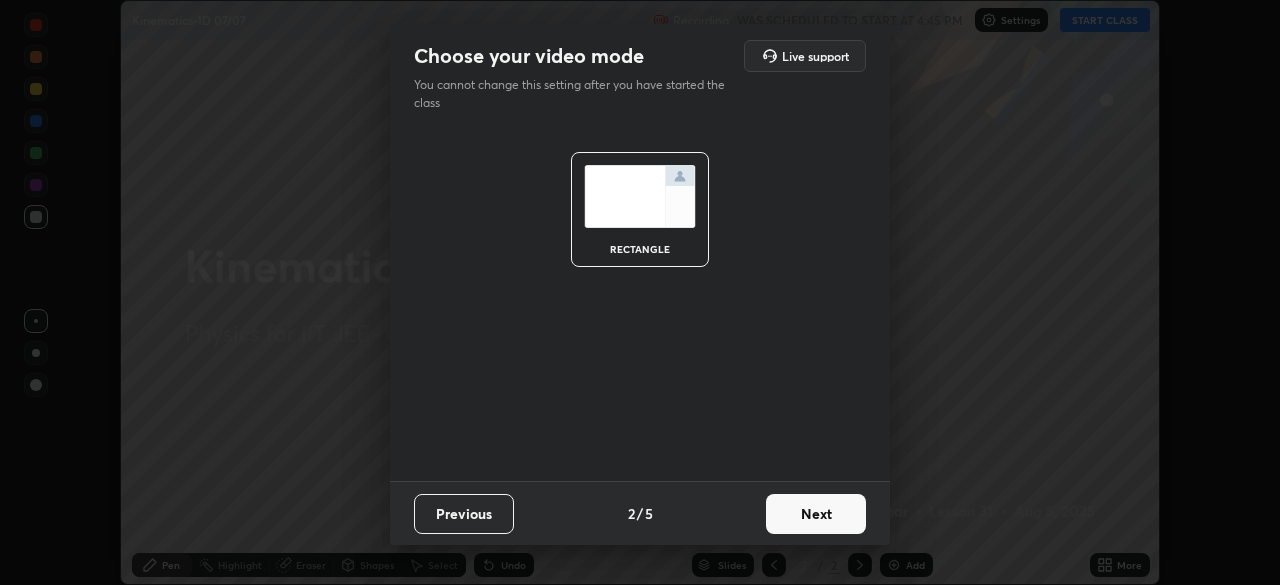click on "Next" at bounding box center [816, 514] 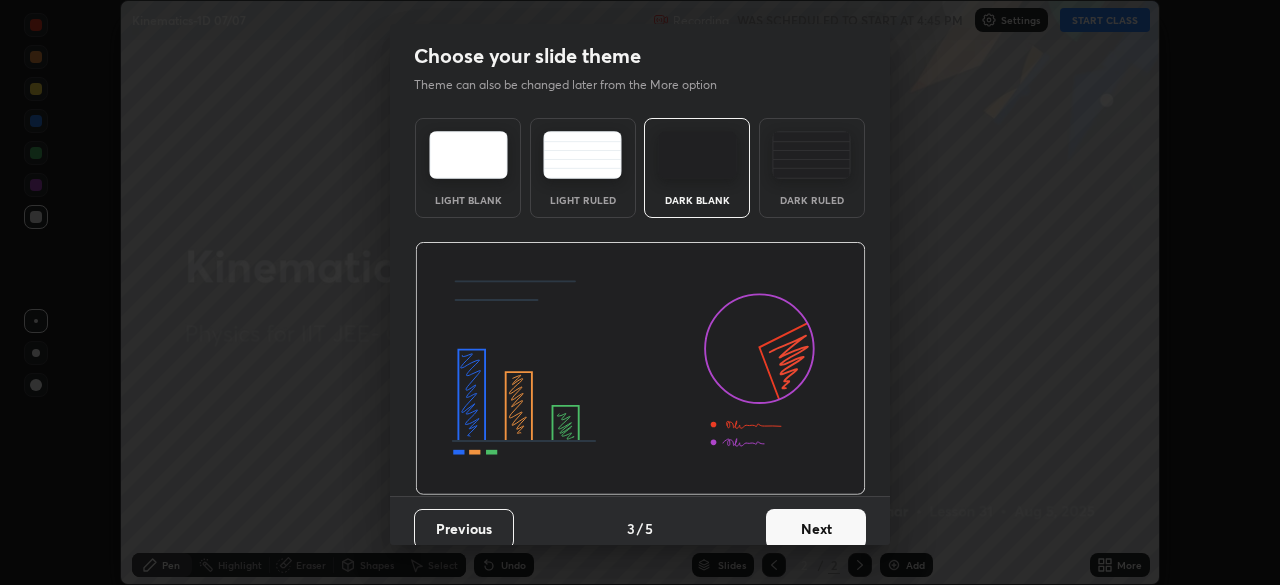 click on "Next" at bounding box center [816, 529] 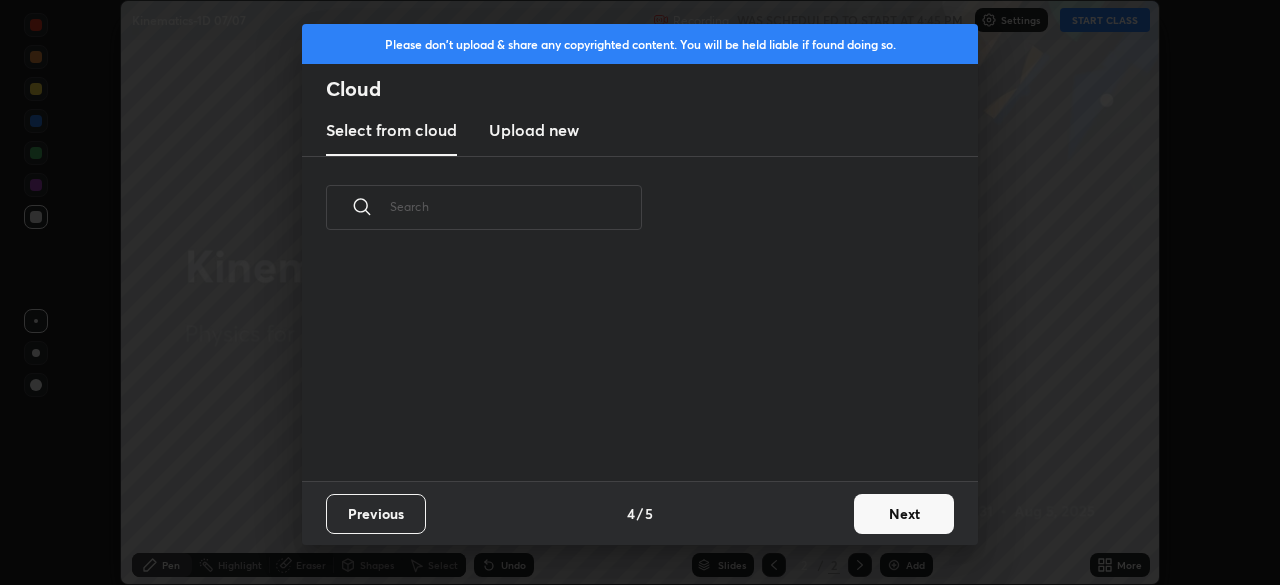 click on "Next" at bounding box center [904, 514] 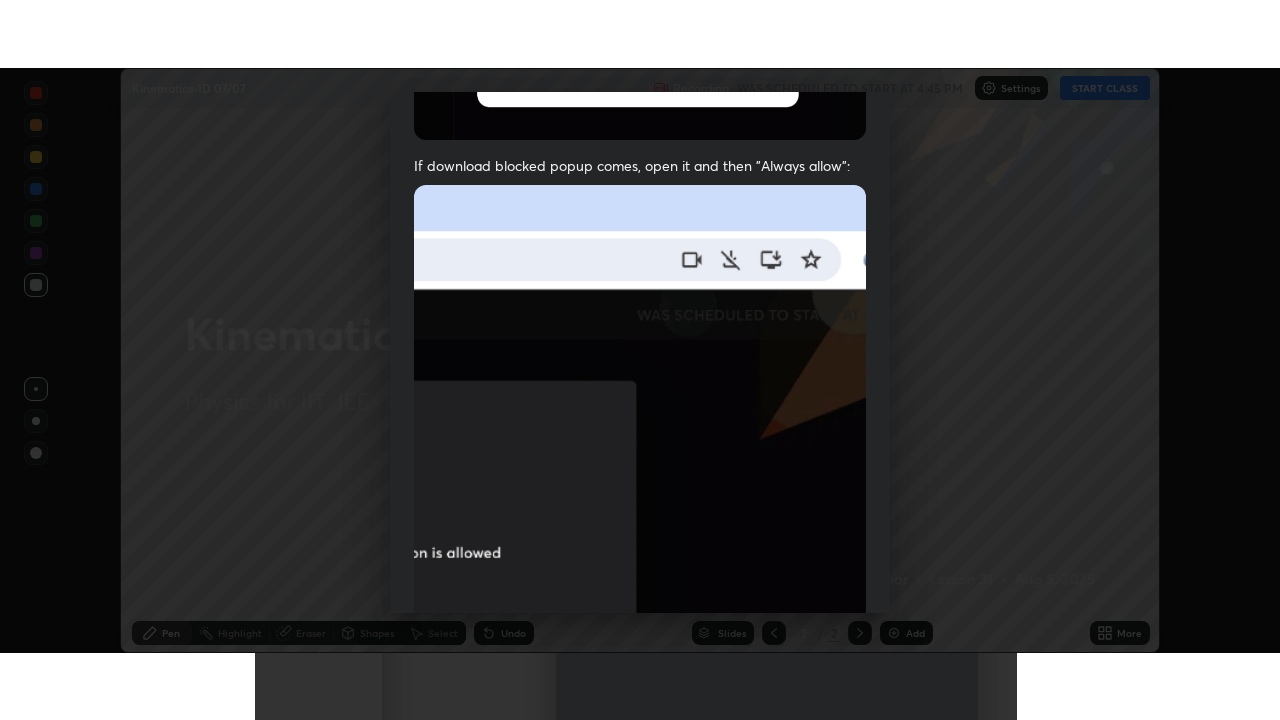 scroll, scrollTop: 479, scrollLeft: 0, axis: vertical 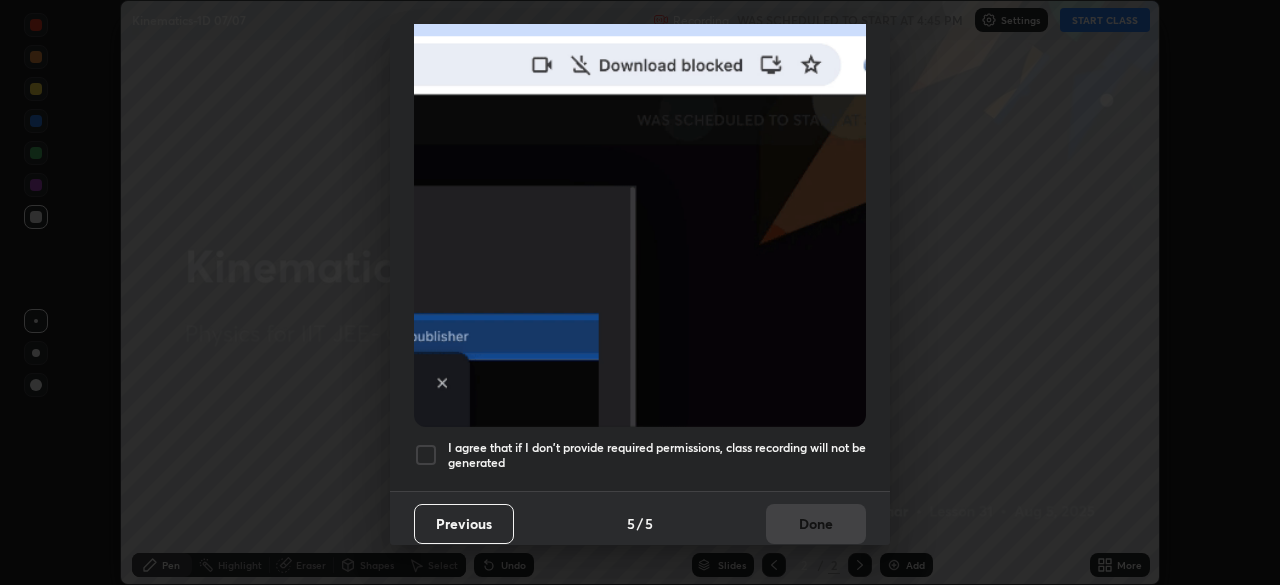 click on "I agree that if I don't provide required permissions, class recording will not be generated" at bounding box center (657, 455) 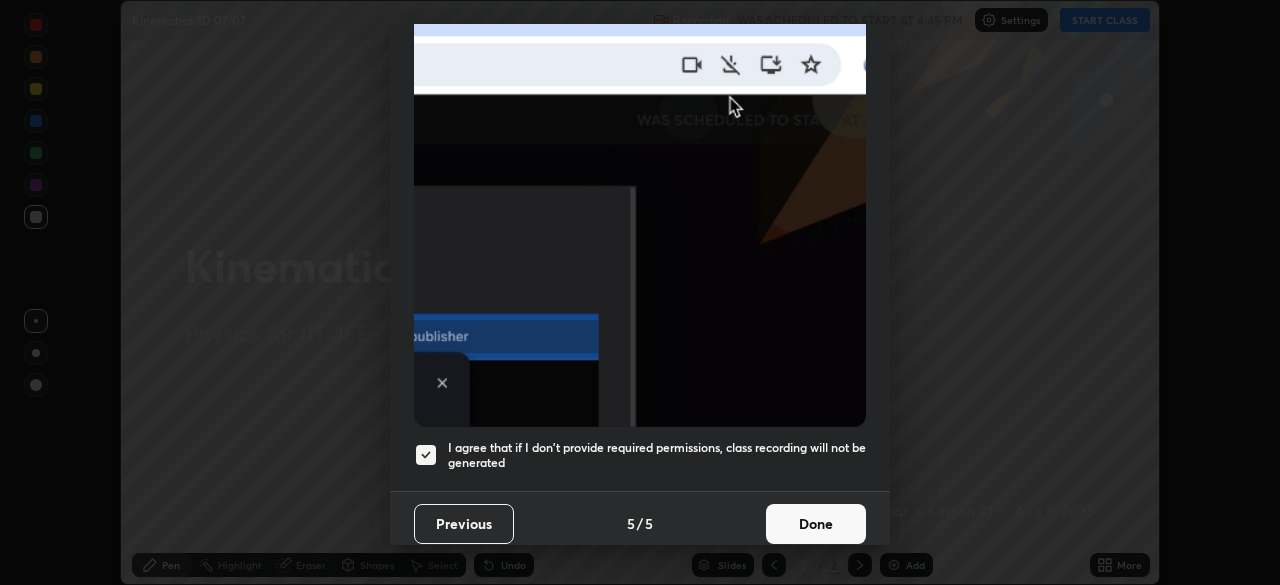 click on "Done" at bounding box center (816, 524) 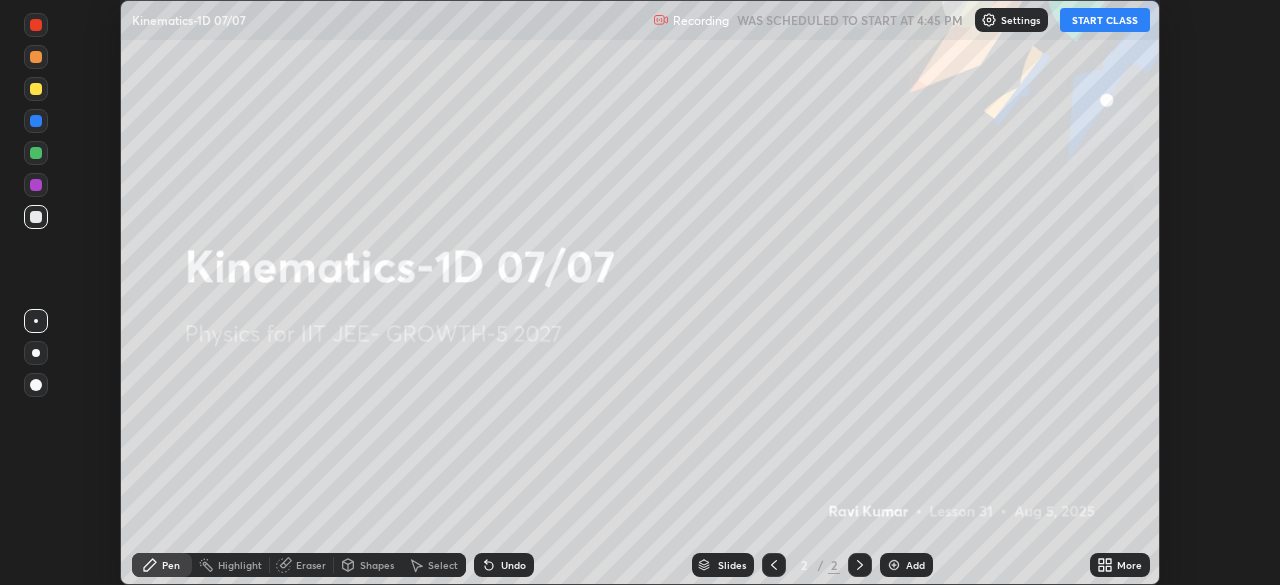 click 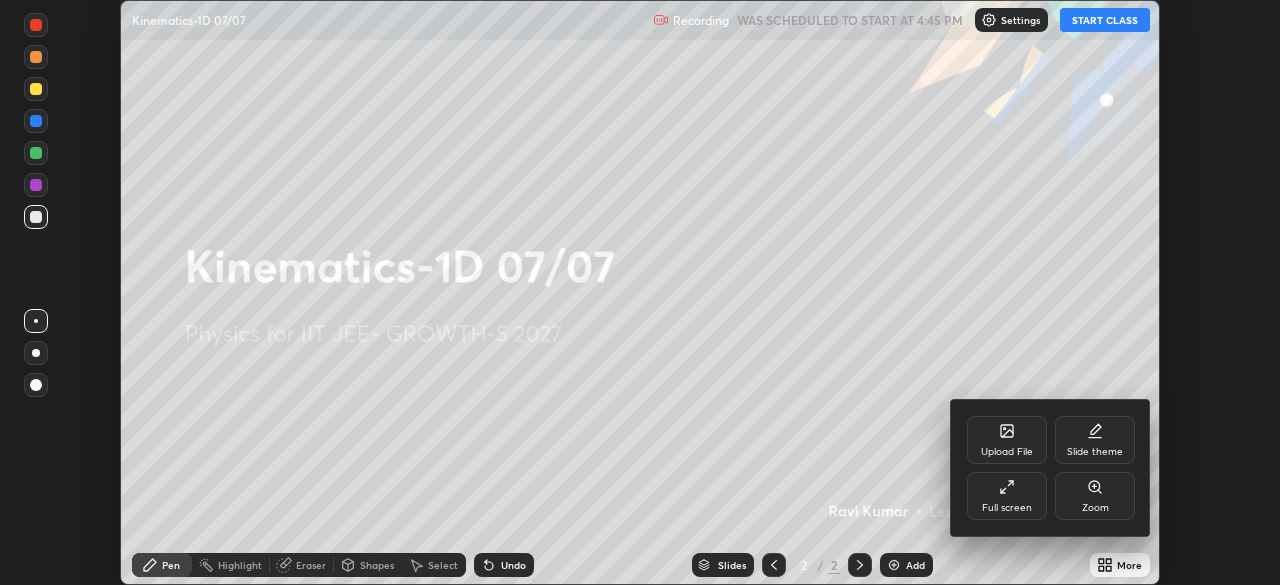 click on "Full screen" at bounding box center [1007, 496] 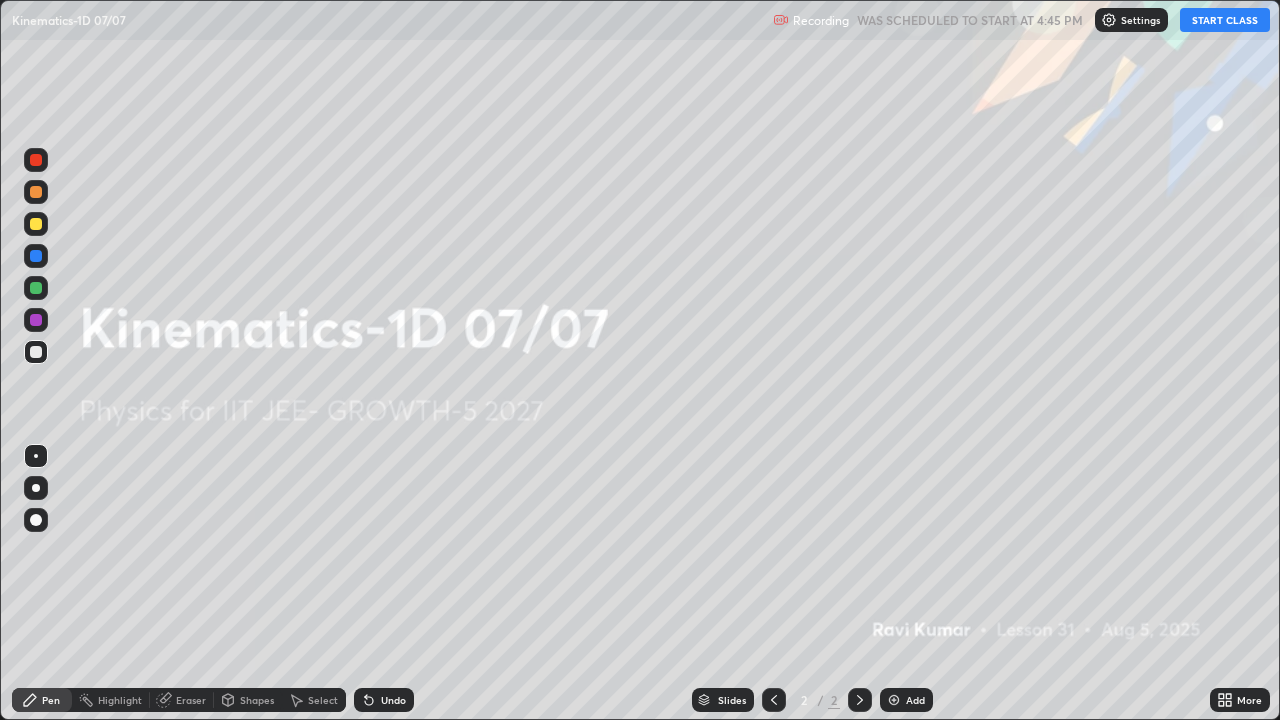 scroll, scrollTop: 99280, scrollLeft: 98720, axis: both 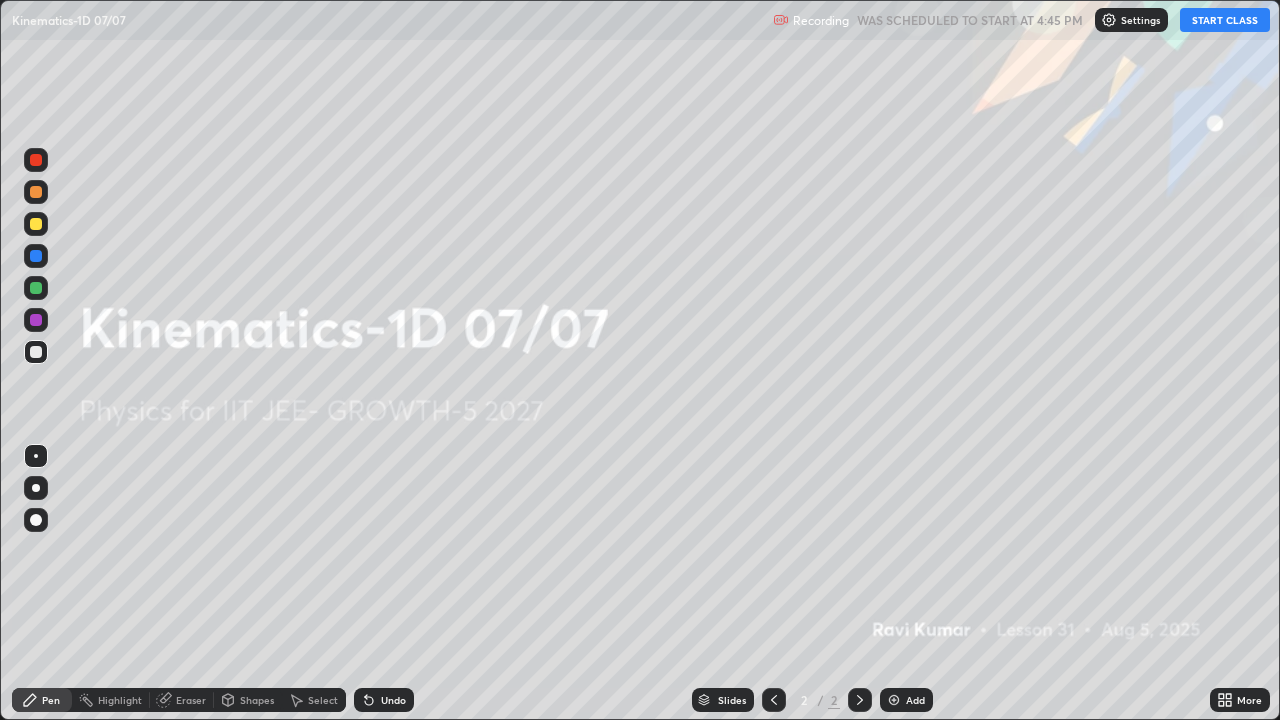 click on "START CLASS" at bounding box center [1225, 20] 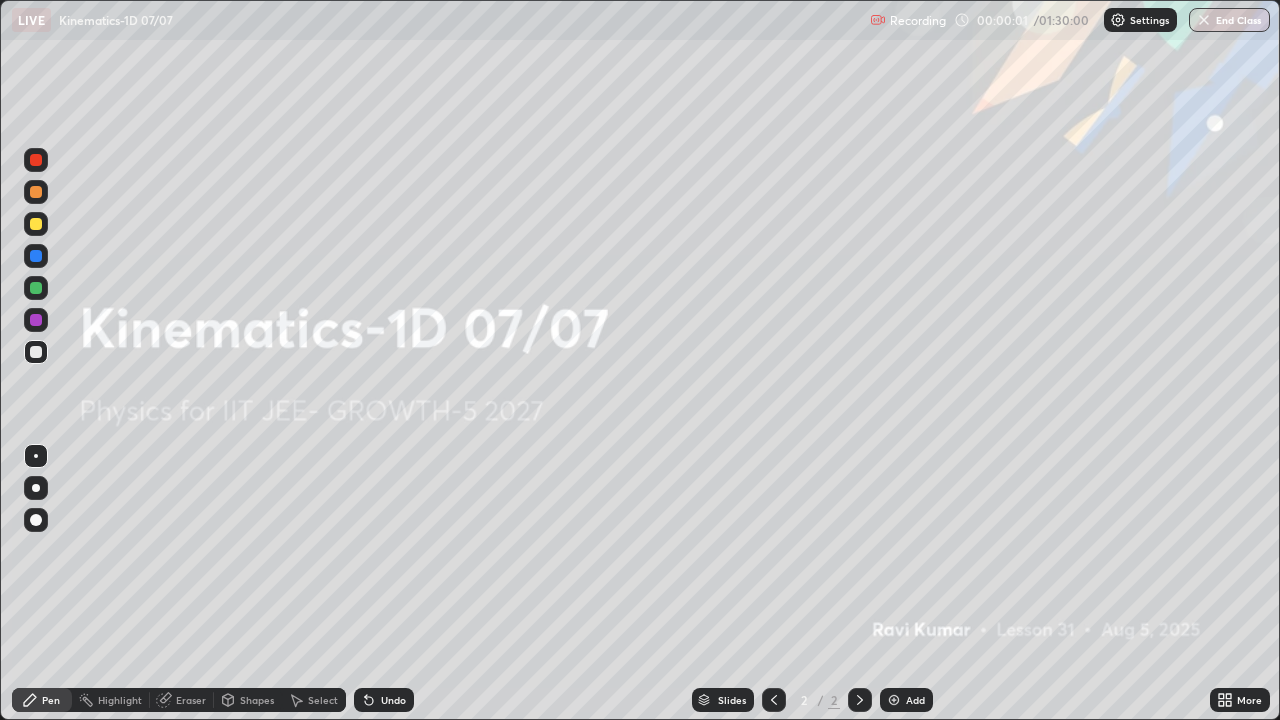 click at bounding box center (894, 700) 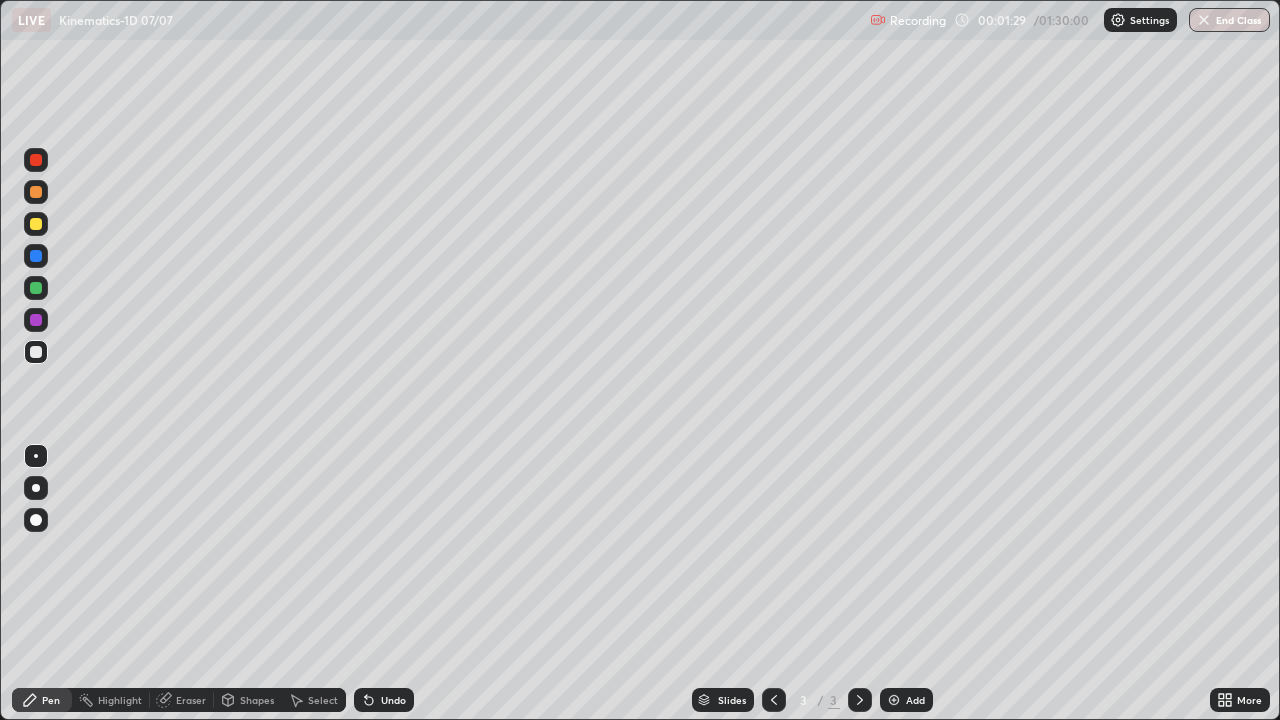 click on "Eraser" at bounding box center (191, 700) 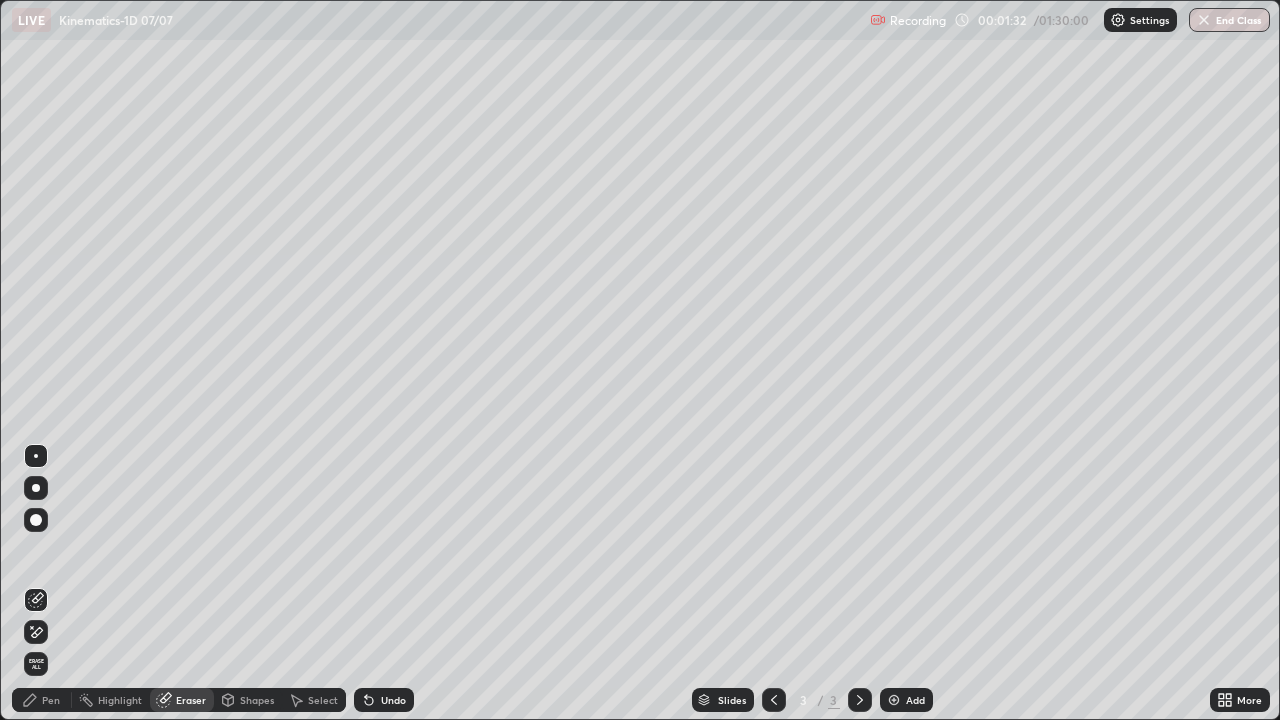 click on "Pen" at bounding box center [51, 700] 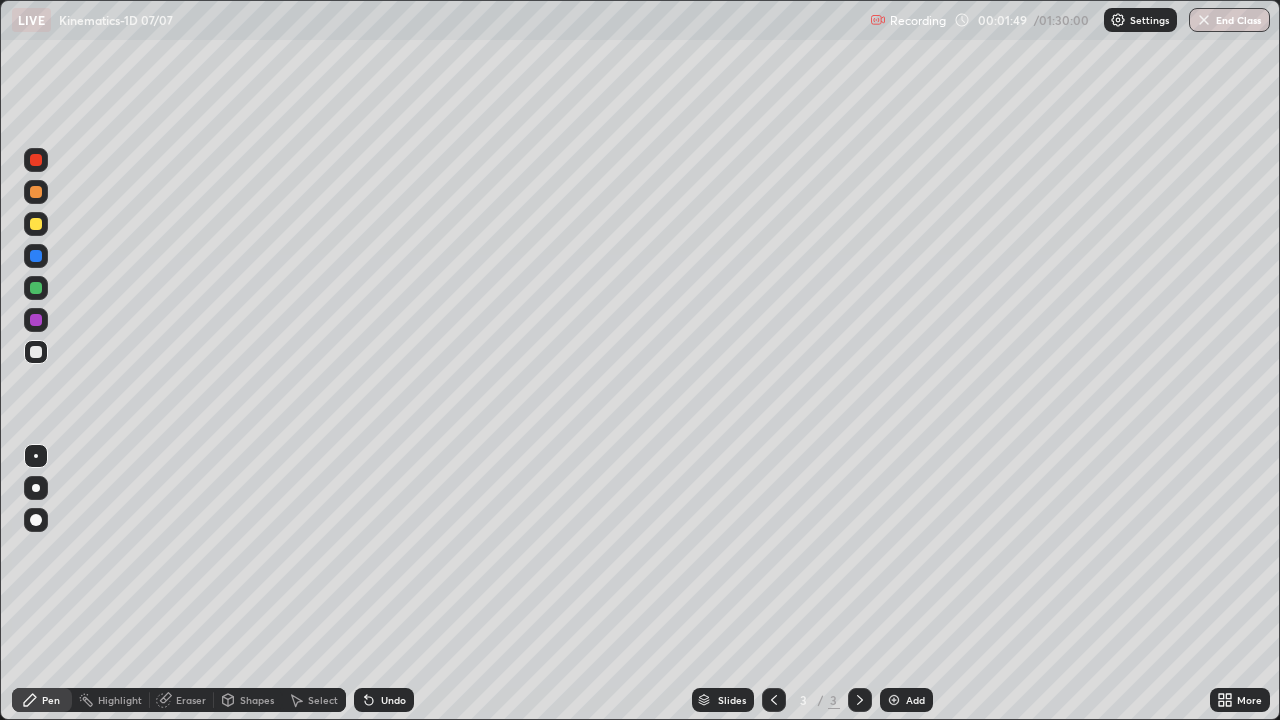 click on "Undo" at bounding box center [393, 700] 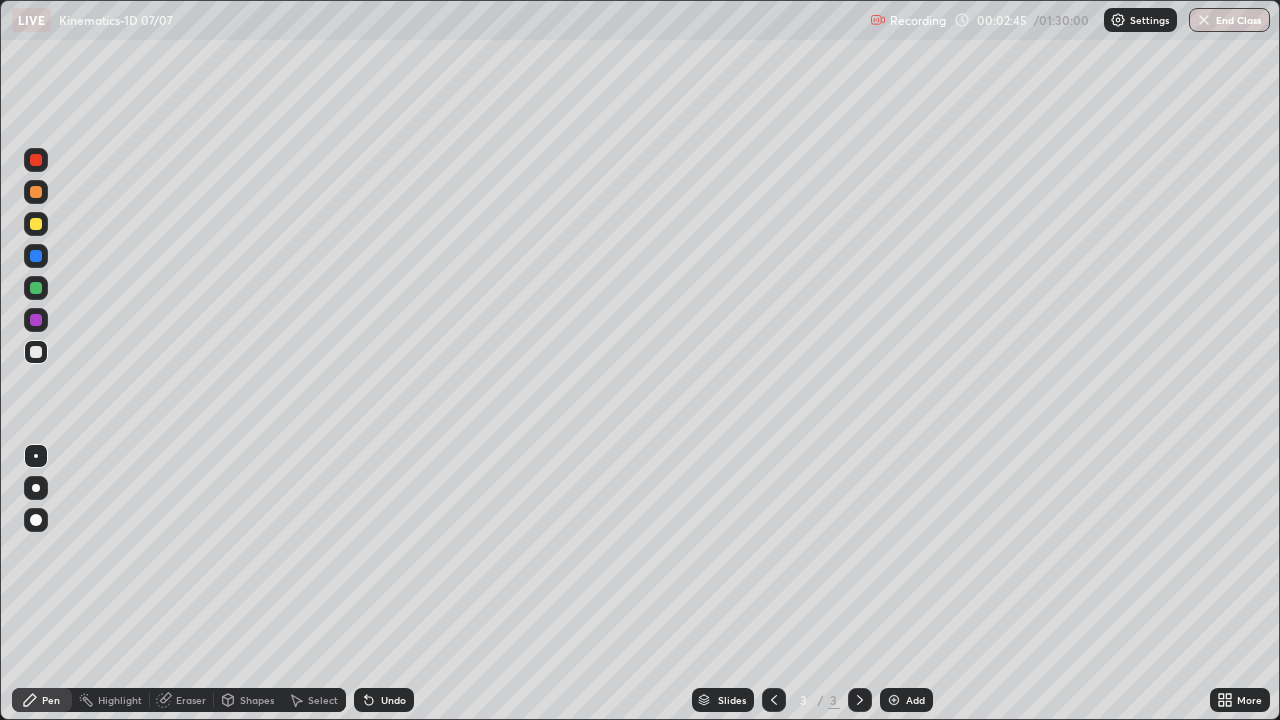 click at bounding box center [36, 224] 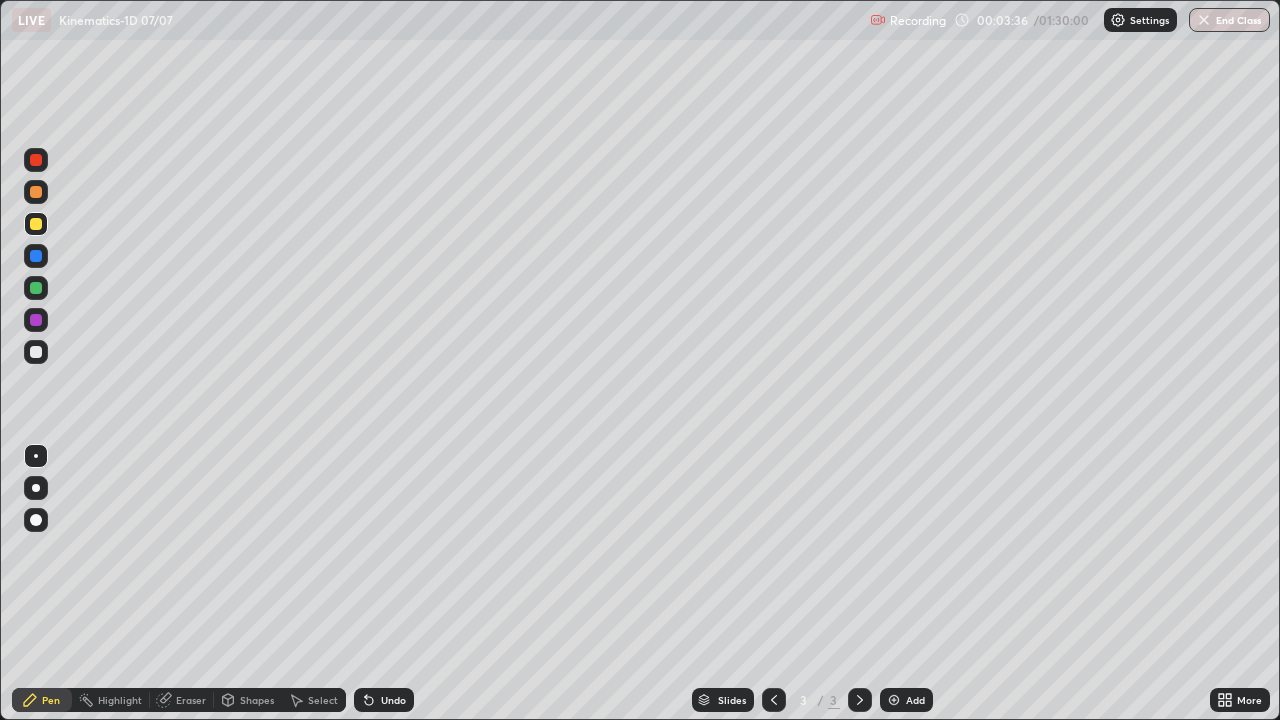 click at bounding box center (36, 160) 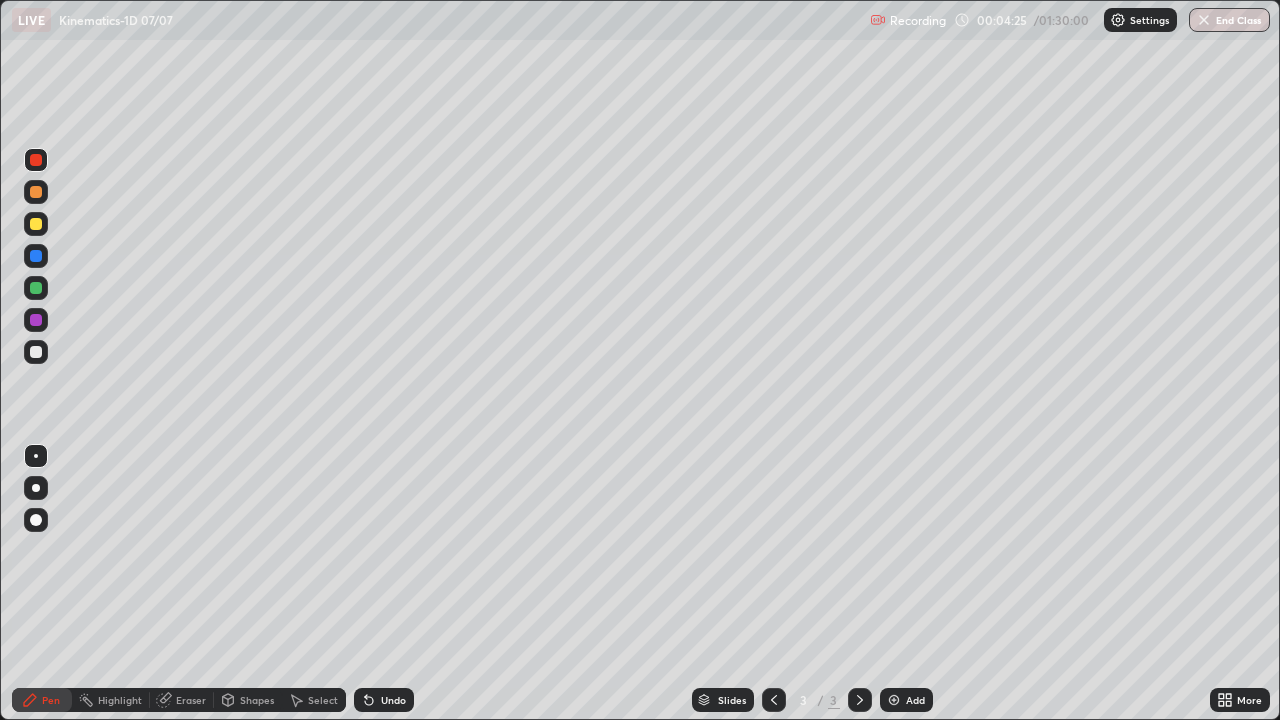 click on "Undo" at bounding box center (393, 700) 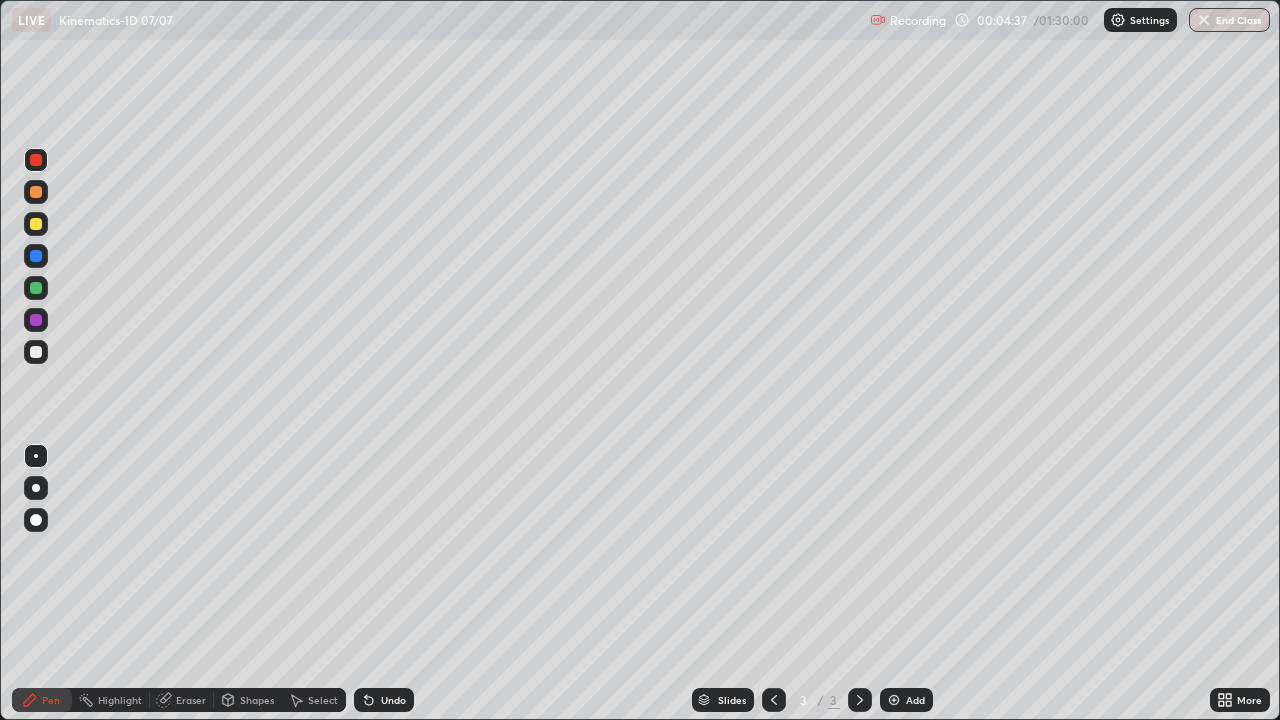 click at bounding box center (36, 224) 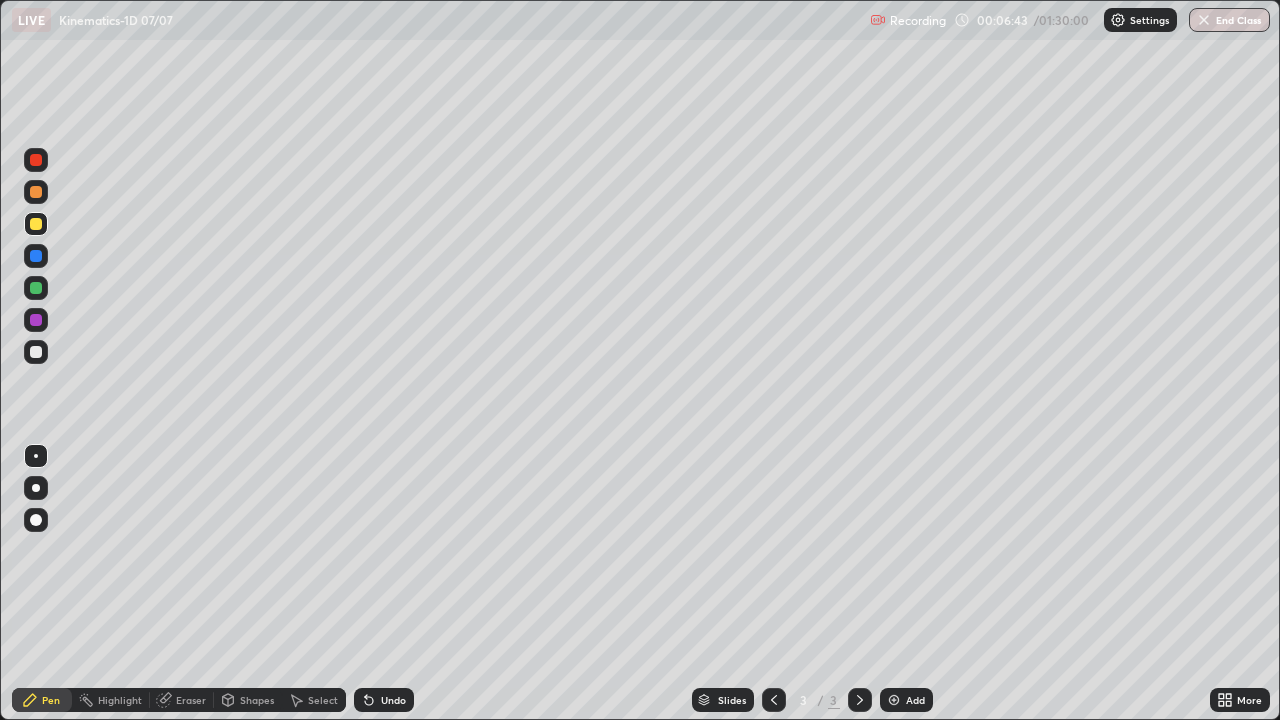 click 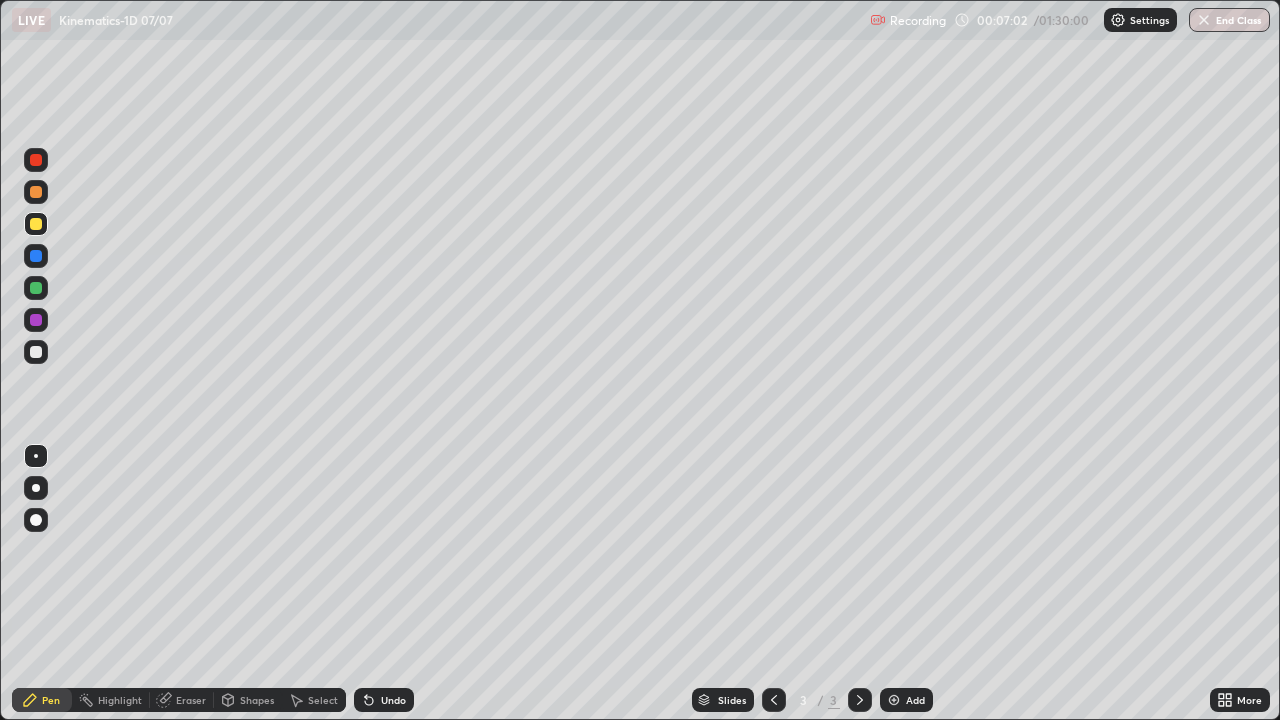 click at bounding box center [36, 160] 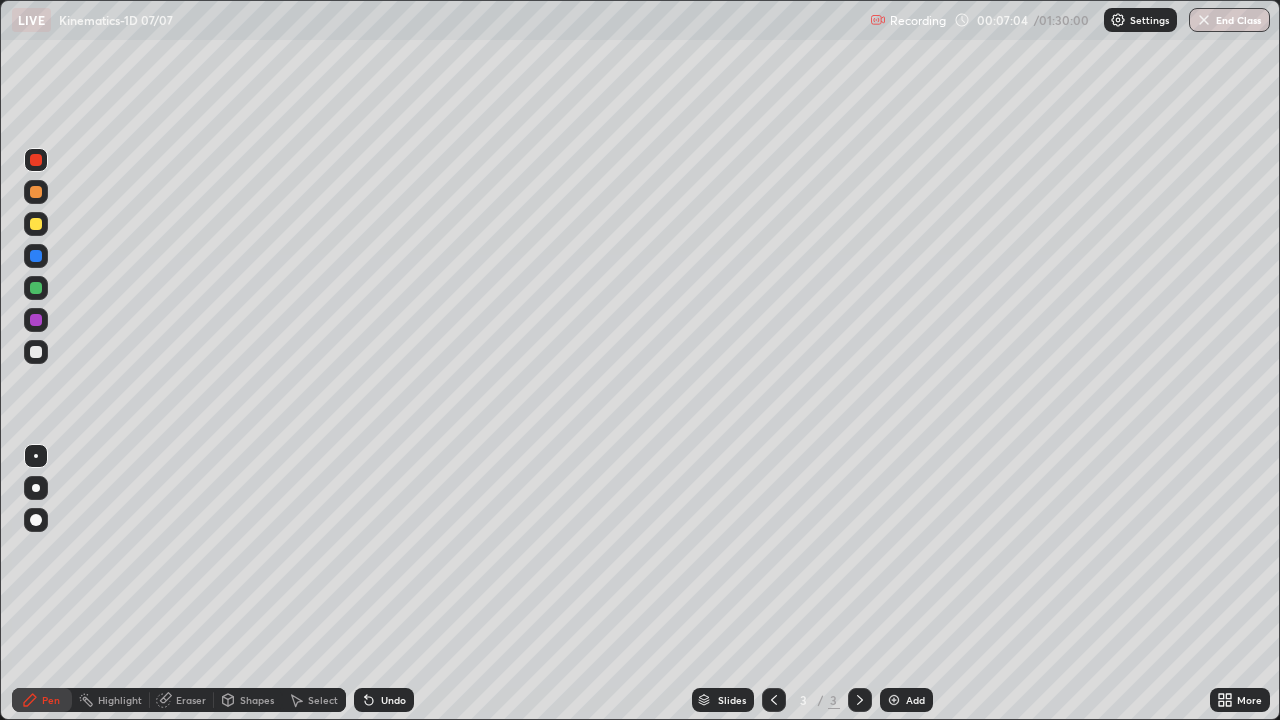 click on "Shapes" at bounding box center (257, 700) 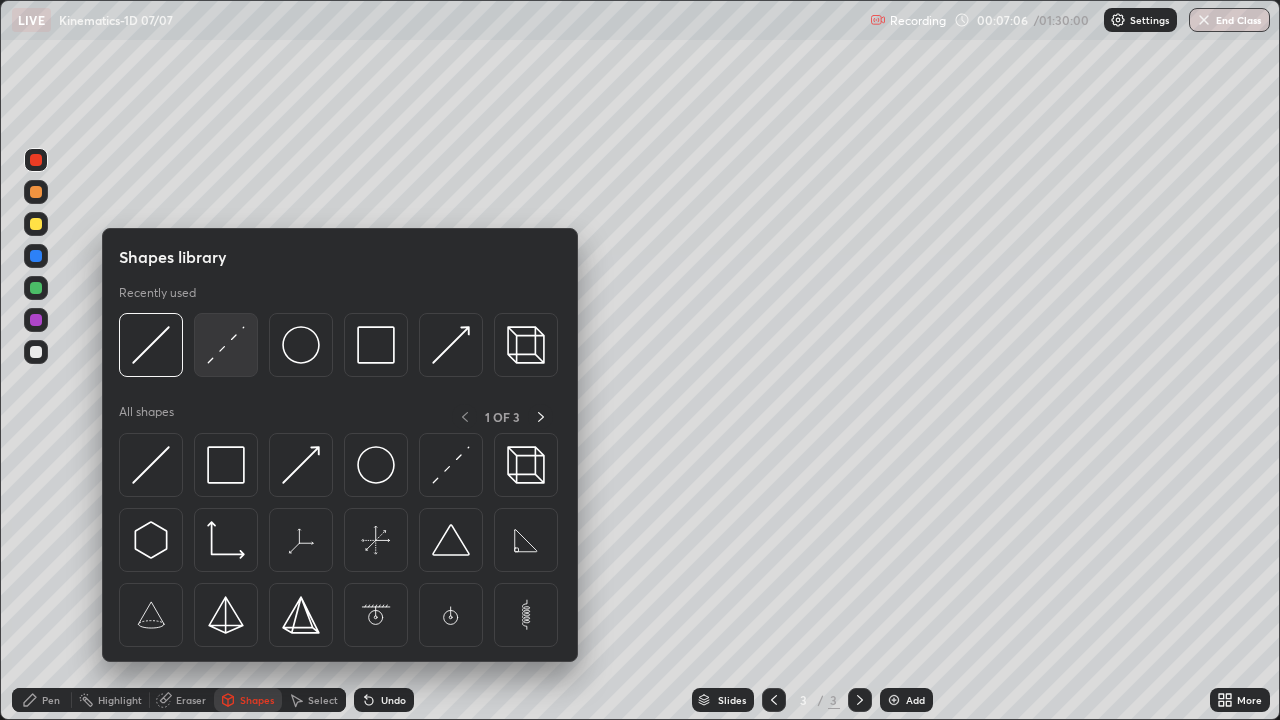 click at bounding box center (226, 345) 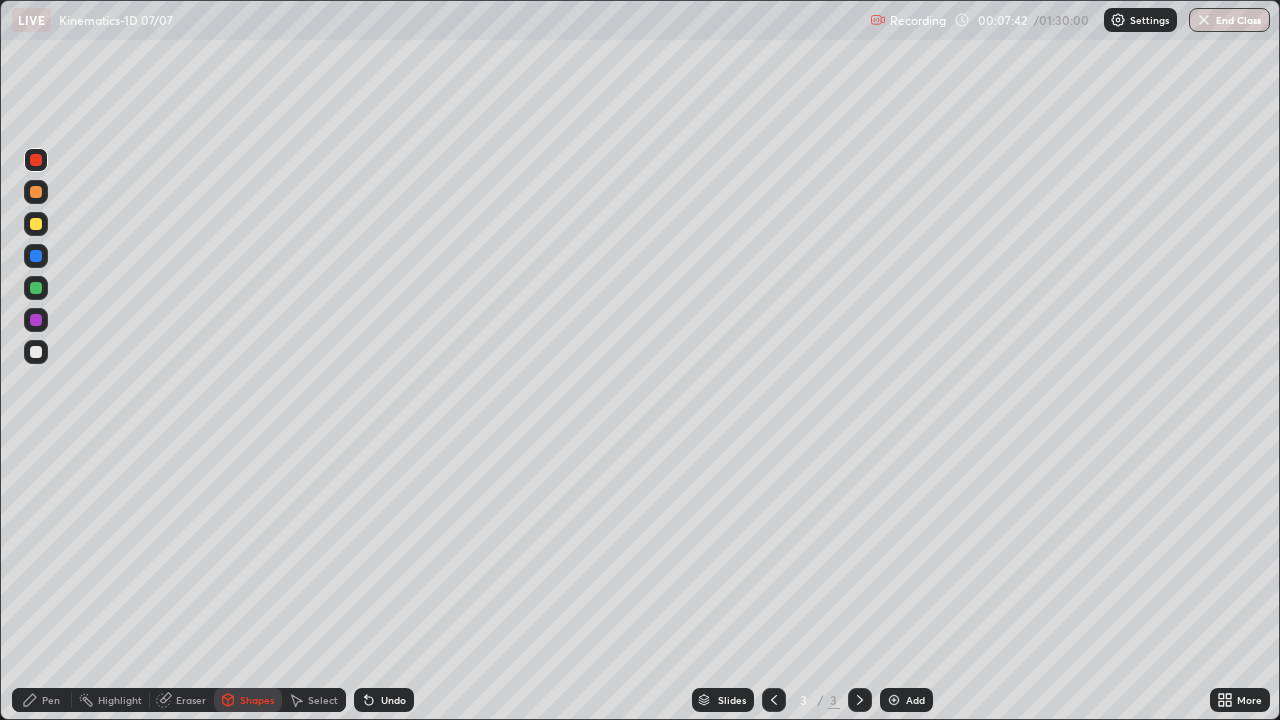 click on "Undo" at bounding box center (393, 700) 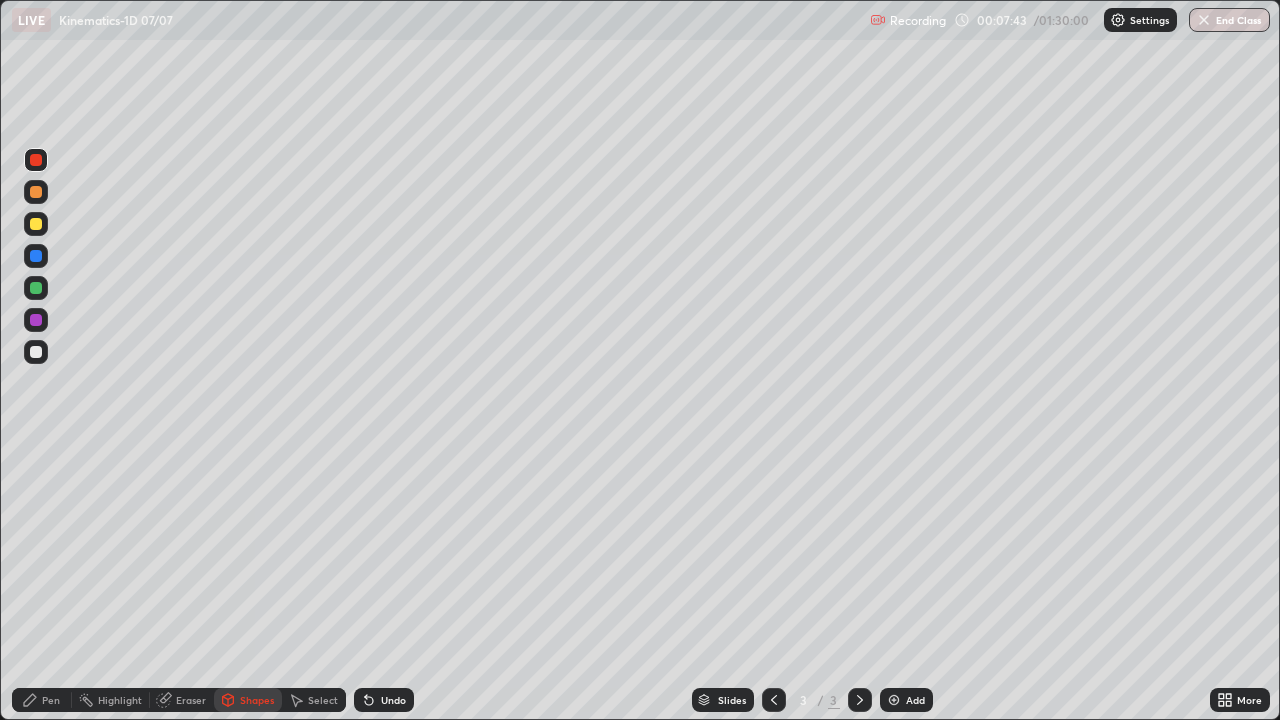 click on "Undo" at bounding box center [393, 700] 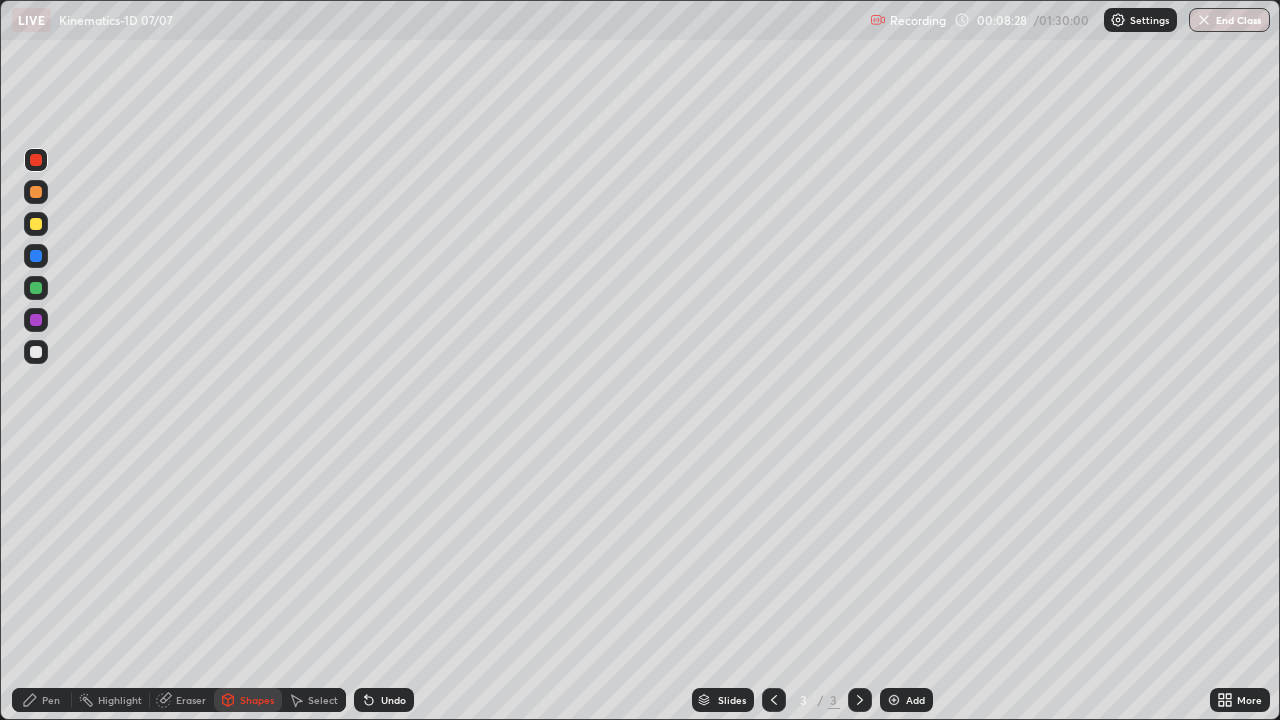 click on "Pen" at bounding box center [51, 700] 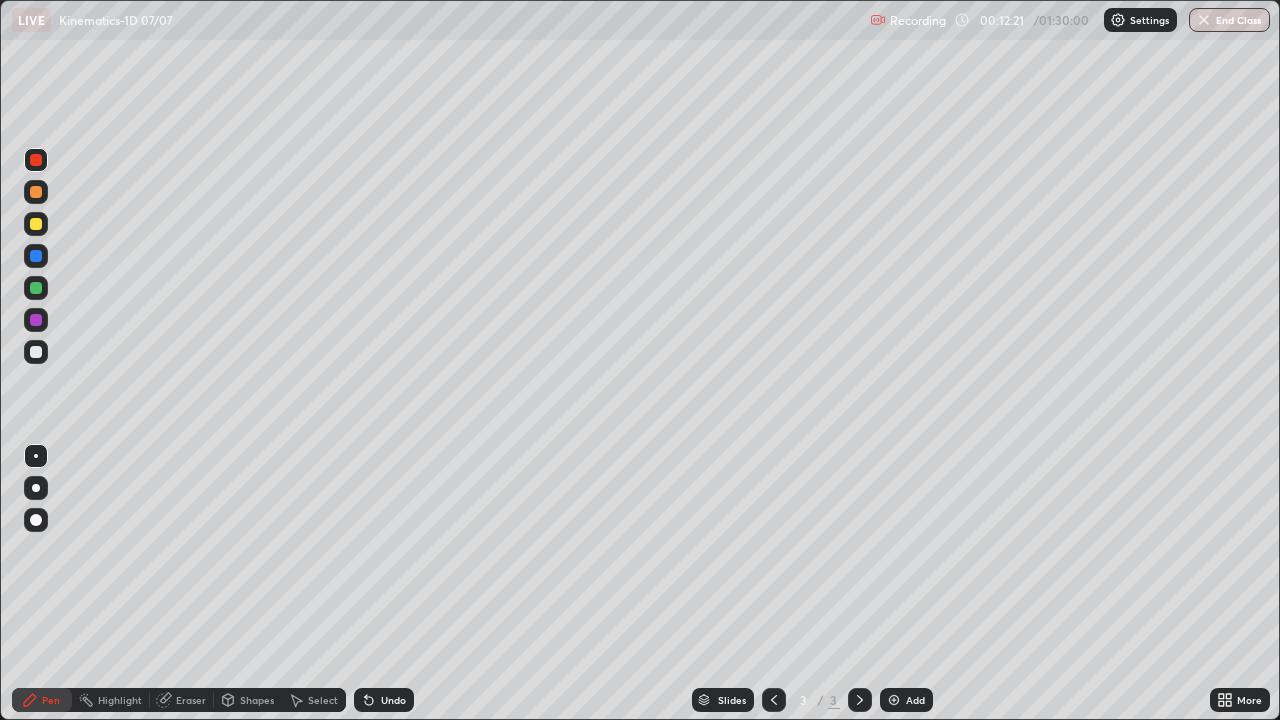 click 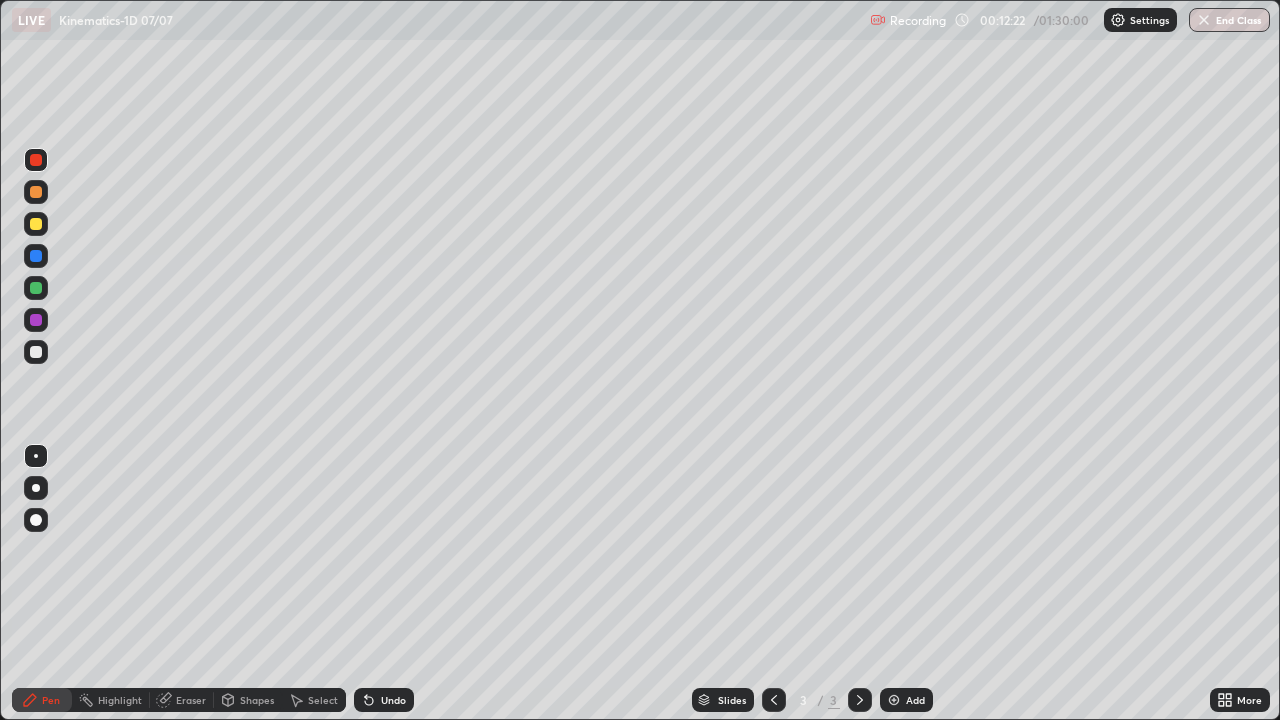 click at bounding box center (894, 700) 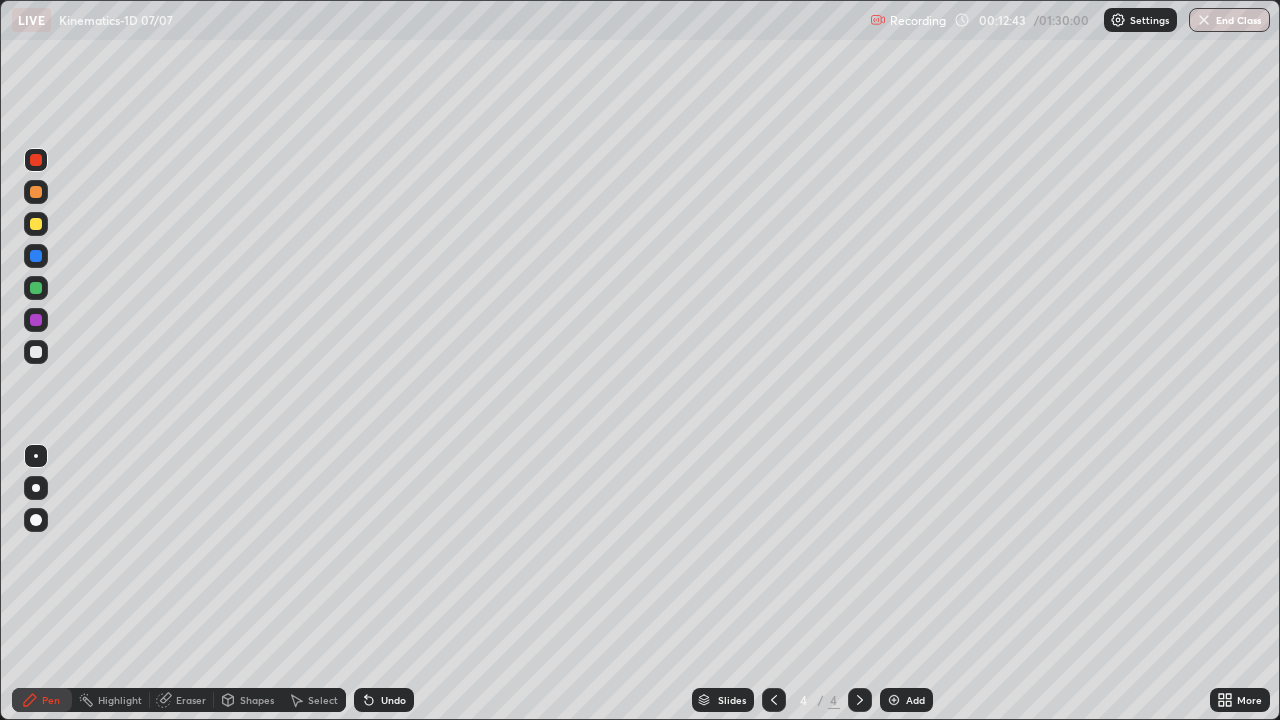 click on "Undo" at bounding box center [393, 700] 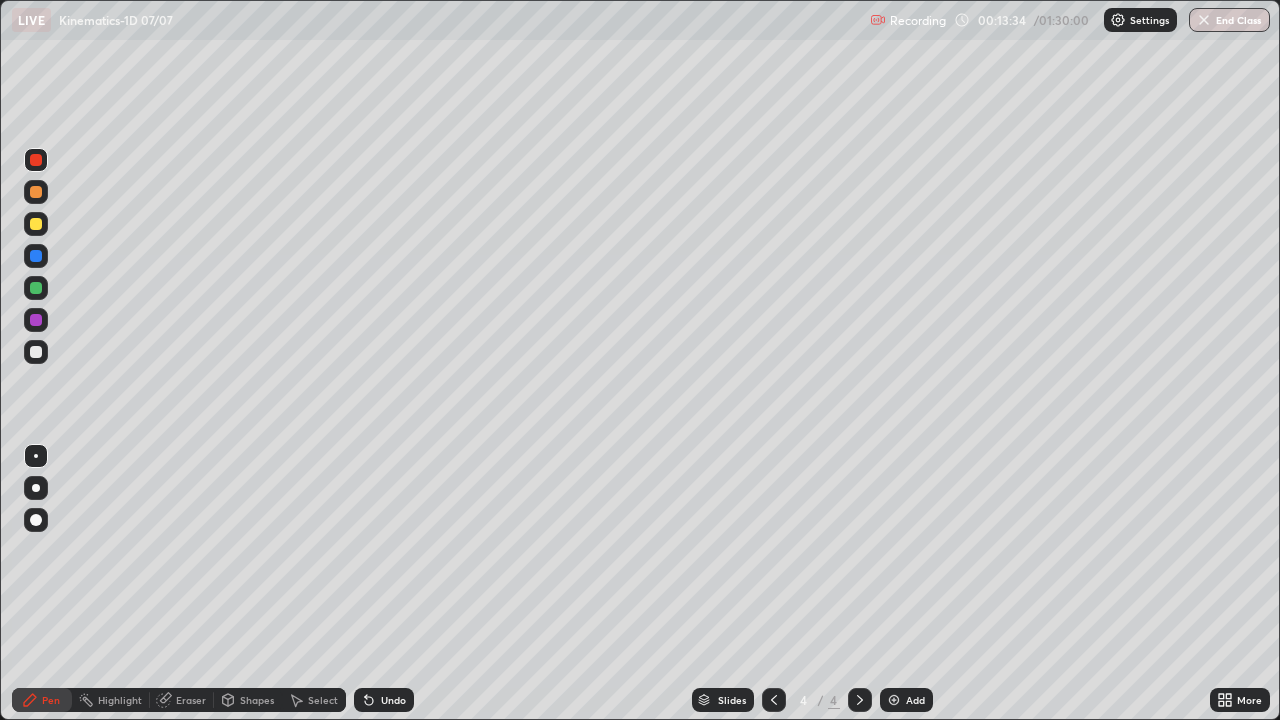 click at bounding box center [36, 224] 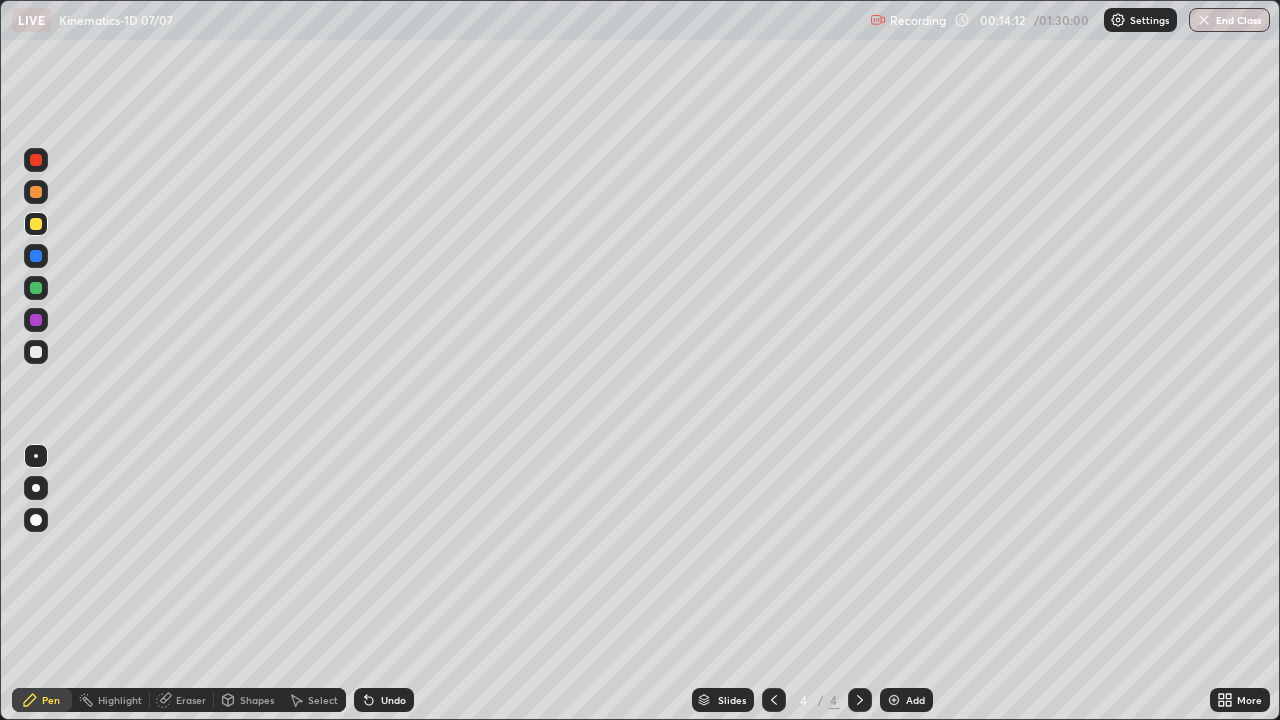 click at bounding box center (36, 352) 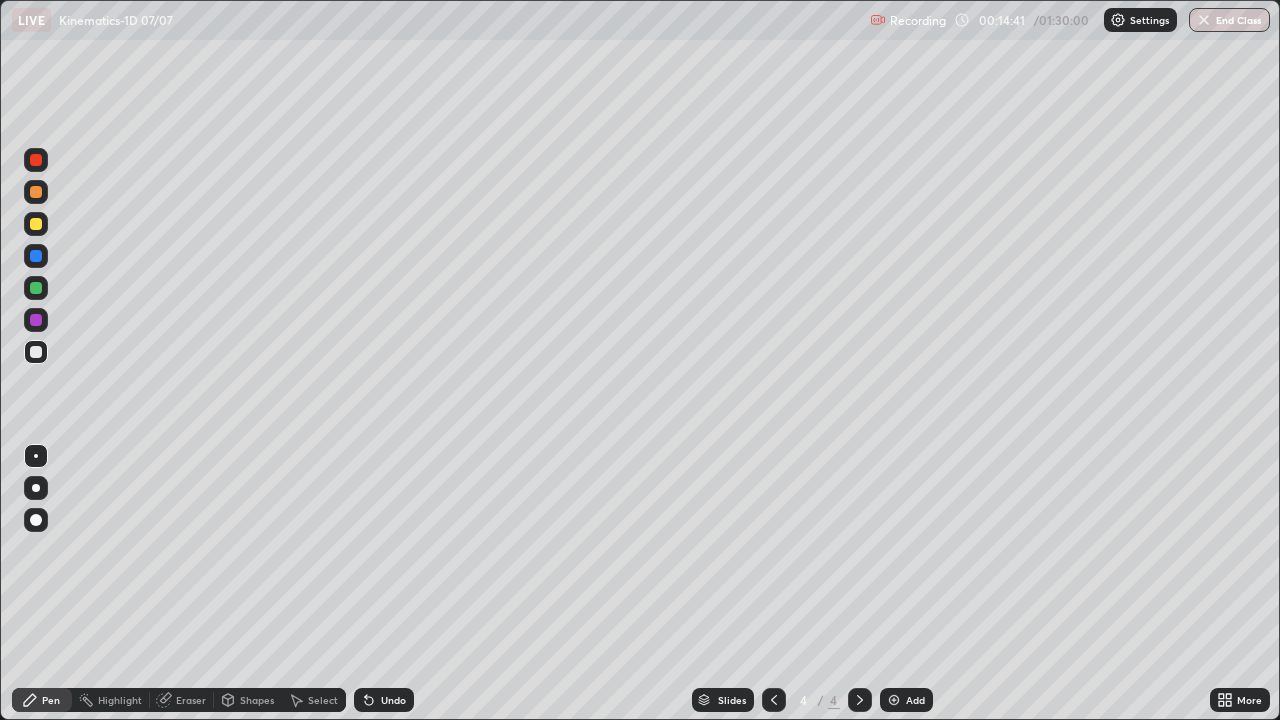 click on "Undo" at bounding box center (384, 700) 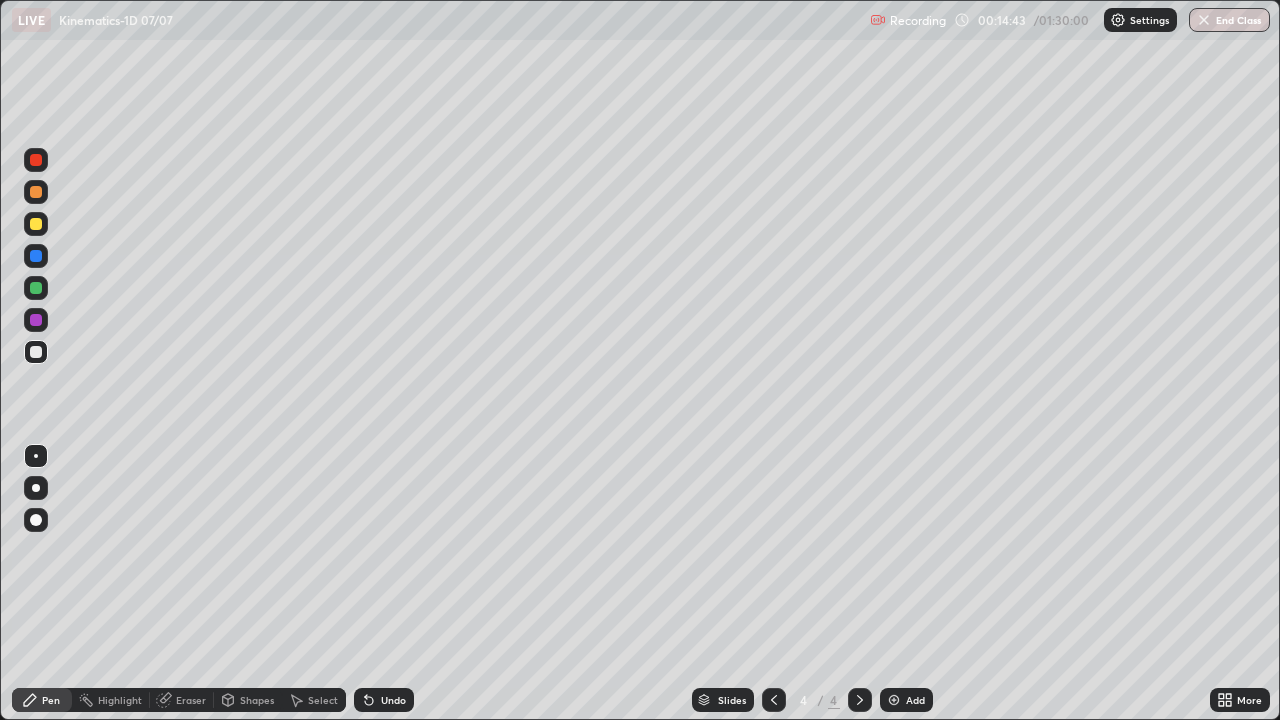 click at bounding box center [36, 224] 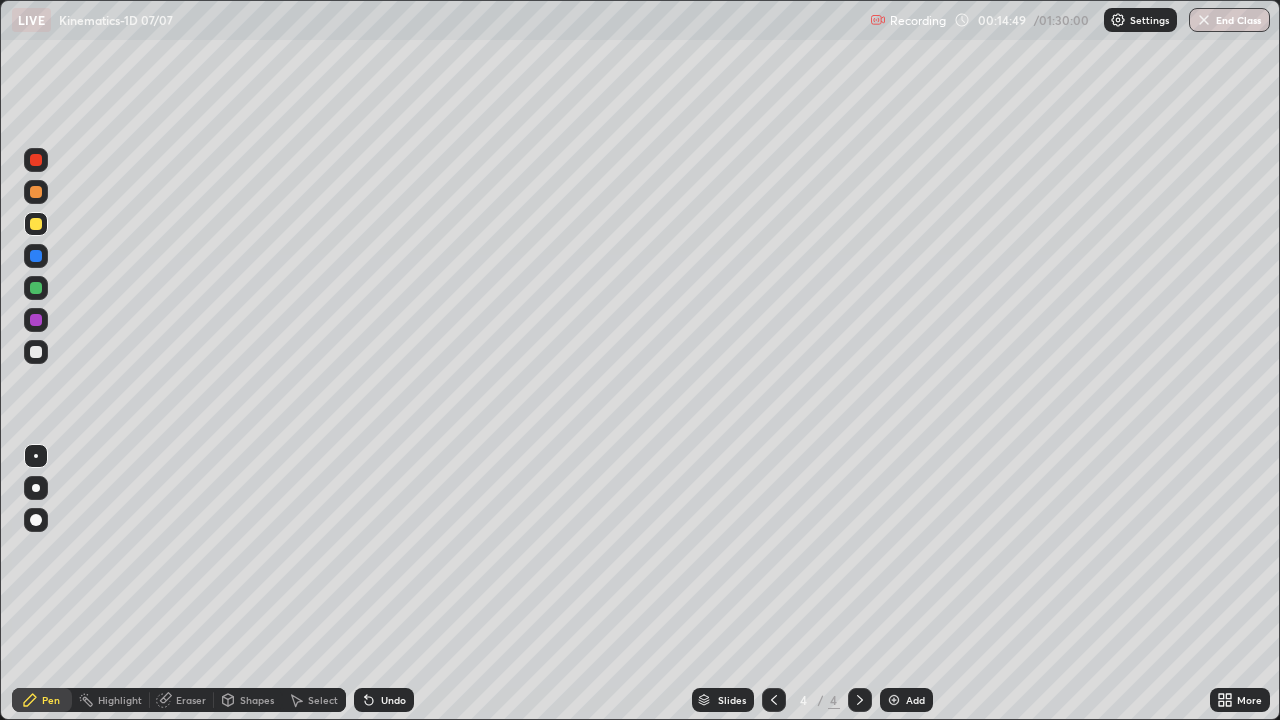 click at bounding box center (36, 192) 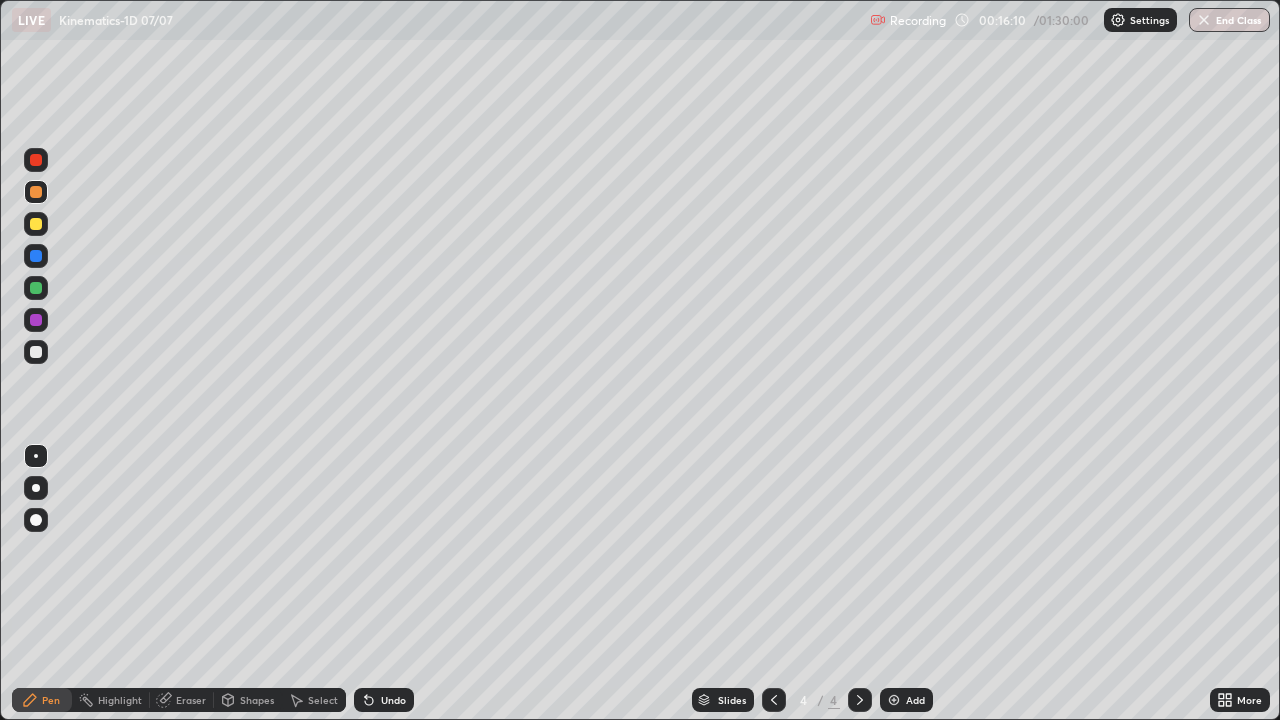 click at bounding box center [36, 224] 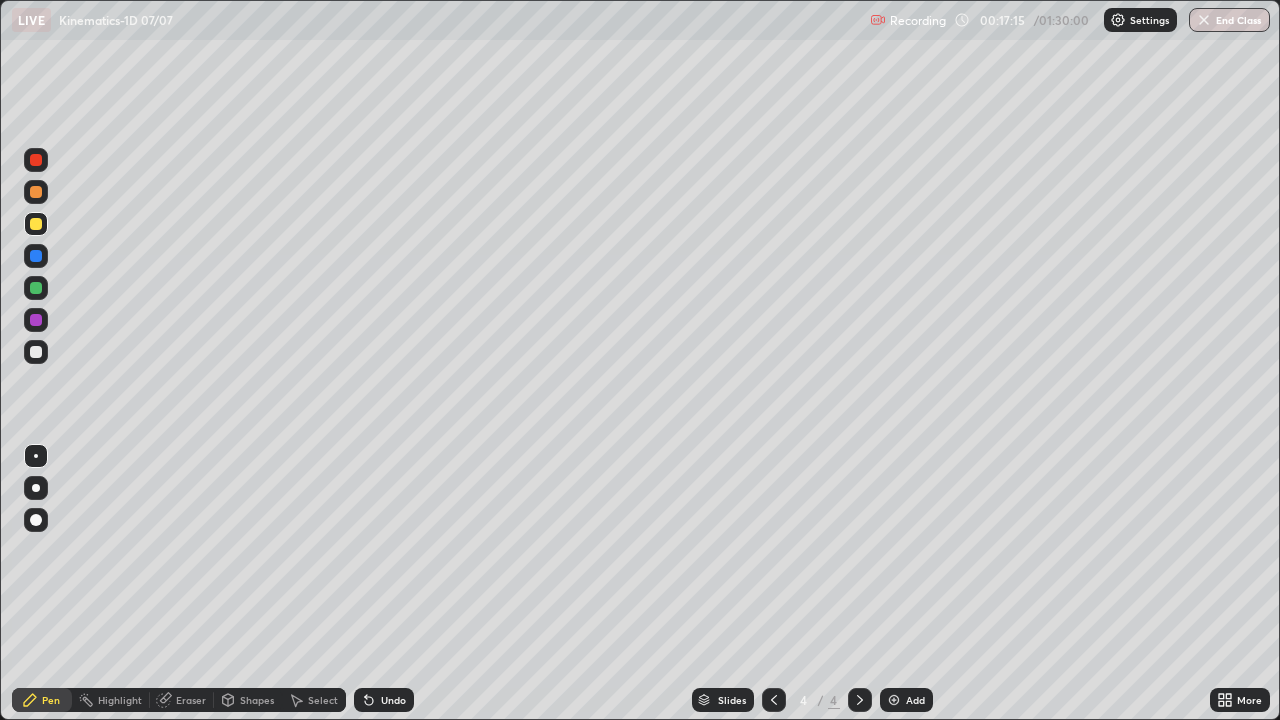 click on "Eraser" at bounding box center (191, 700) 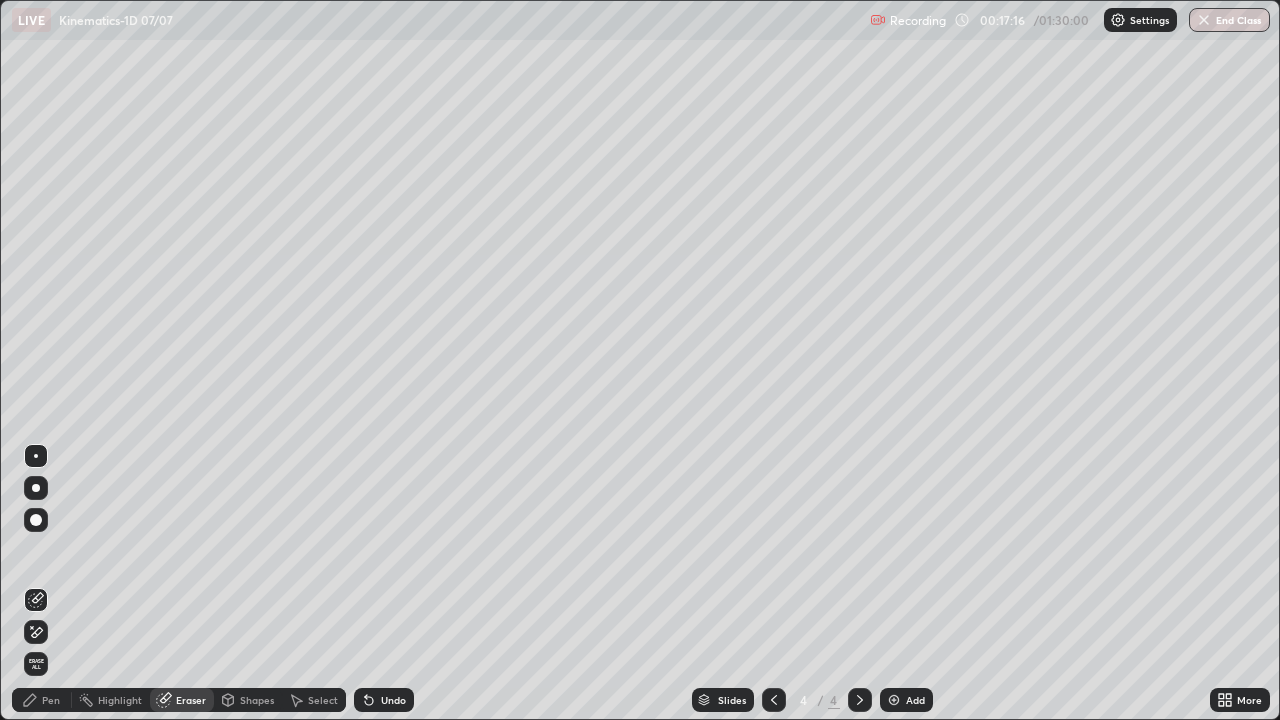 click 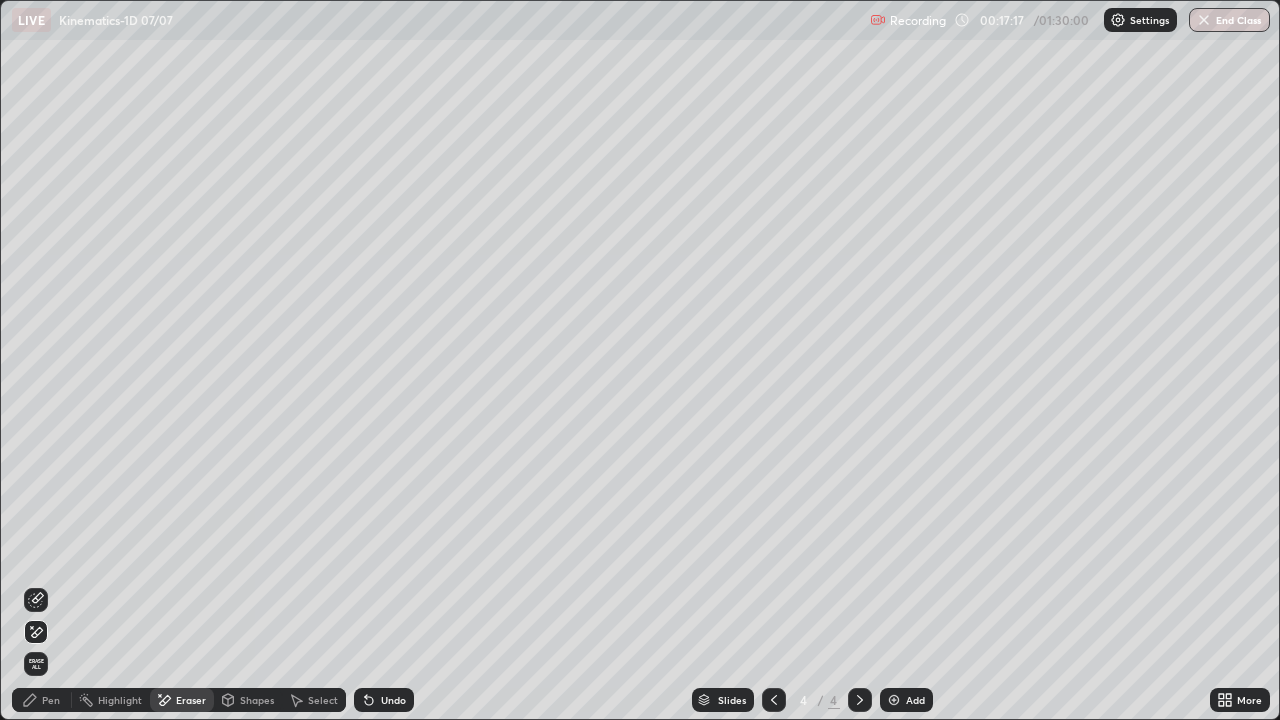 click on "Pen" at bounding box center [51, 700] 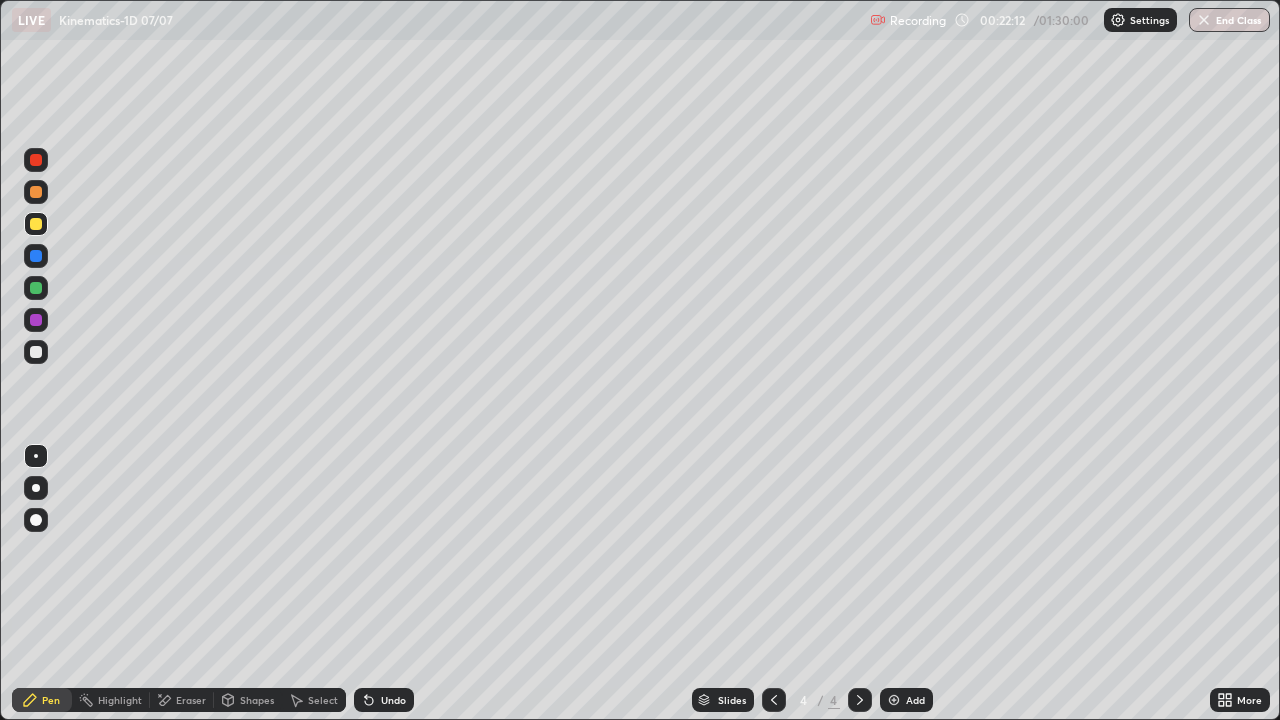 click on "Undo" at bounding box center [384, 700] 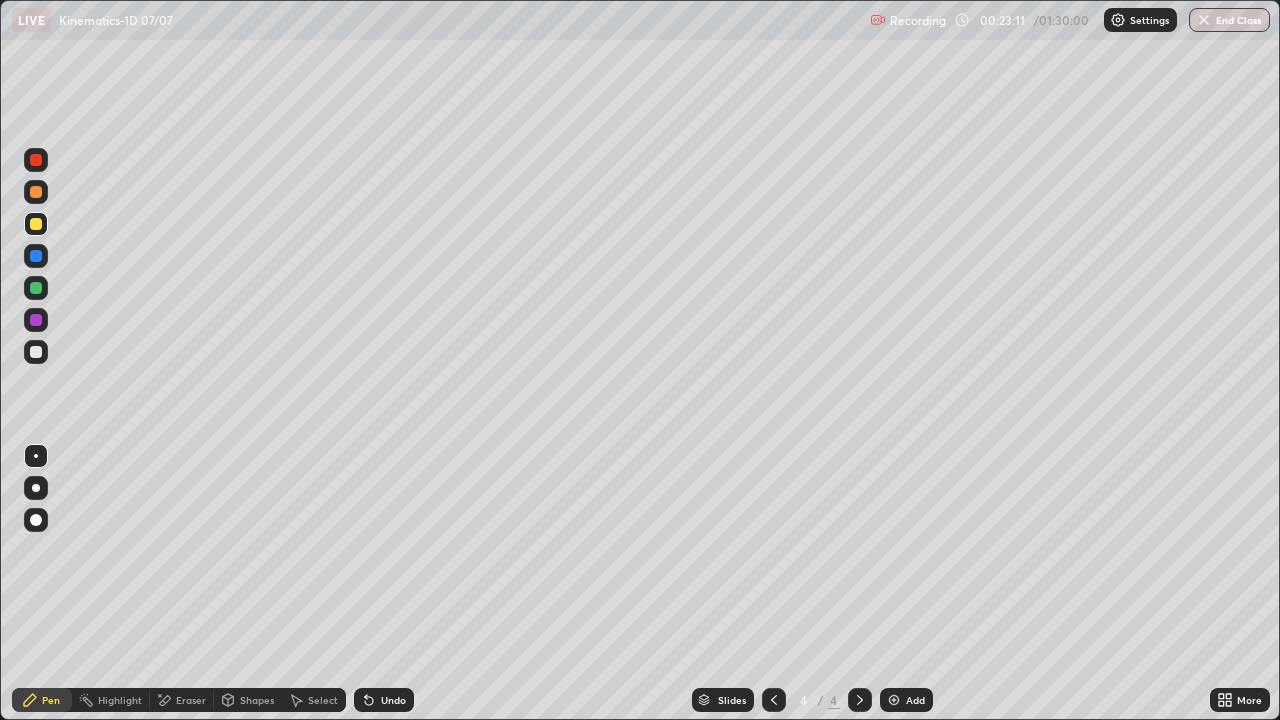 click at bounding box center (36, 352) 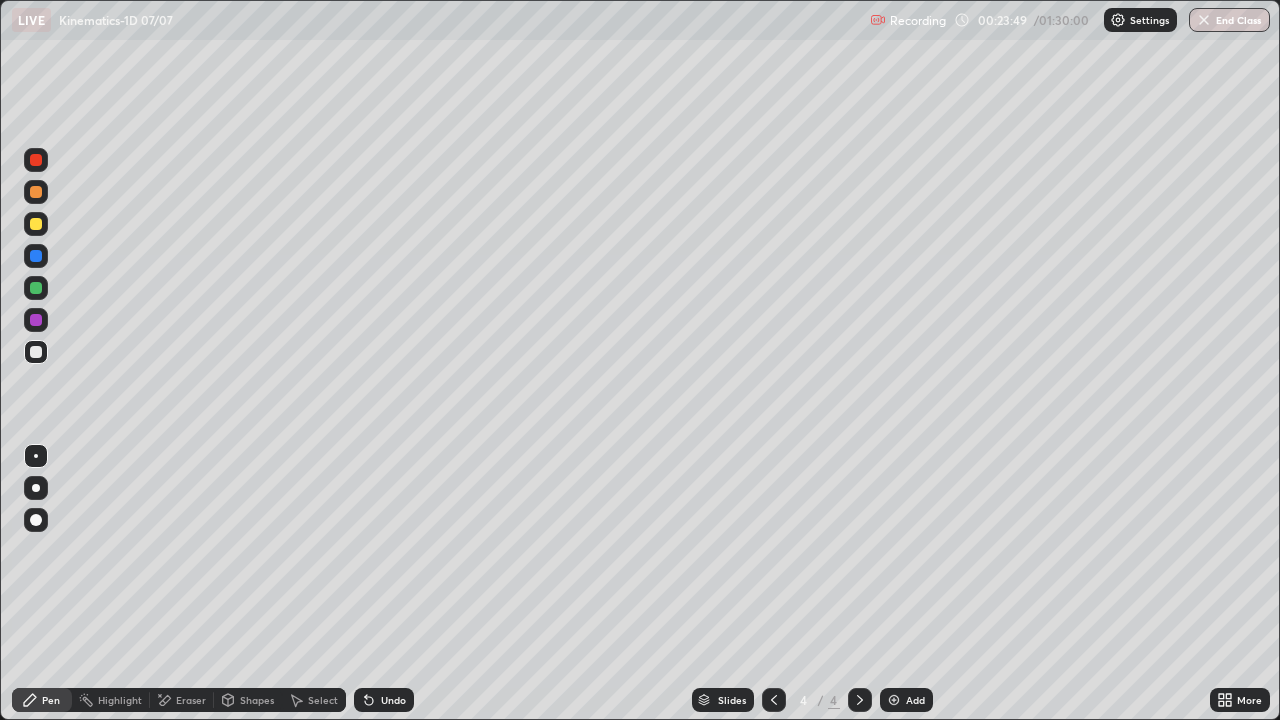click on "Select" at bounding box center [323, 700] 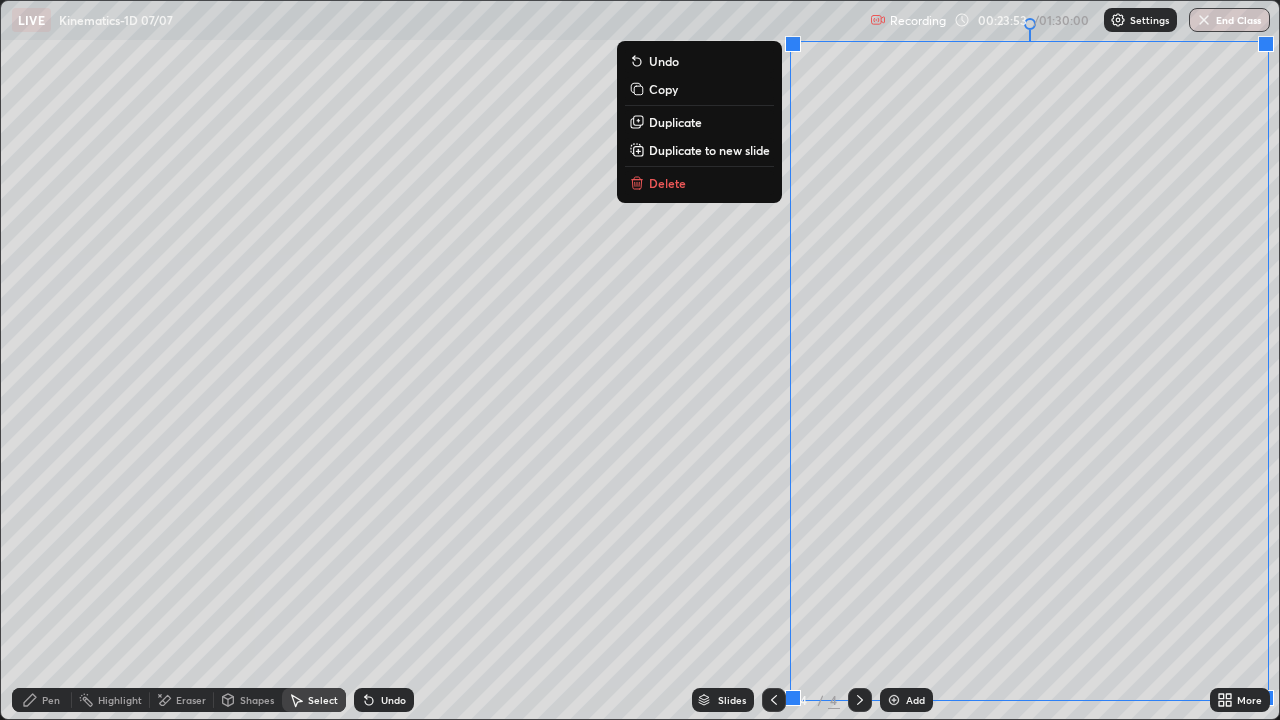 click on "Duplicate to new slide" at bounding box center [709, 150] 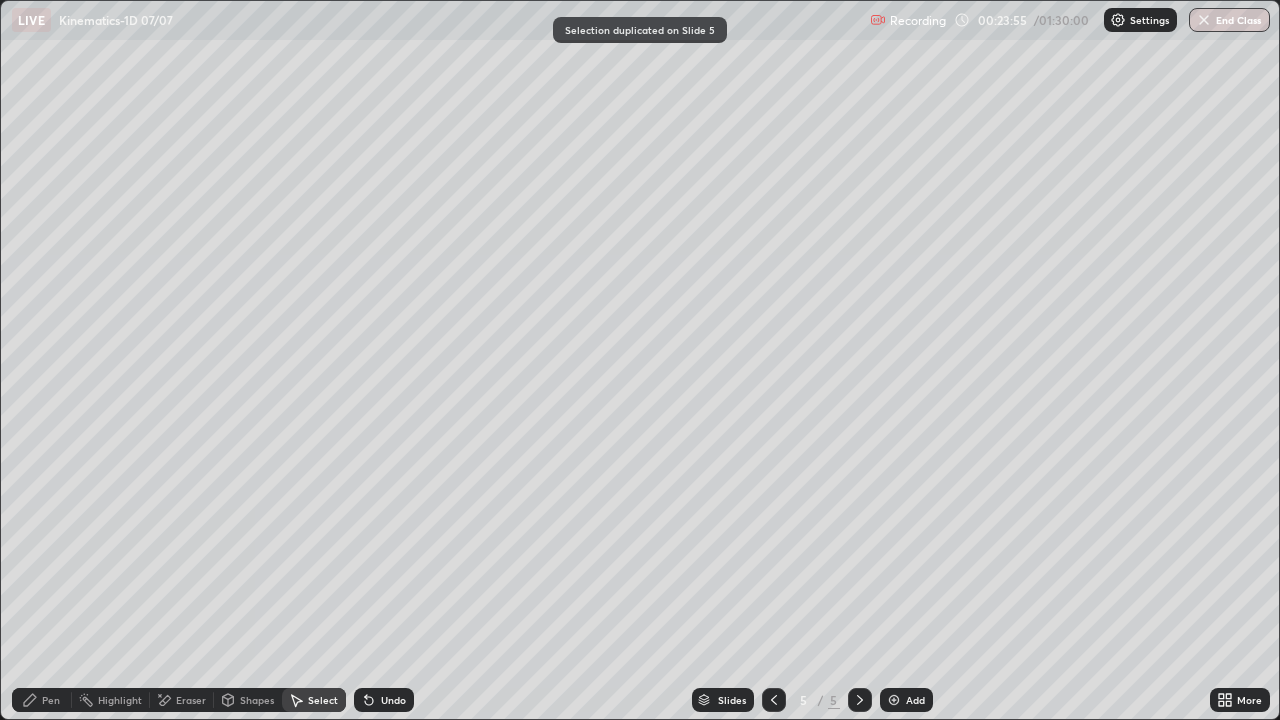 click on "Pen" at bounding box center (51, 700) 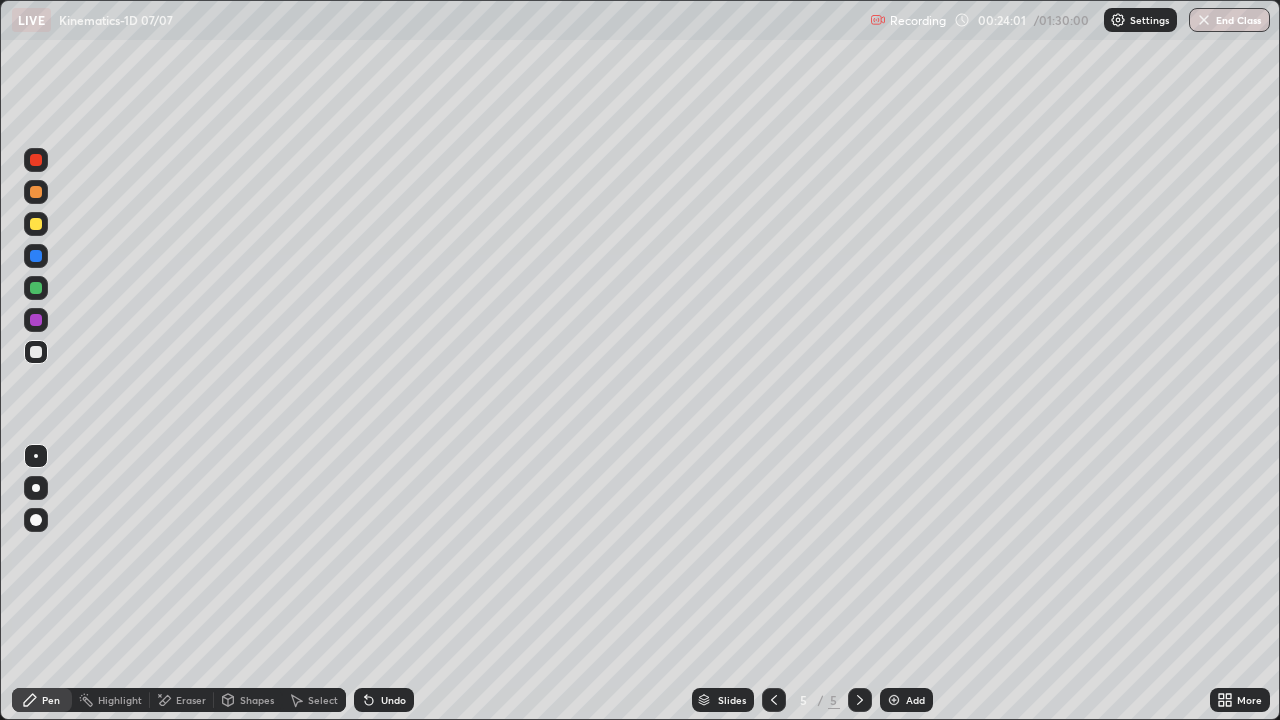 click on "Eraser" at bounding box center [191, 700] 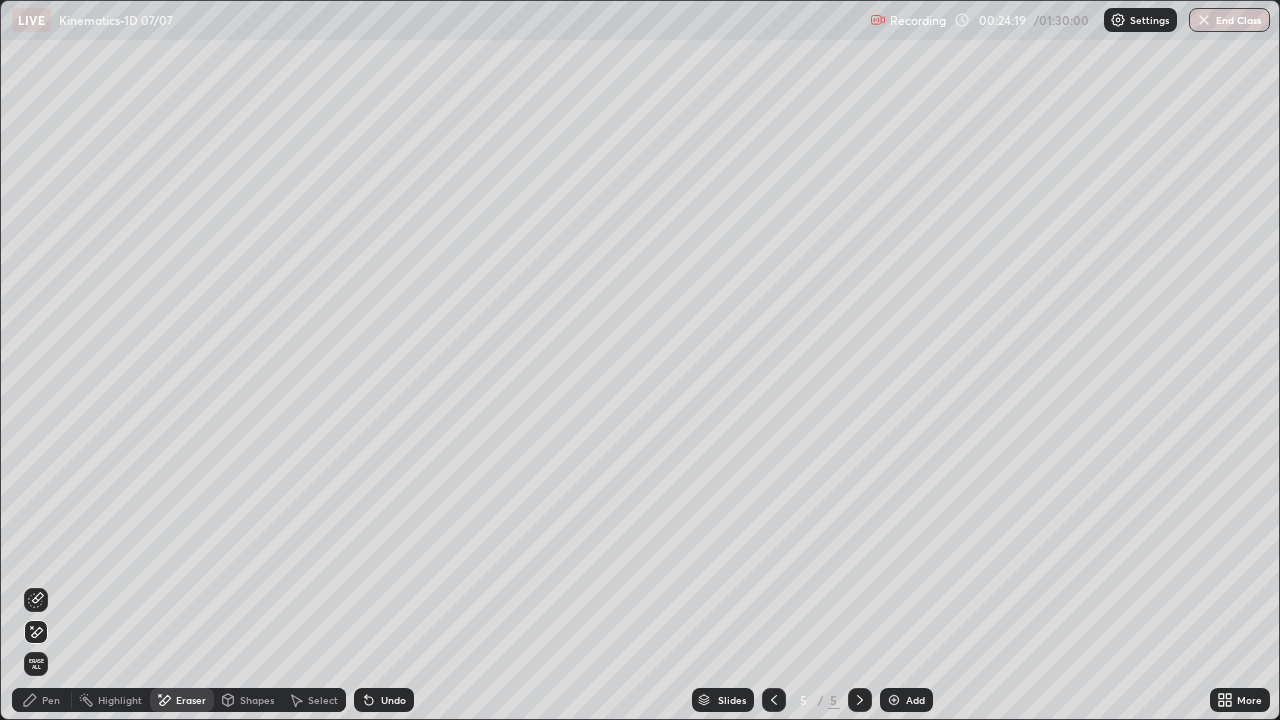 click on "Pen" at bounding box center [51, 700] 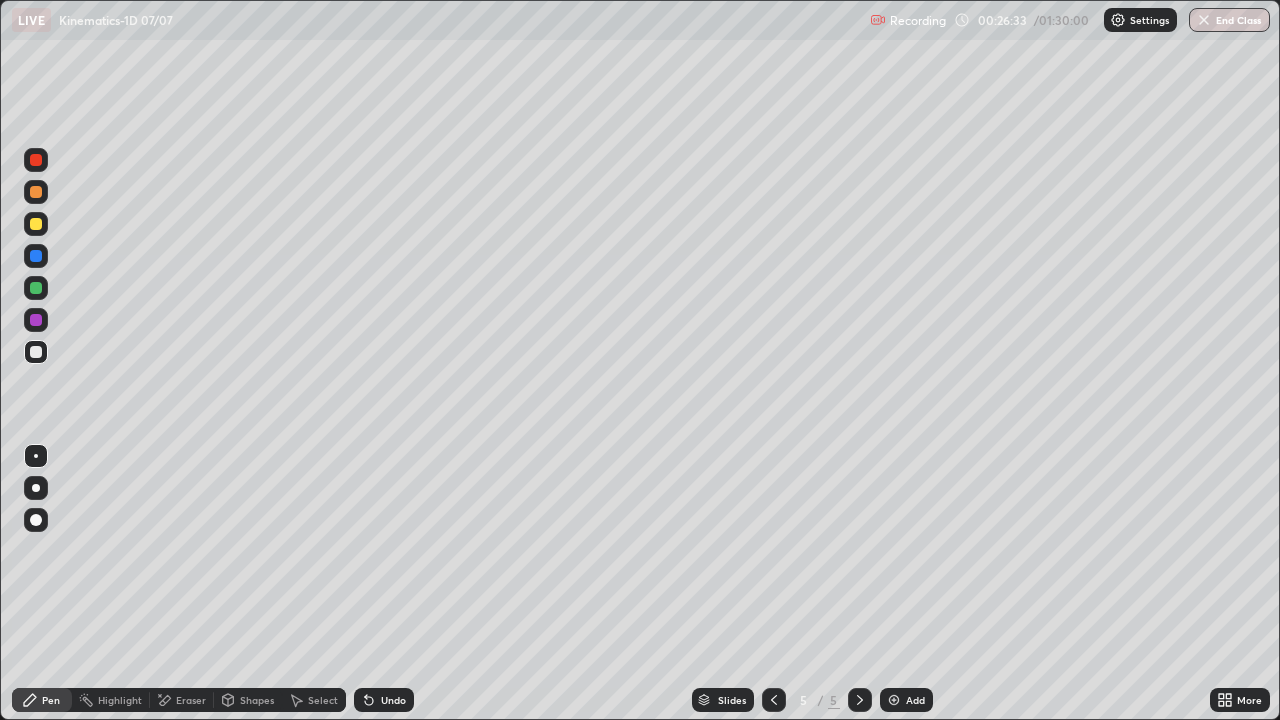 click at bounding box center (36, 160) 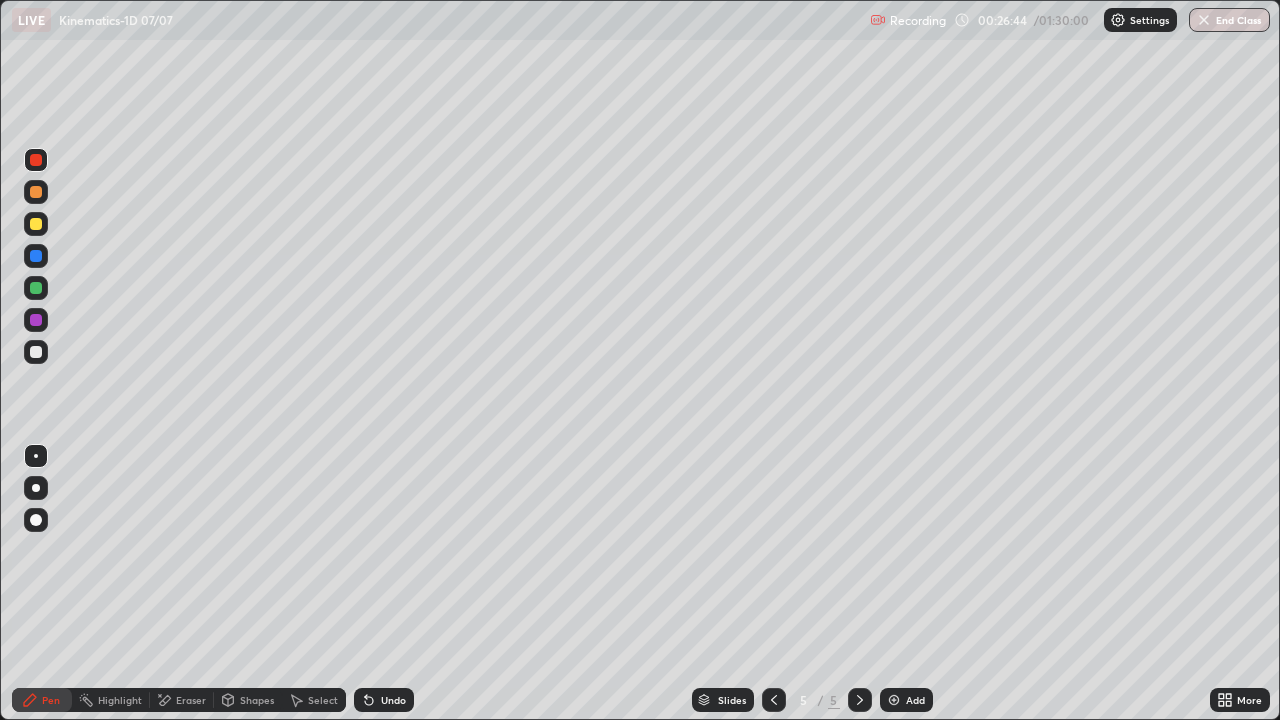 click at bounding box center [36, 224] 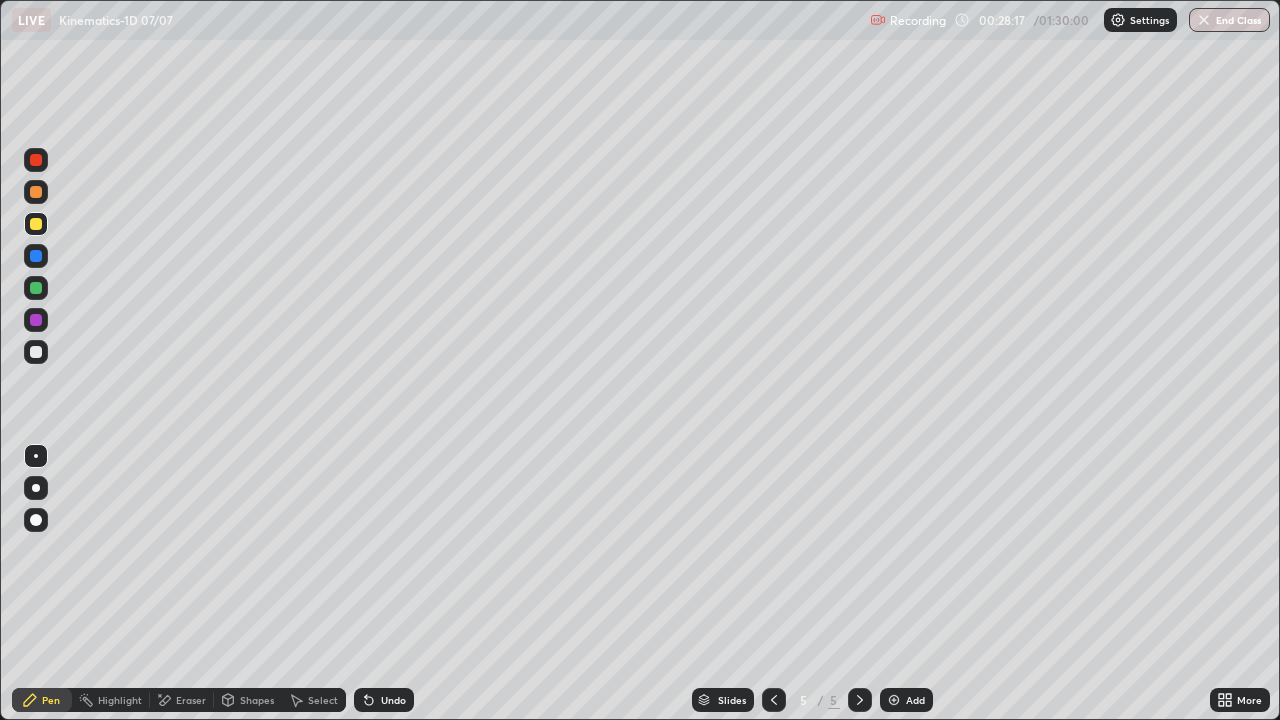 click on "Undo" at bounding box center [384, 700] 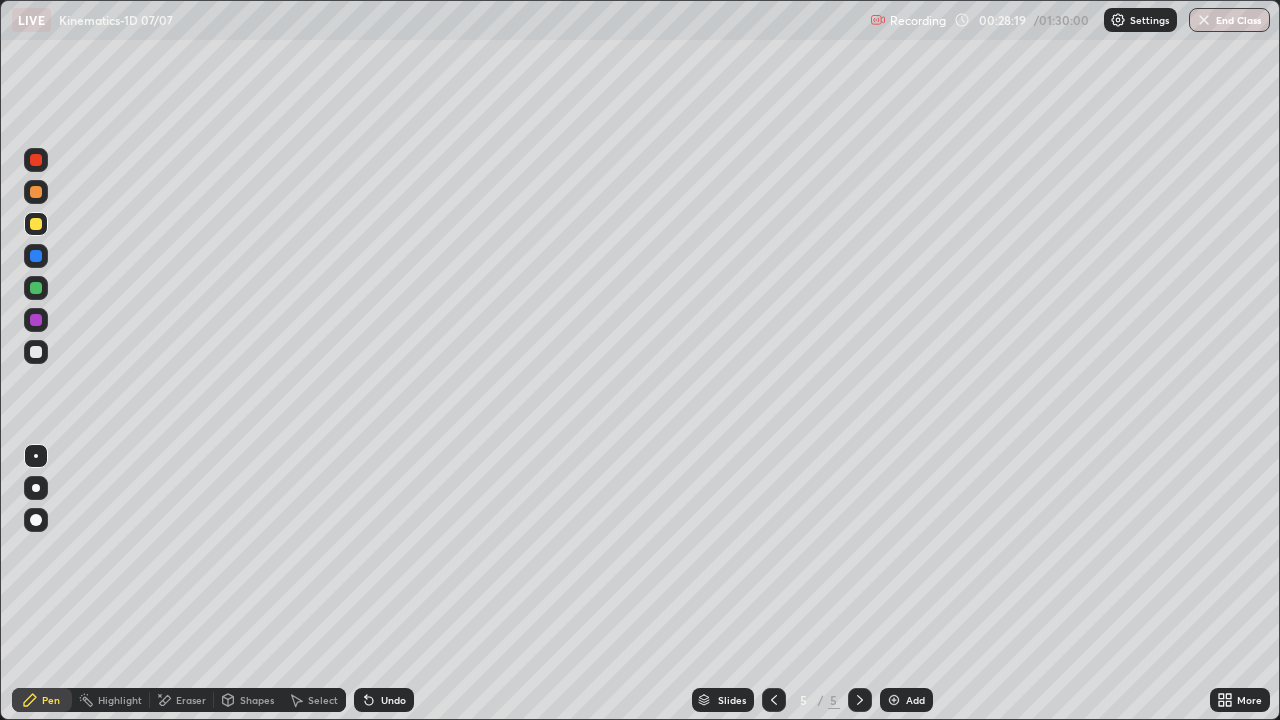 click at bounding box center [36, 352] 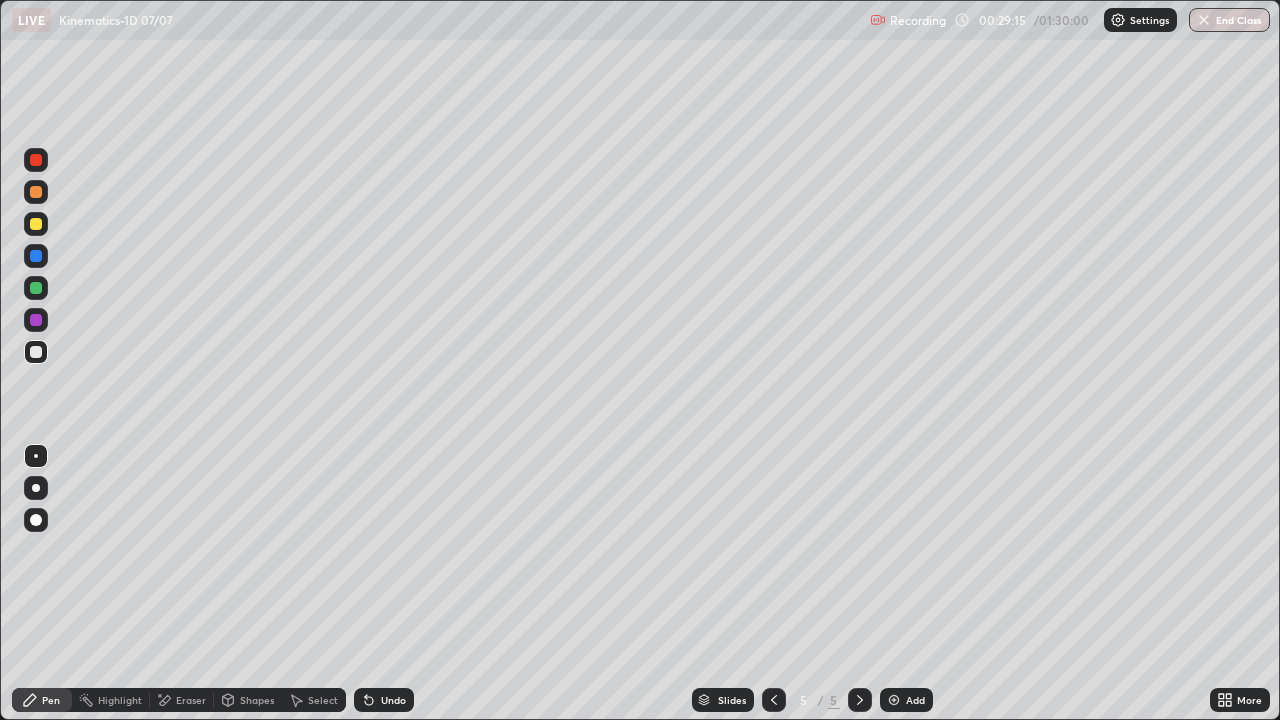 click on "Undo" at bounding box center (384, 700) 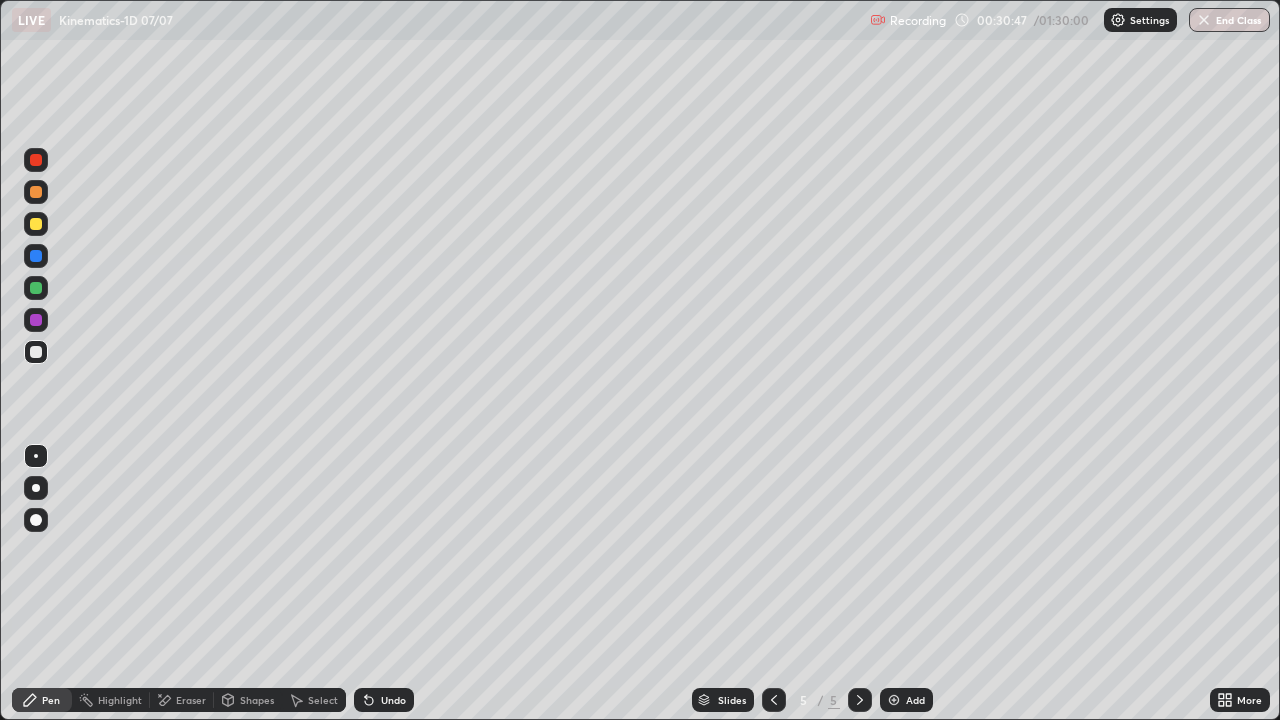 click 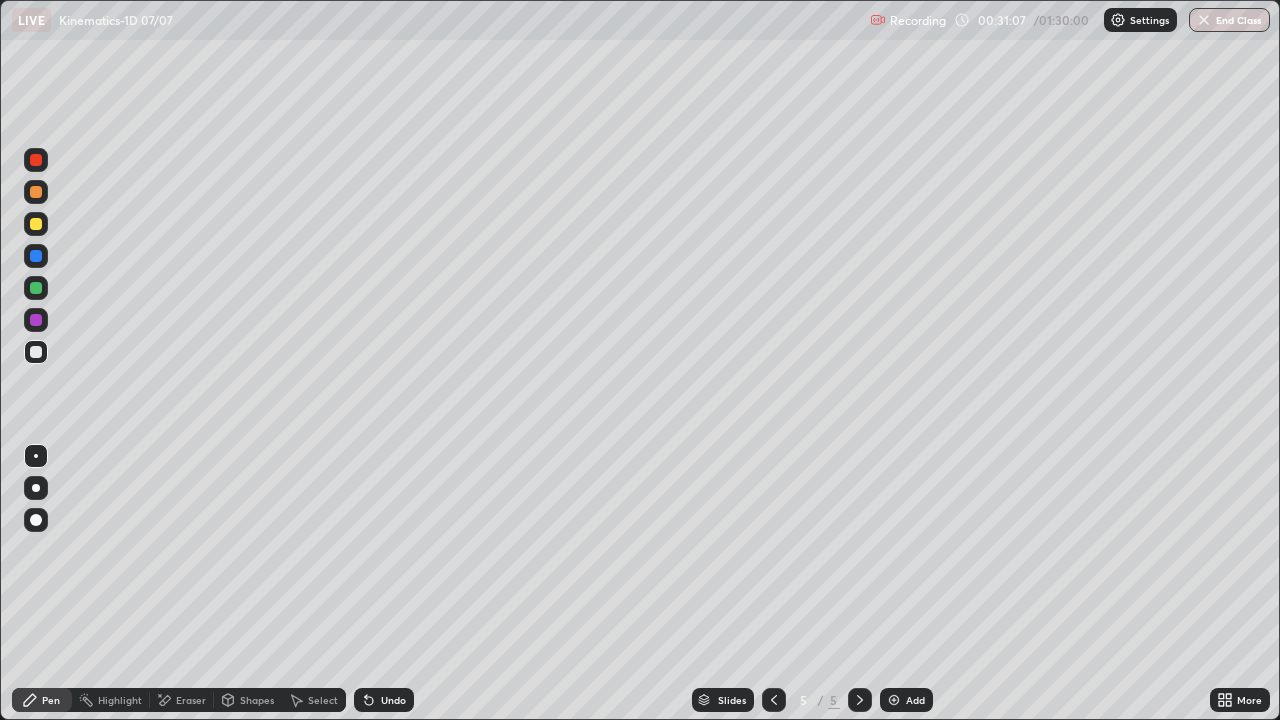 click at bounding box center (860, 700) 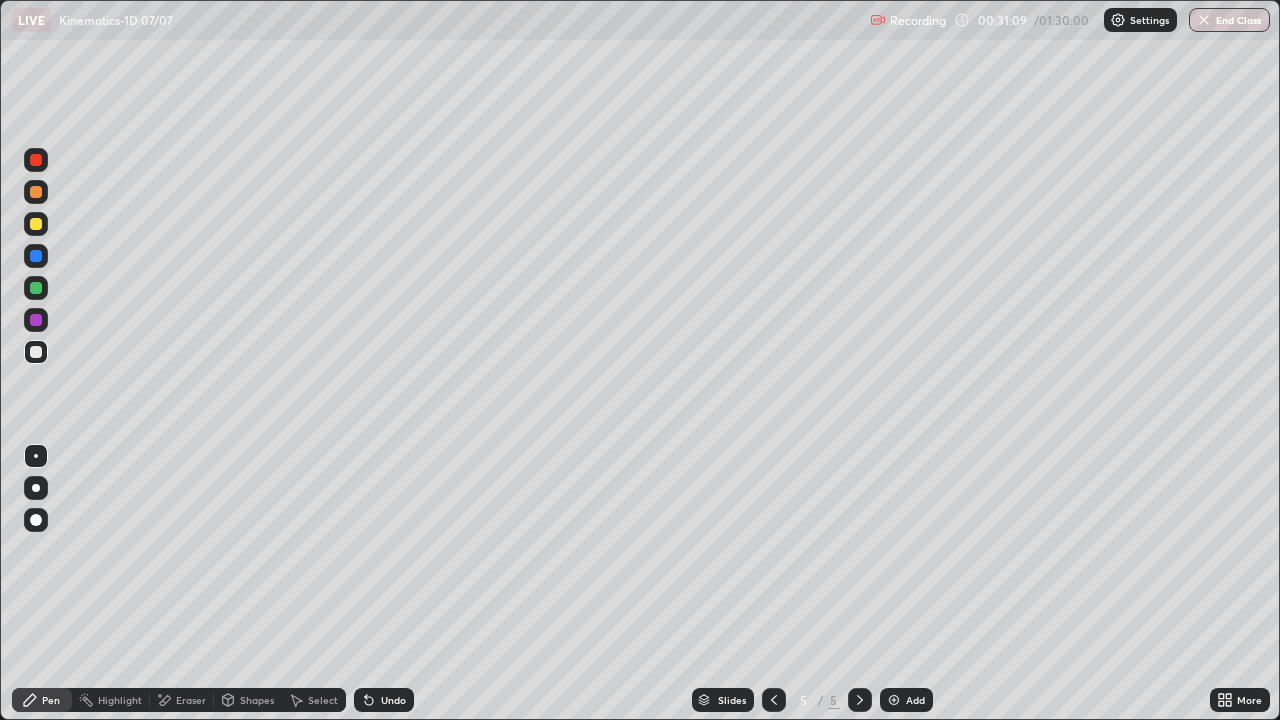 click at bounding box center (894, 700) 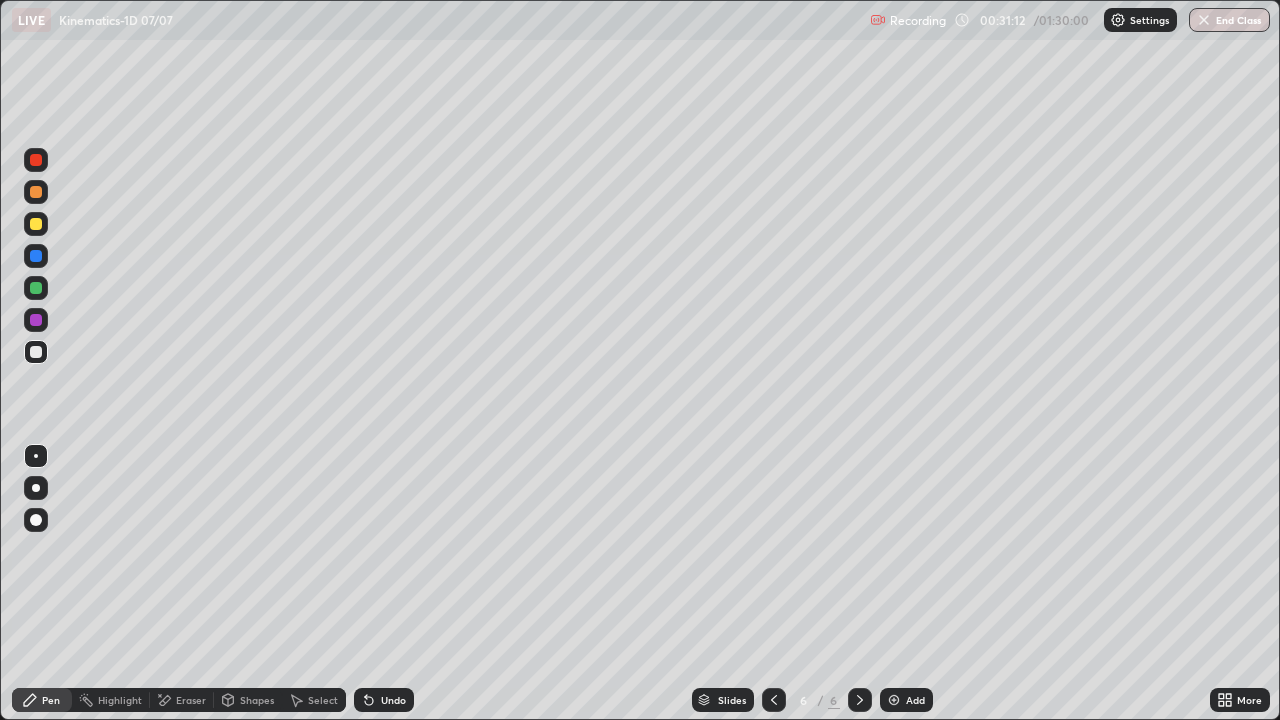 click on "Undo" at bounding box center [384, 700] 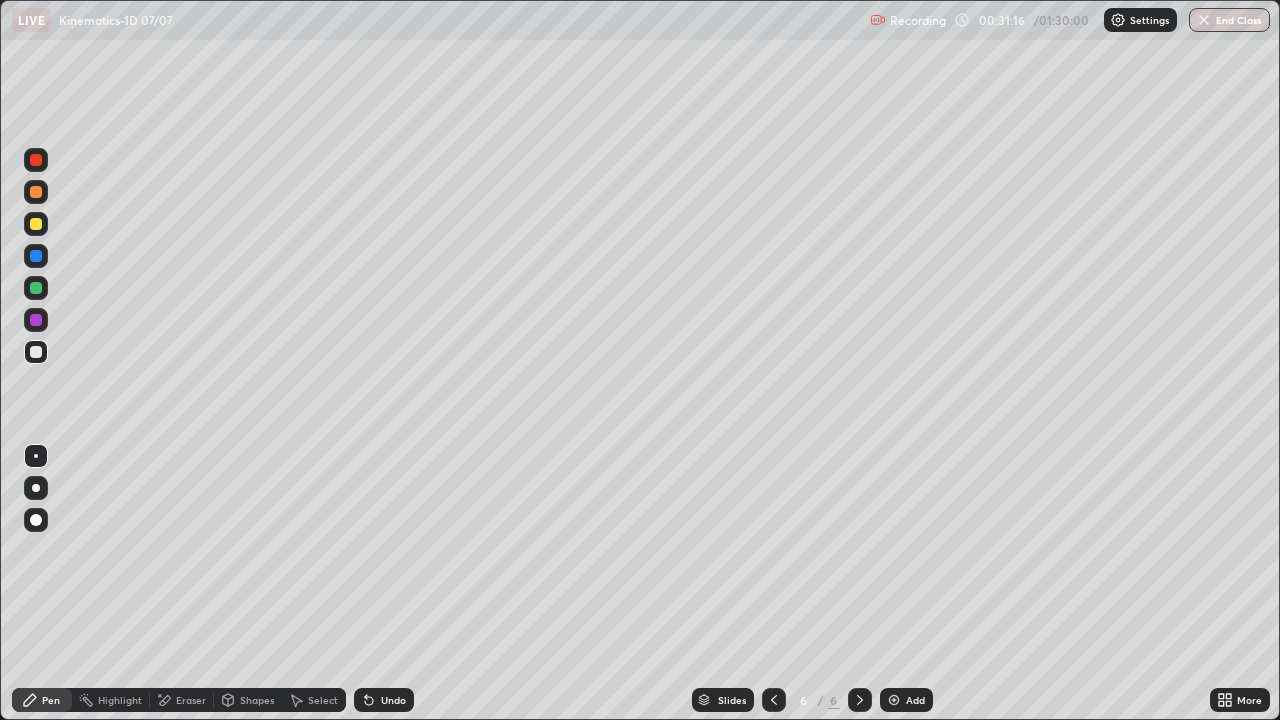 click on "Undo" at bounding box center (384, 700) 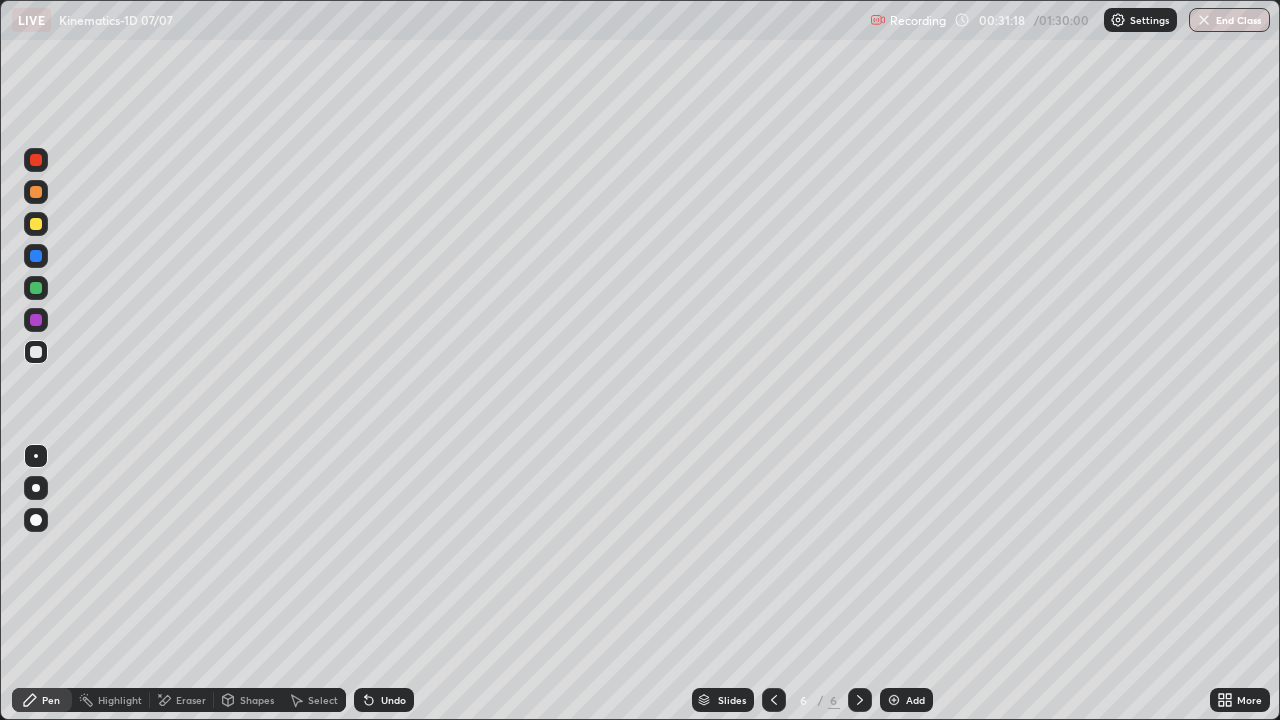 click on "Undo" at bounding box center (393, 700) 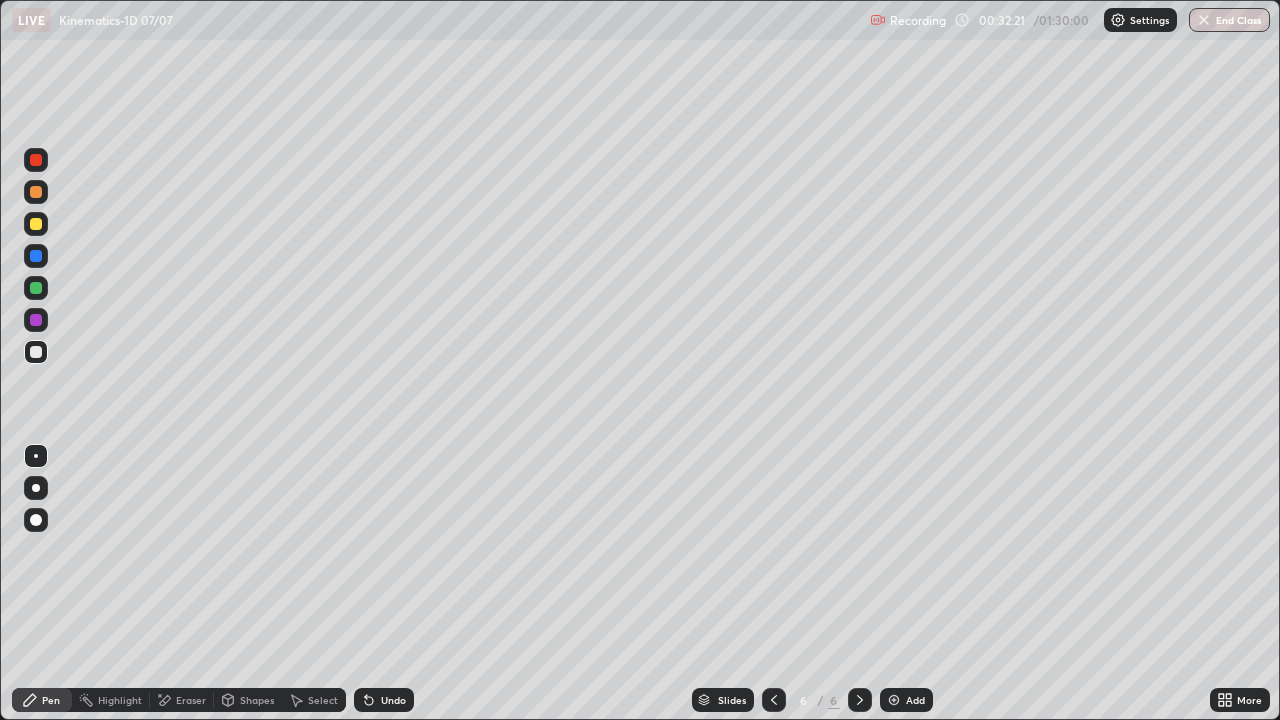 click at bounding box center [36, 224] 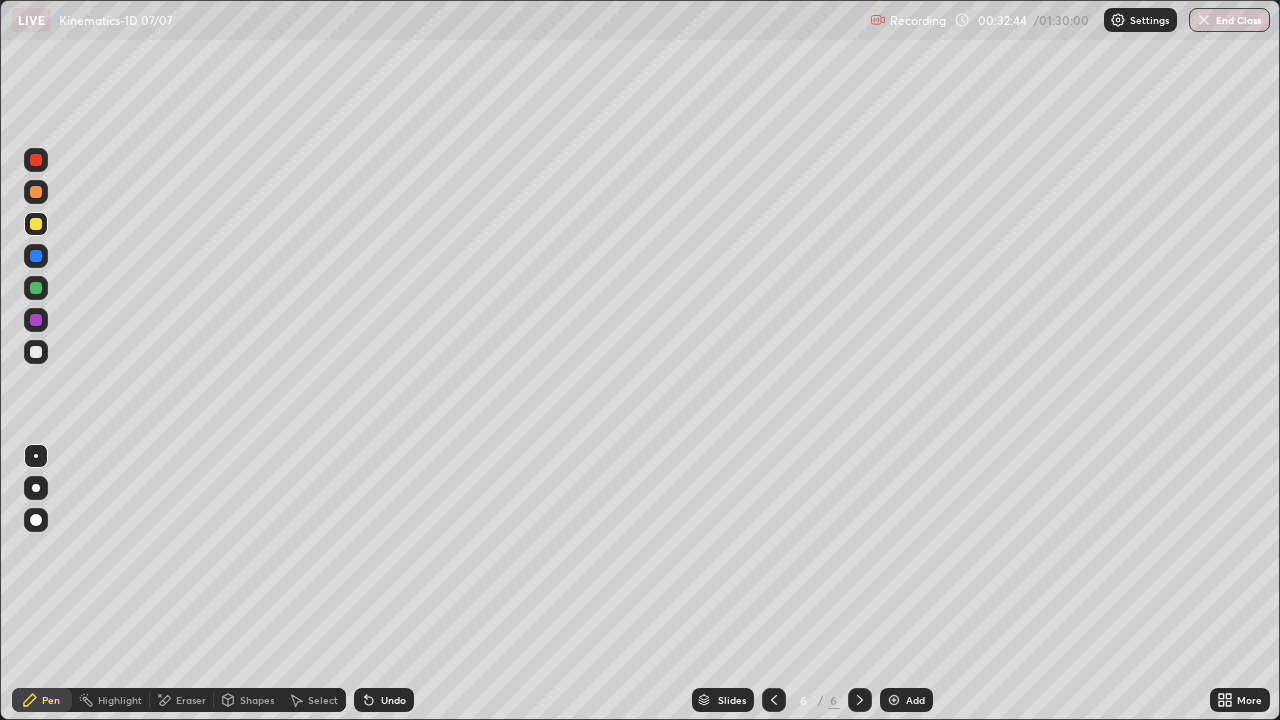 click on "Eraser" at bounding box center (191, 700) 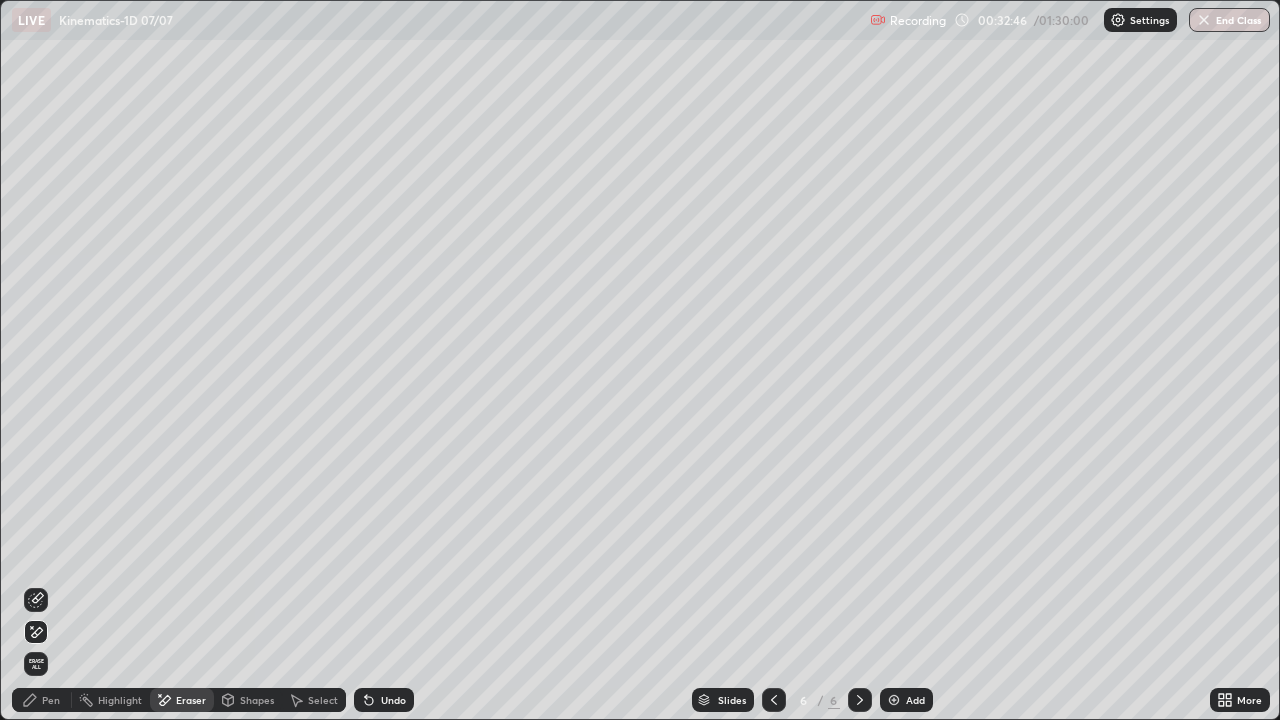 click on "Pen" at bounding box center [42, 700] 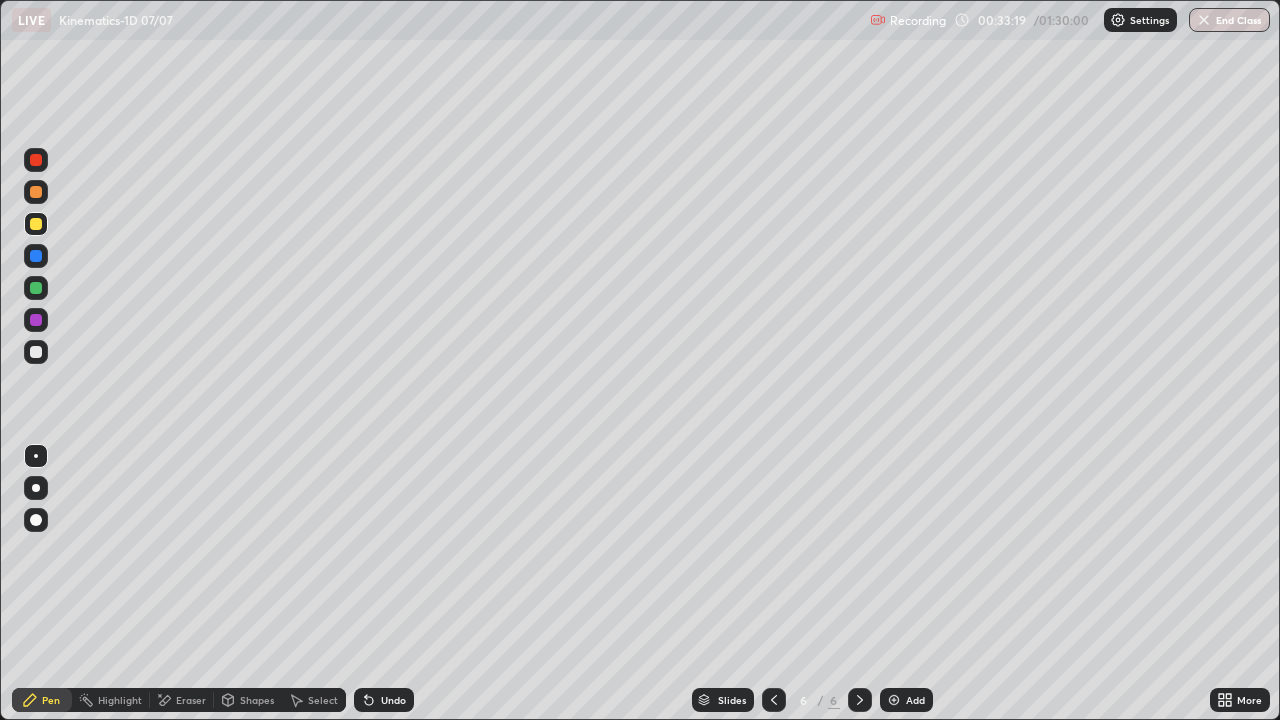 click 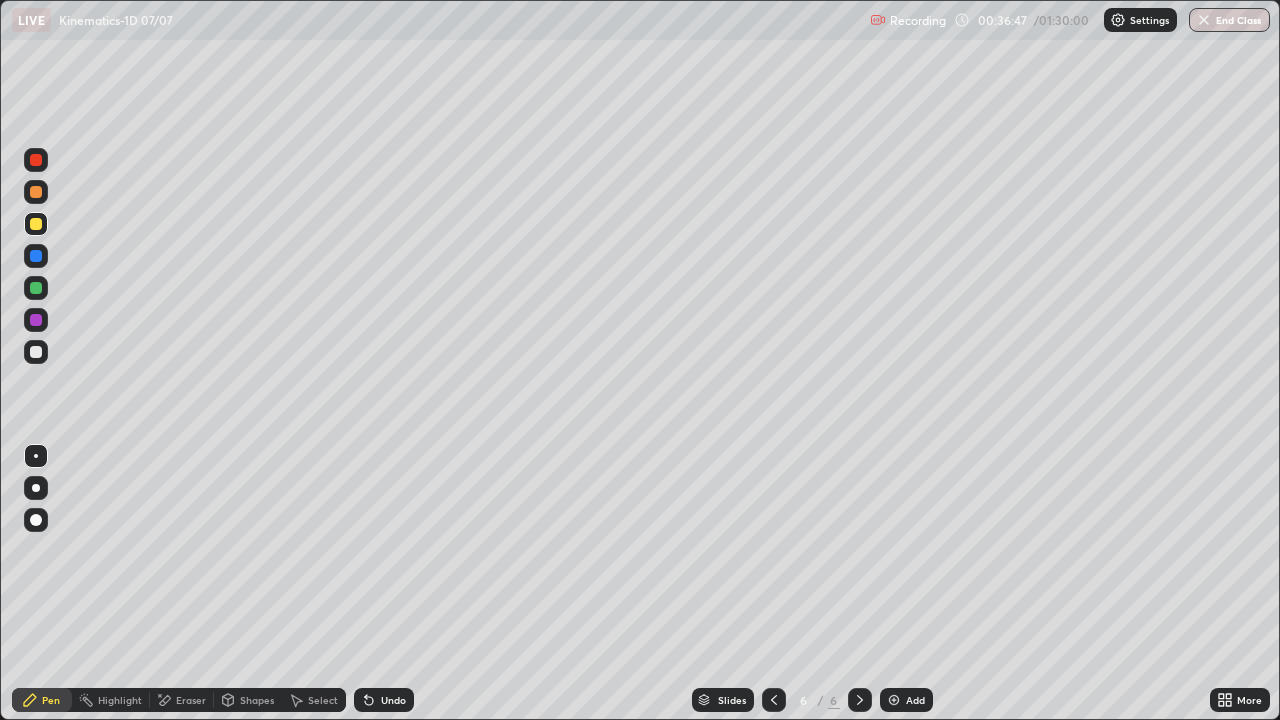 click on "Eraser" at bounding box center (191, 700) 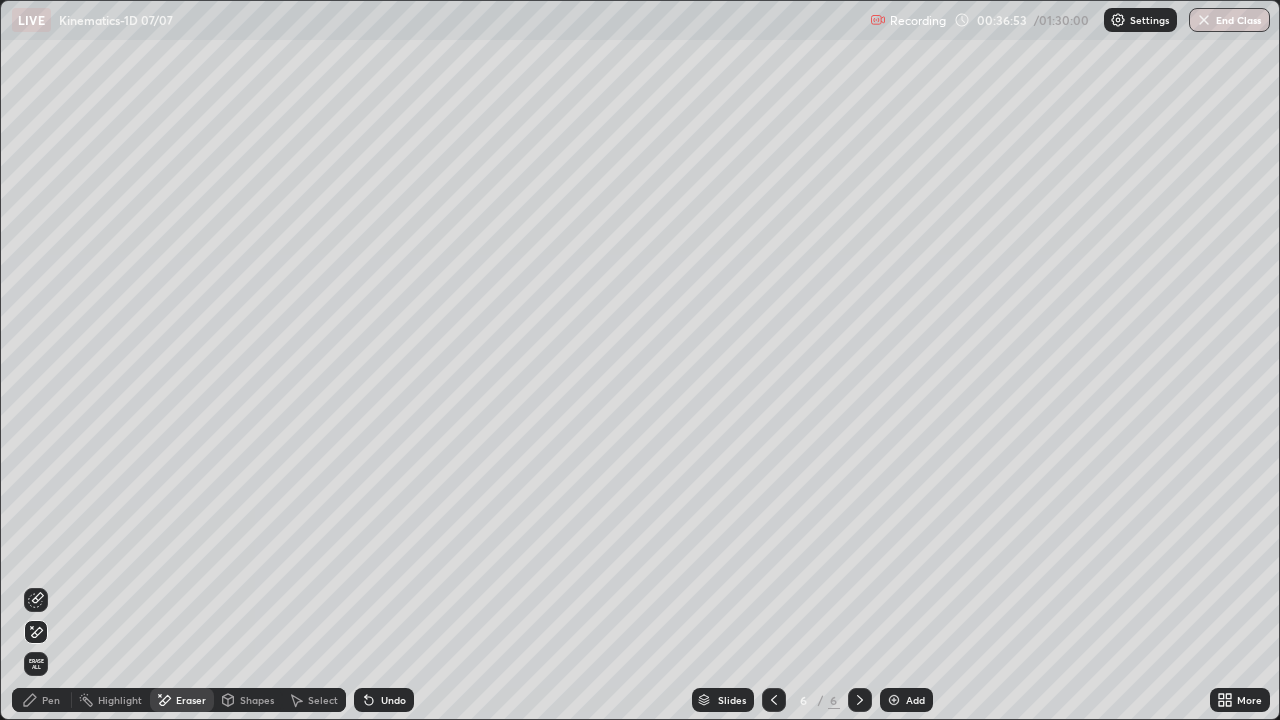click 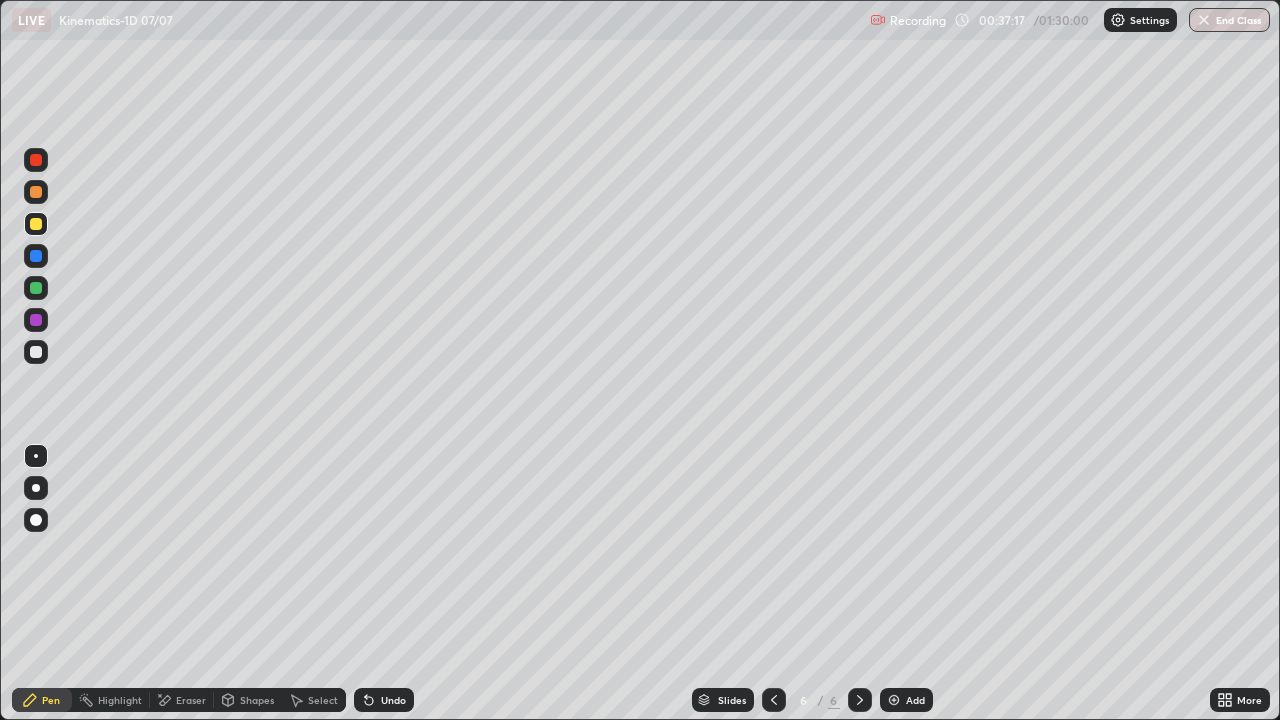 click at bounding box center [36, 352] 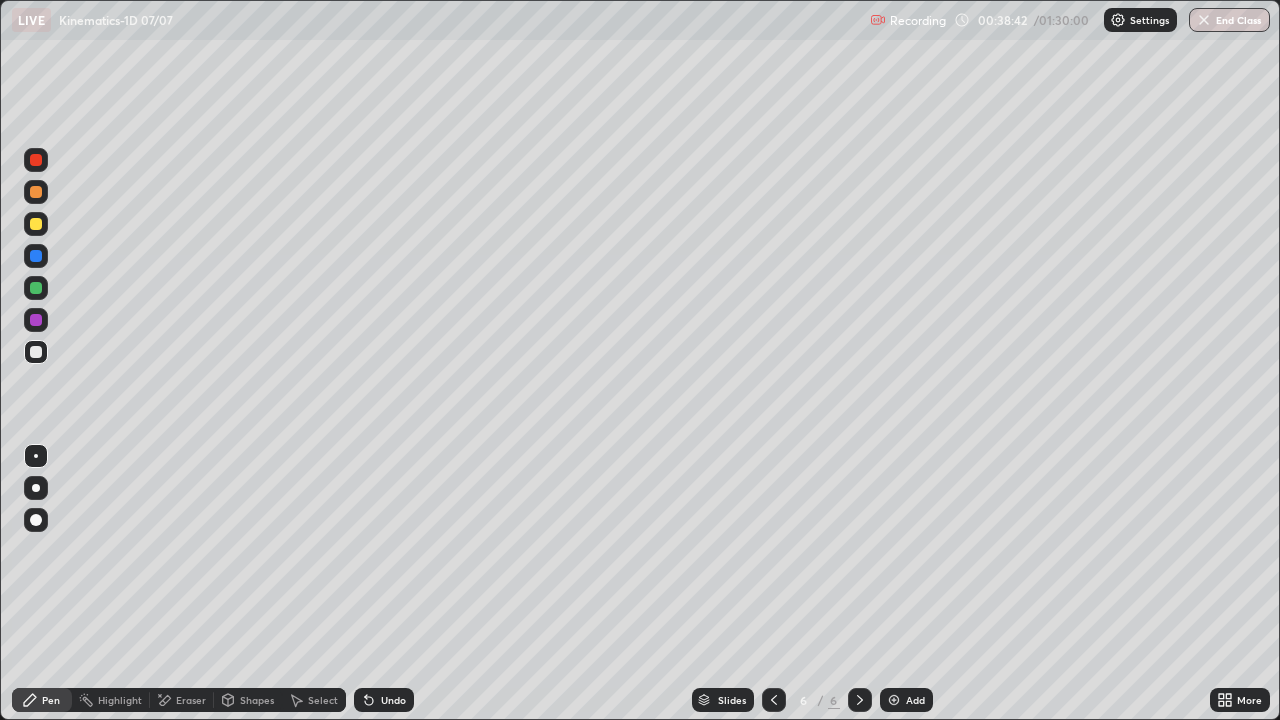 click on "Undo" at bounding box center (384, 700) 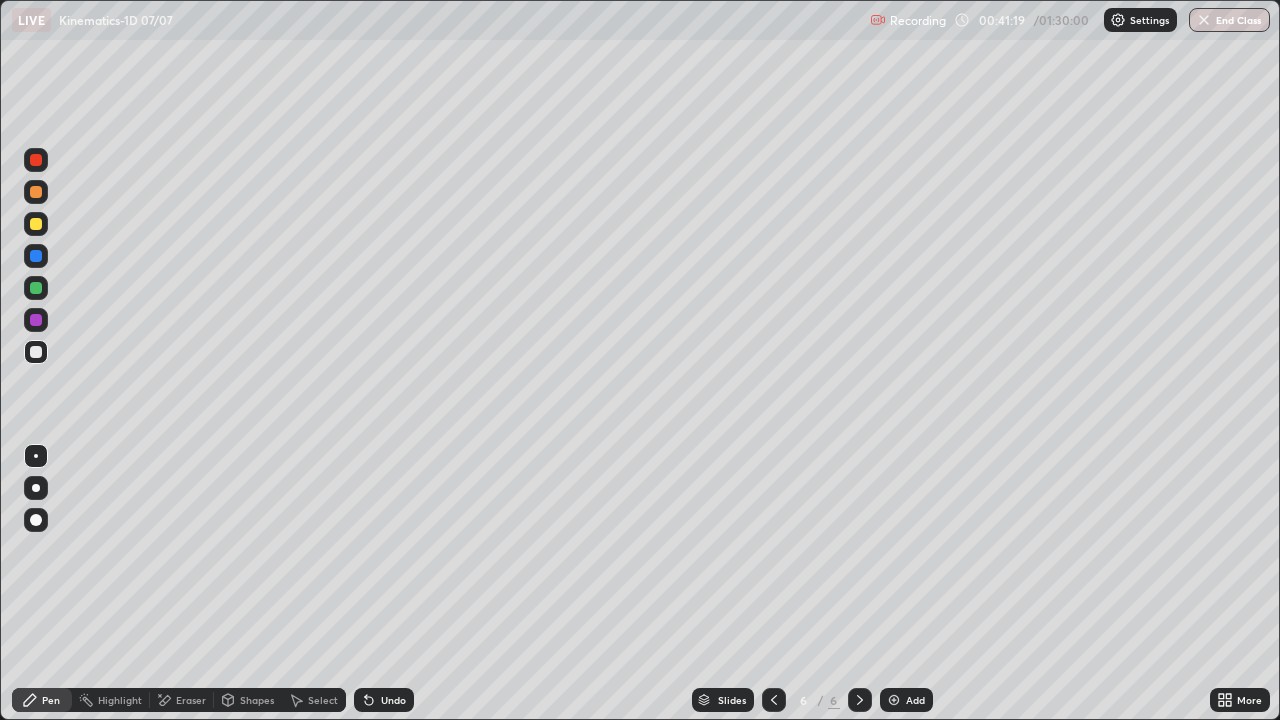 click at bounding box center [36, 224] 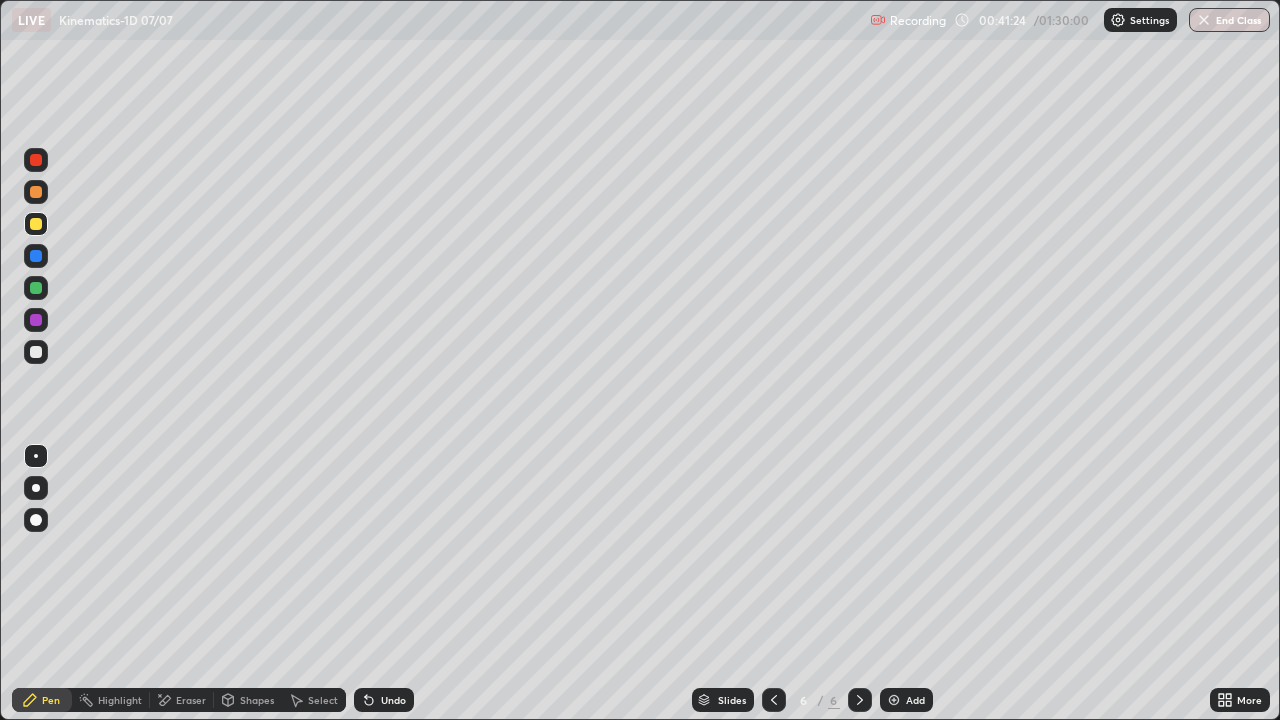 click 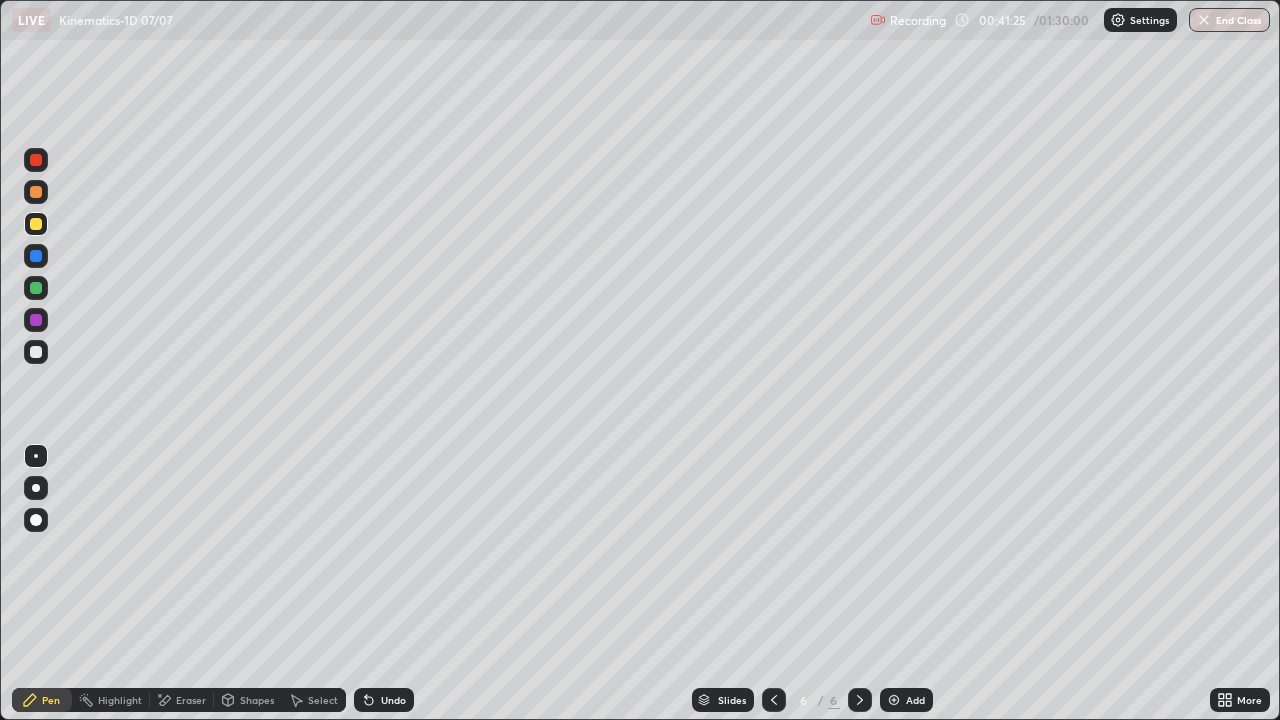 click at bounding box center (894, 700) 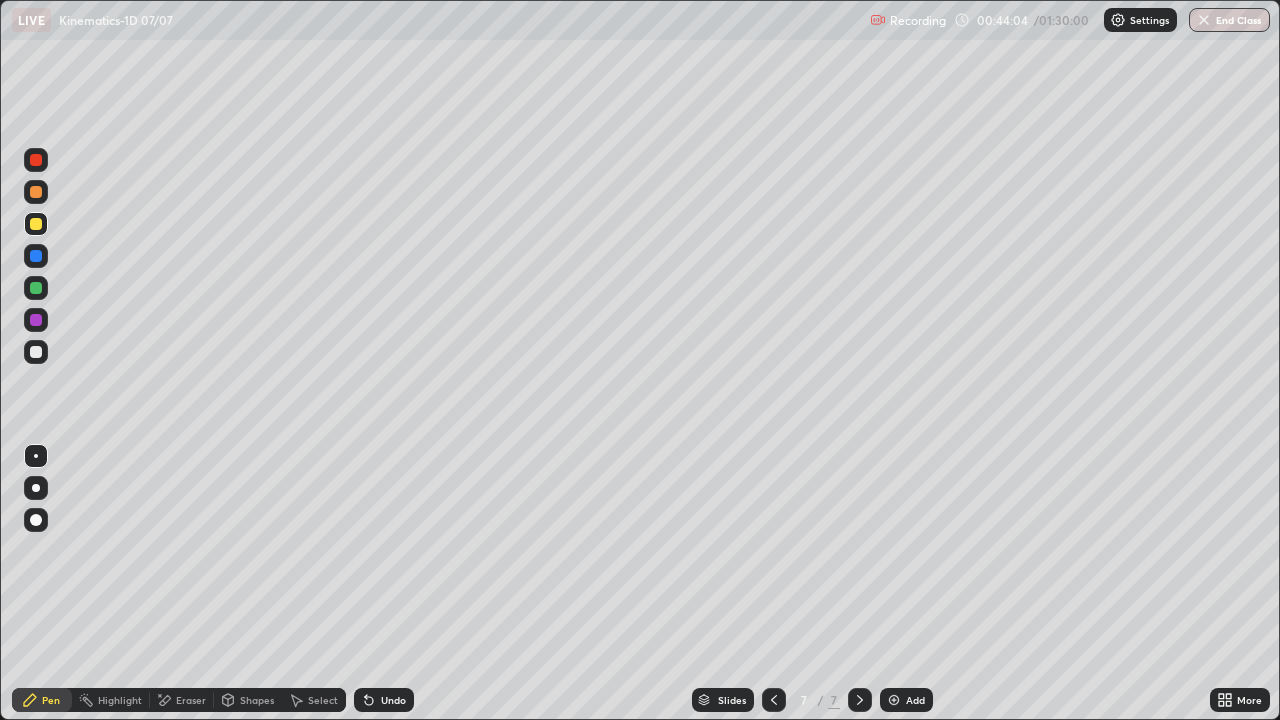 click at bounding box center [36, 352] 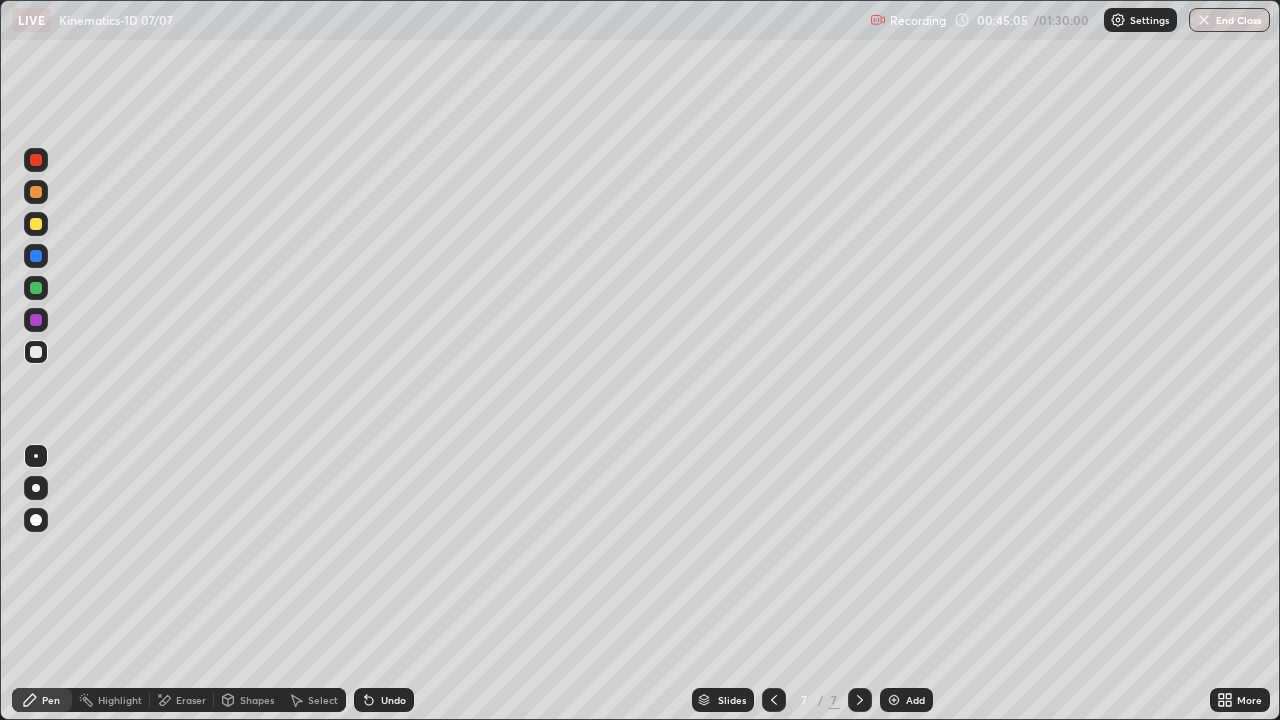click at bounding box center (36, 224) 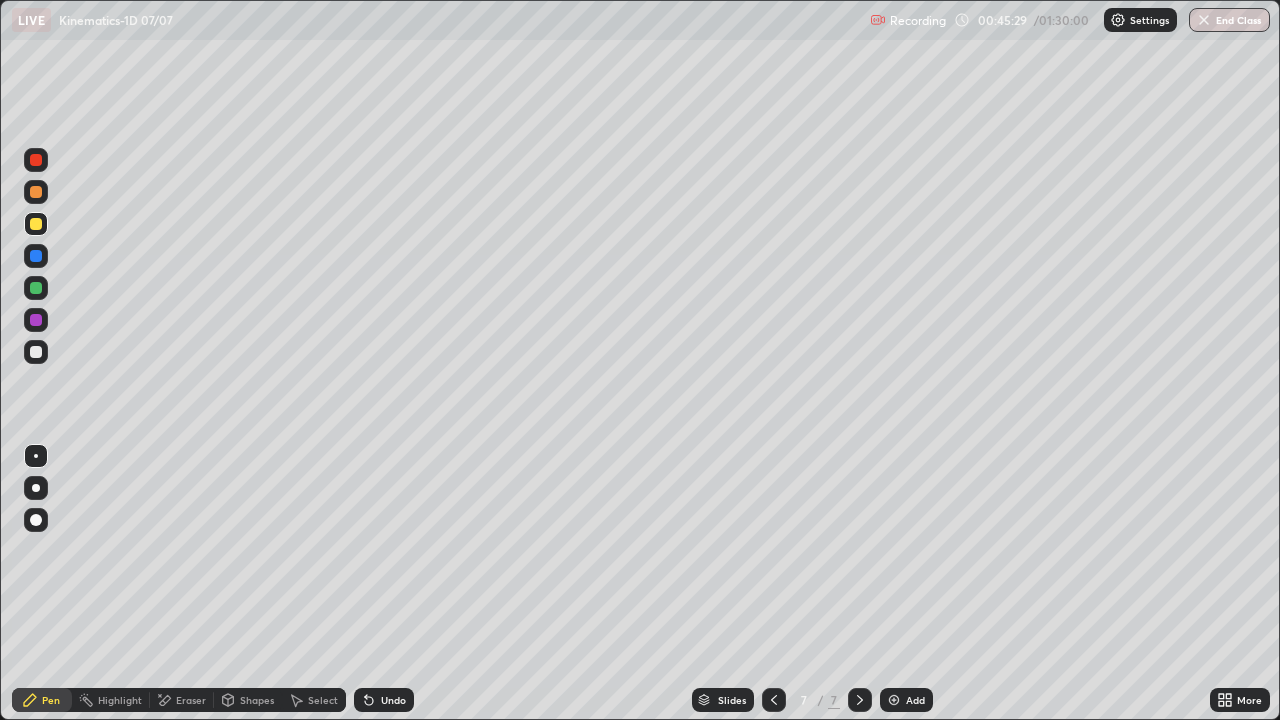 click 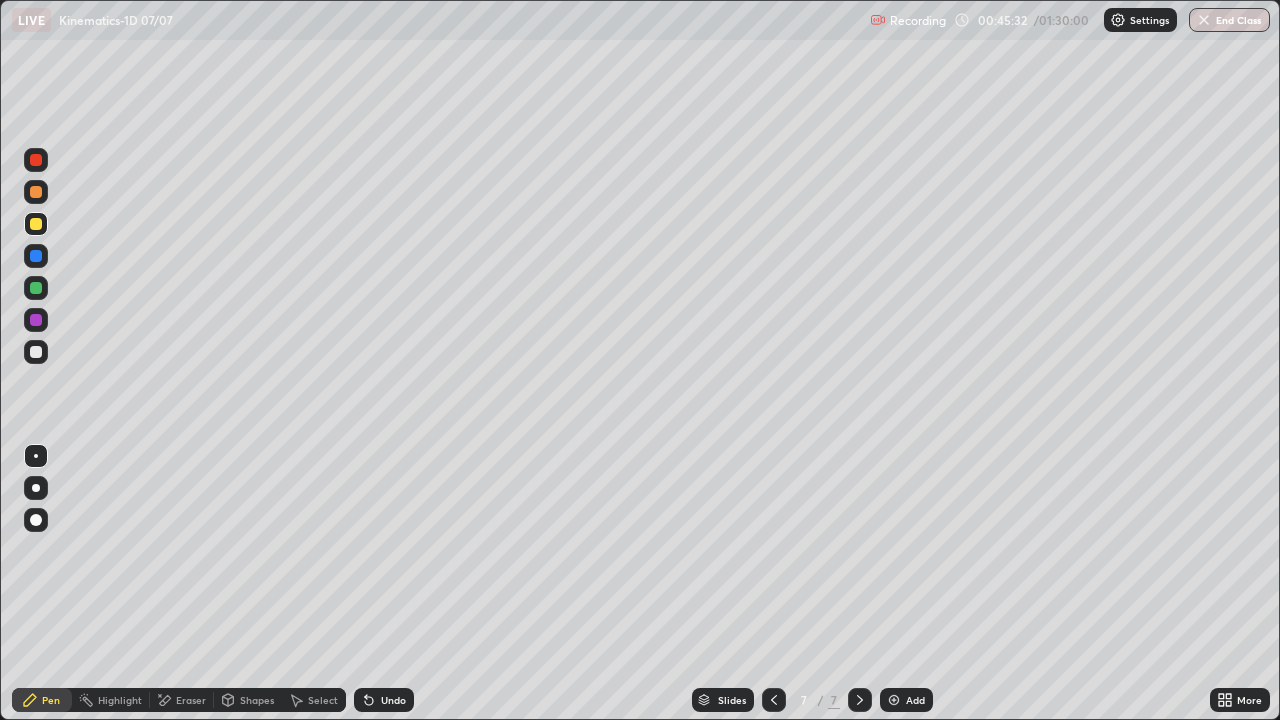 click at bounding box center (894, 700) 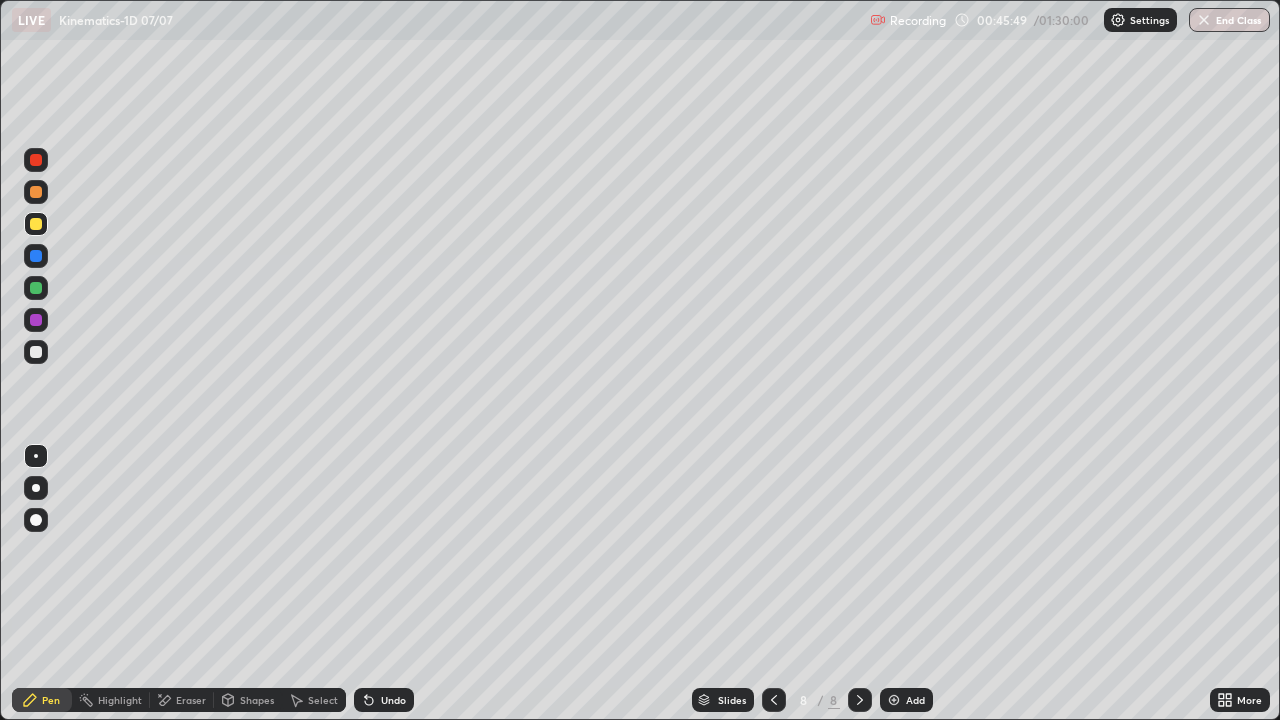 click on "Eraser" at bounding box center [191, 700] 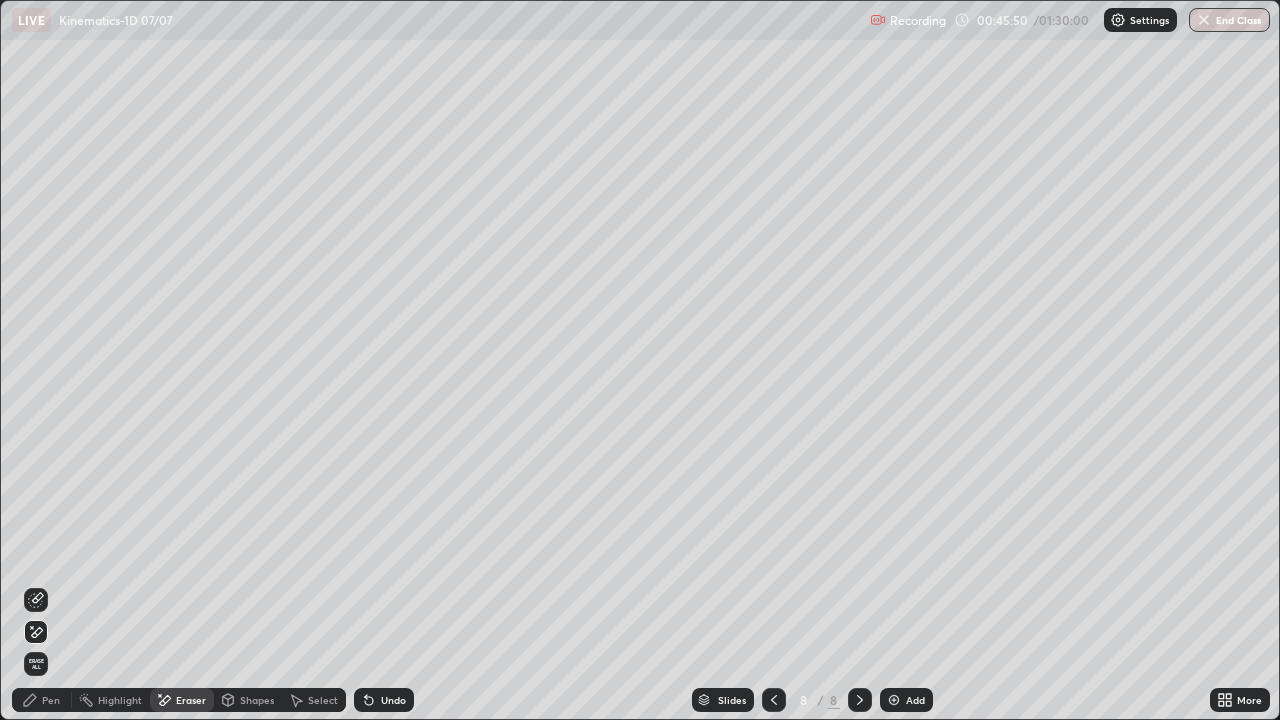 click on "Erase all" at bounding box center (36, 664) 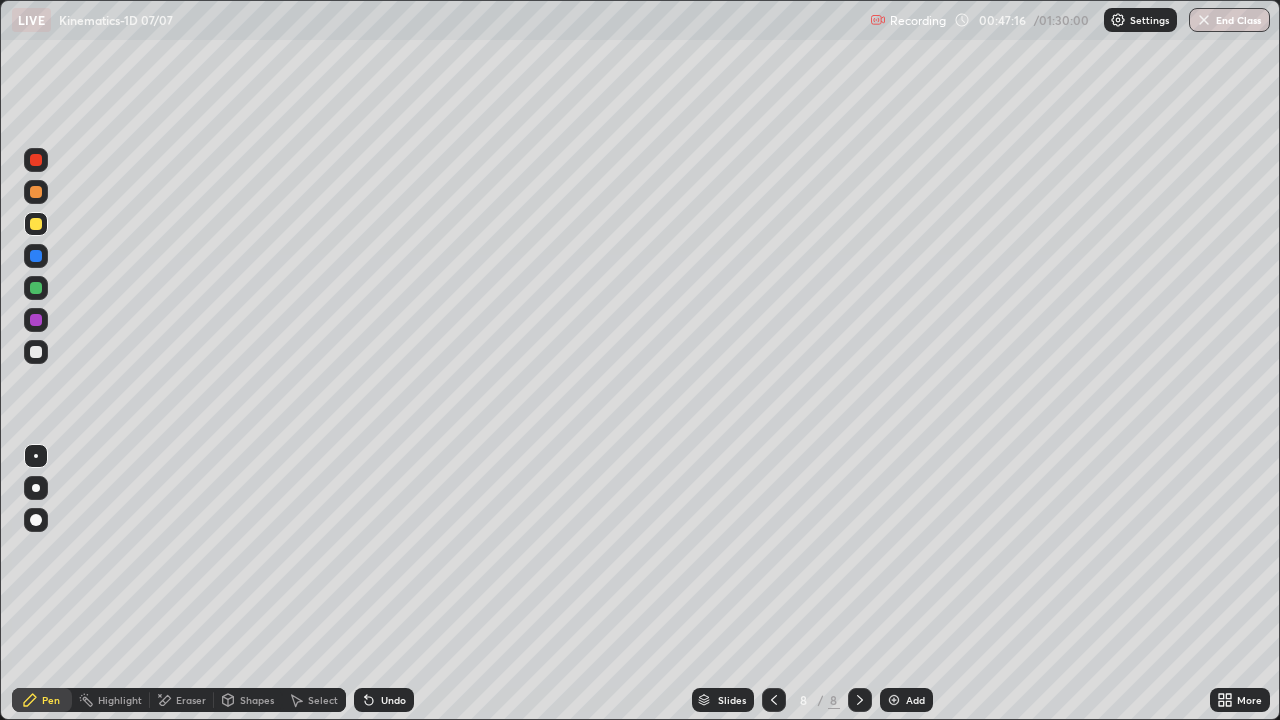 click 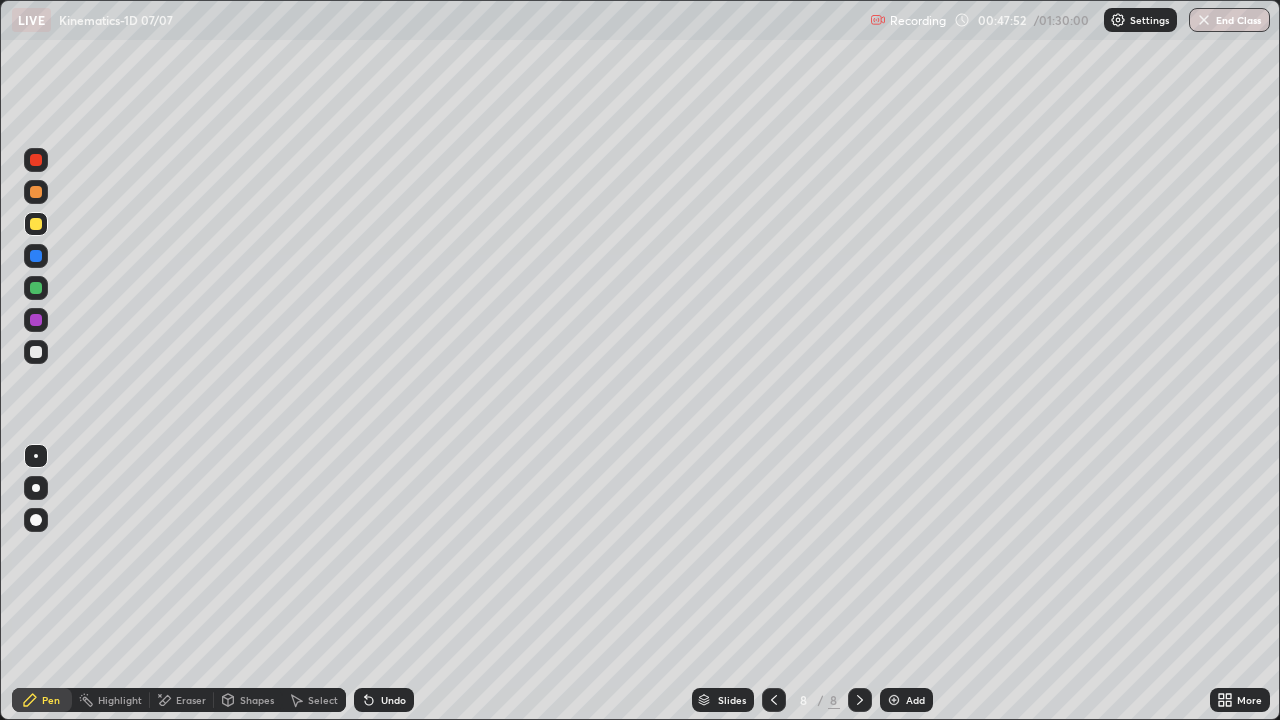 click on "Shapes" at bounding box center (257, 700) 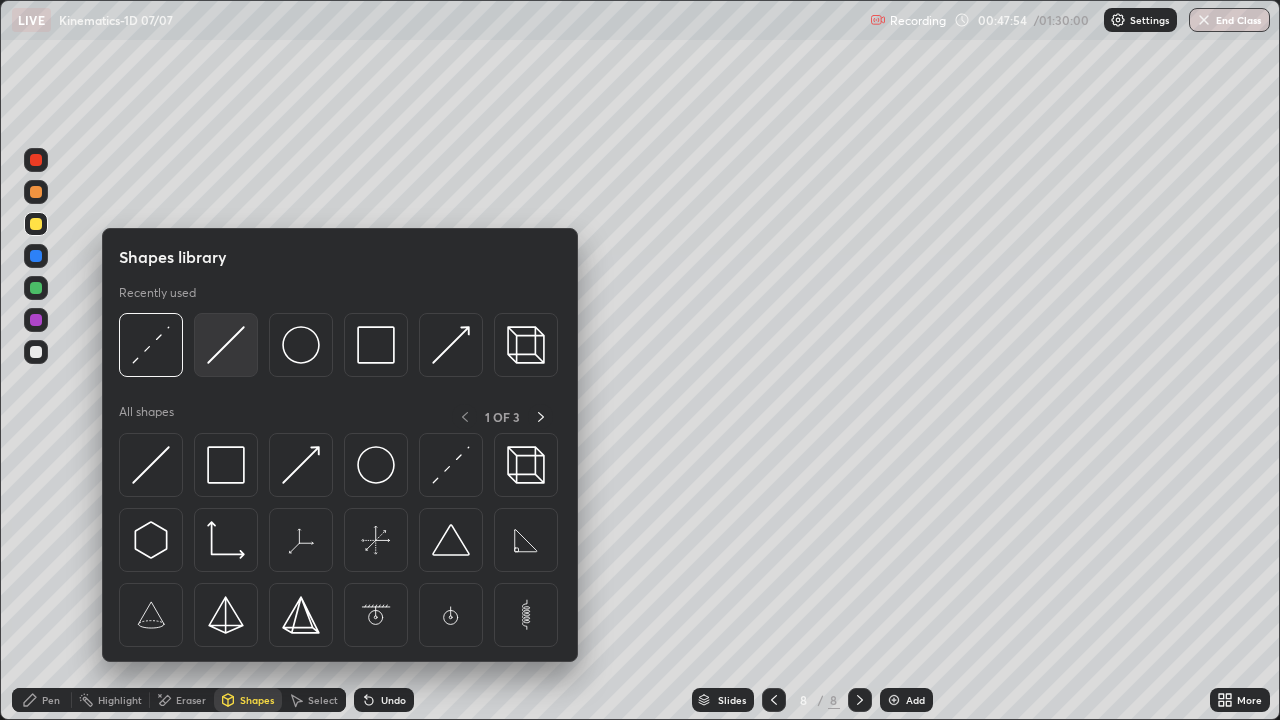 click at bounding box center (226, 345) 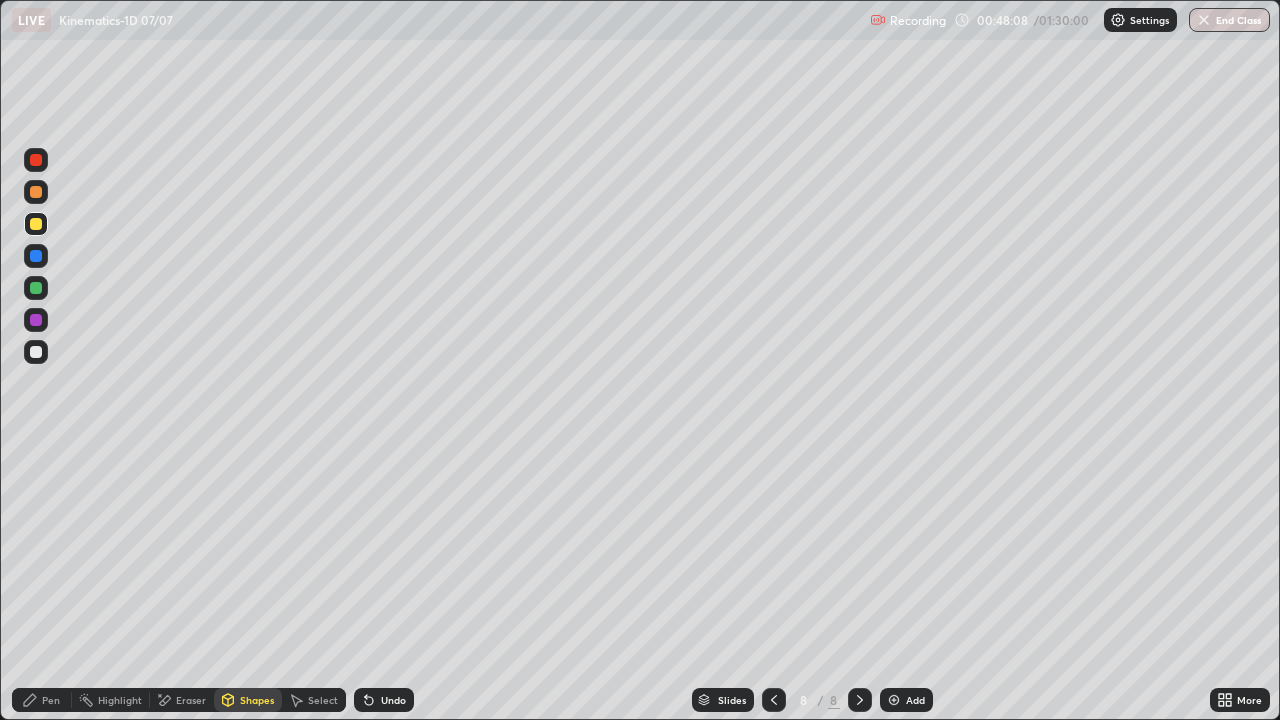 click 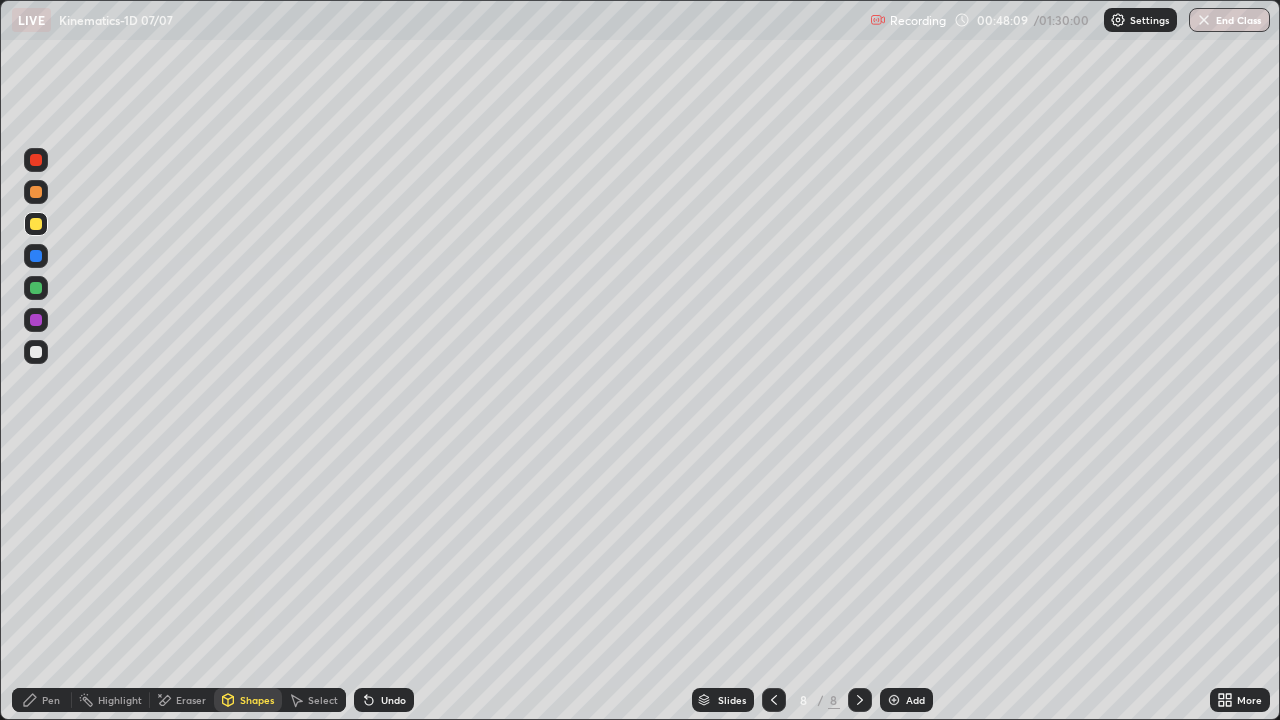 click at bounding box center [36, 352] 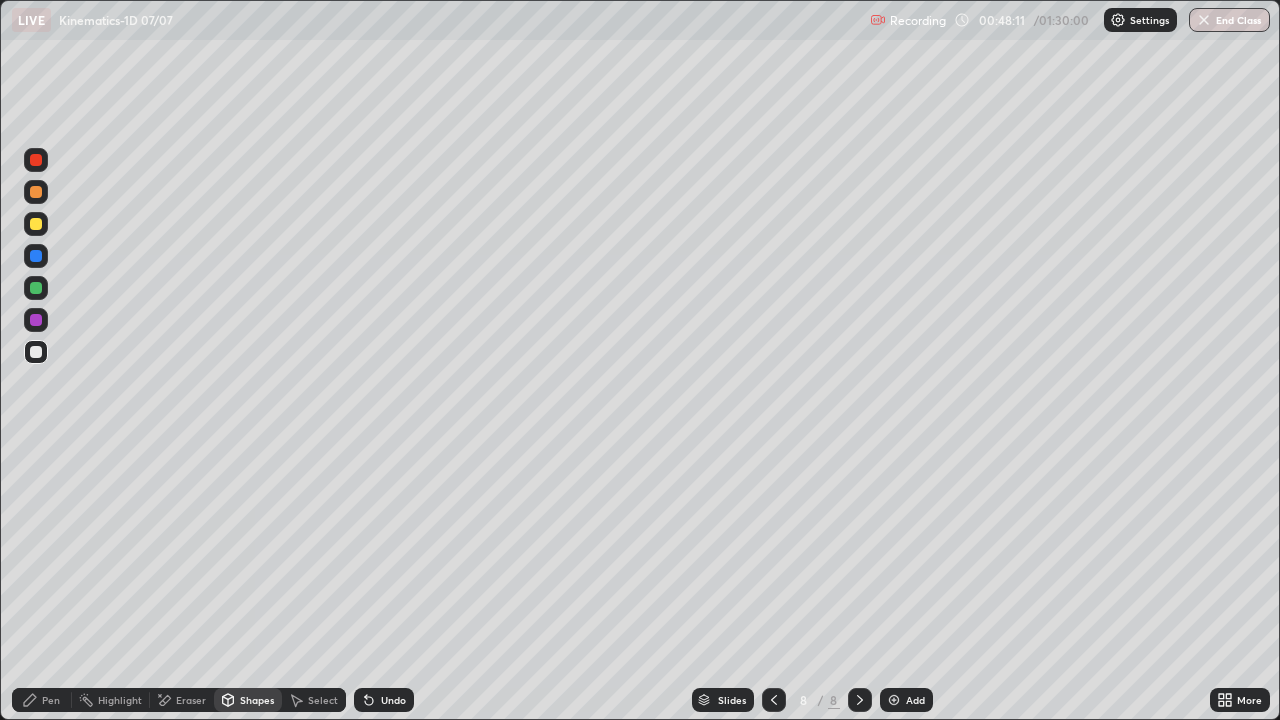 click at bounding box center [36, 224] 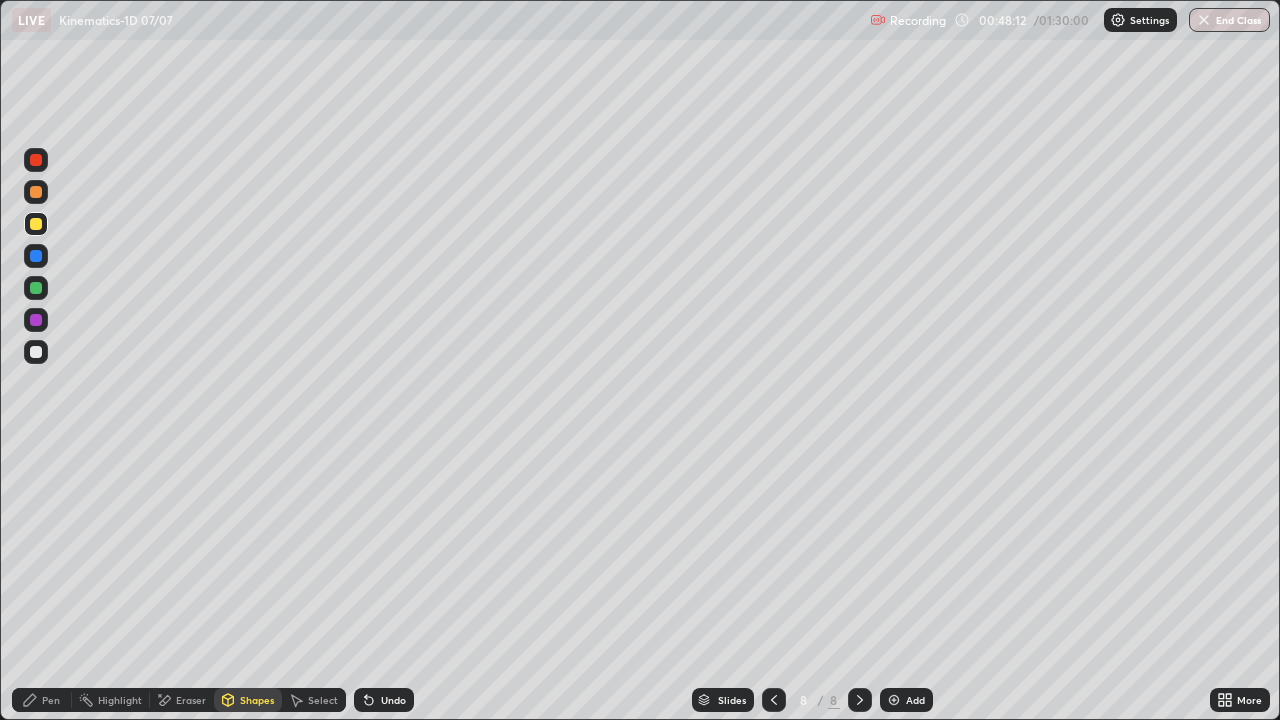 click at bounding box center (36, 160) 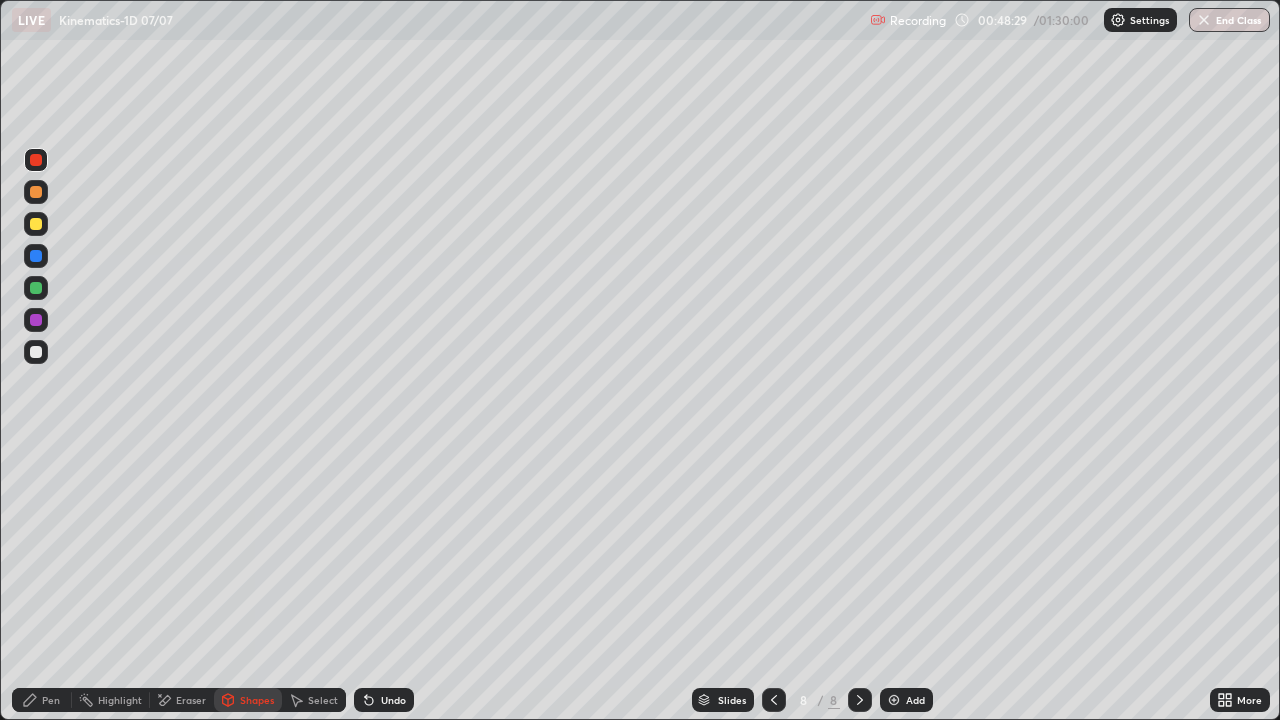 click on "Pen" at bounding box center (51, 700) 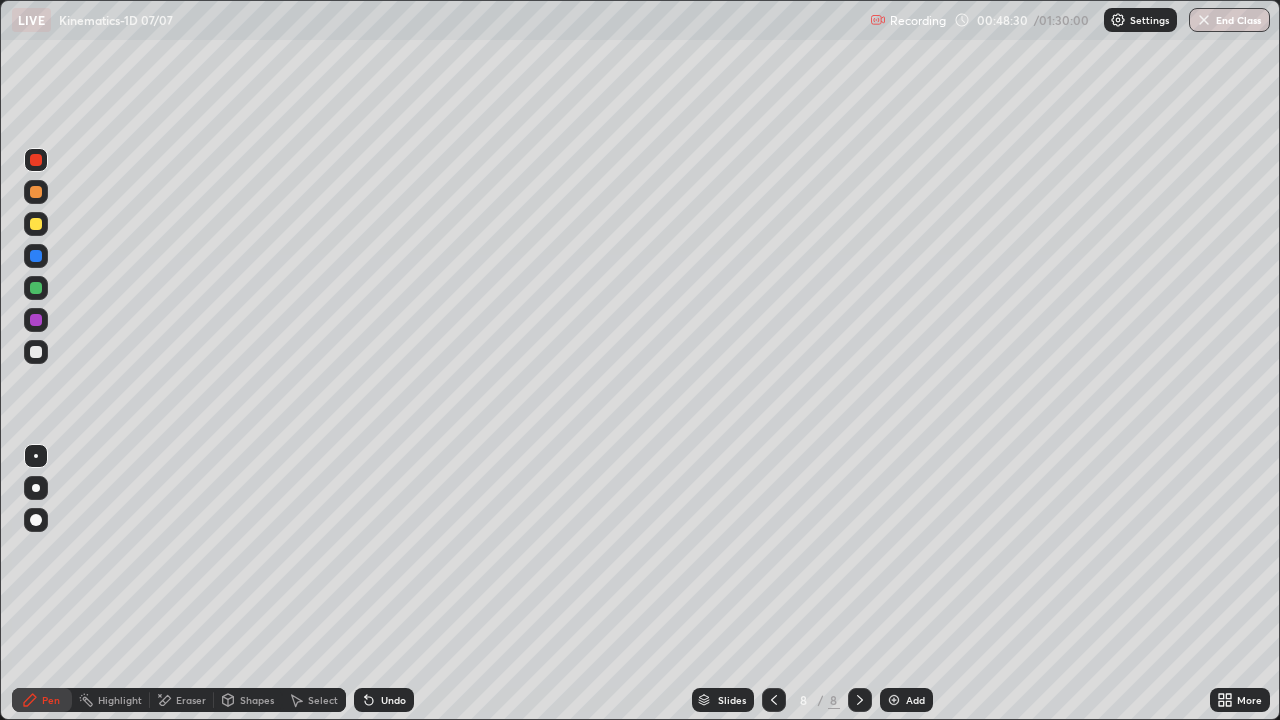 click at bounding box center [36, 352] 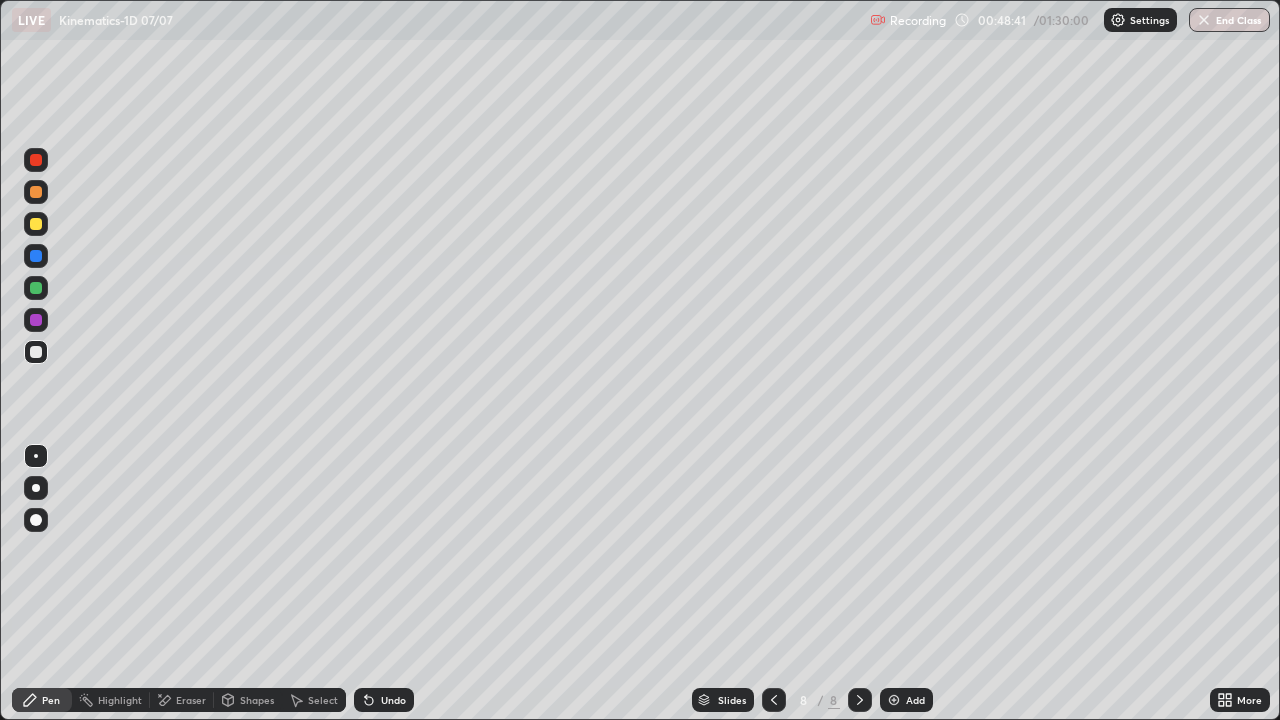 click on "Eraser" at bounding box center (191, 700) 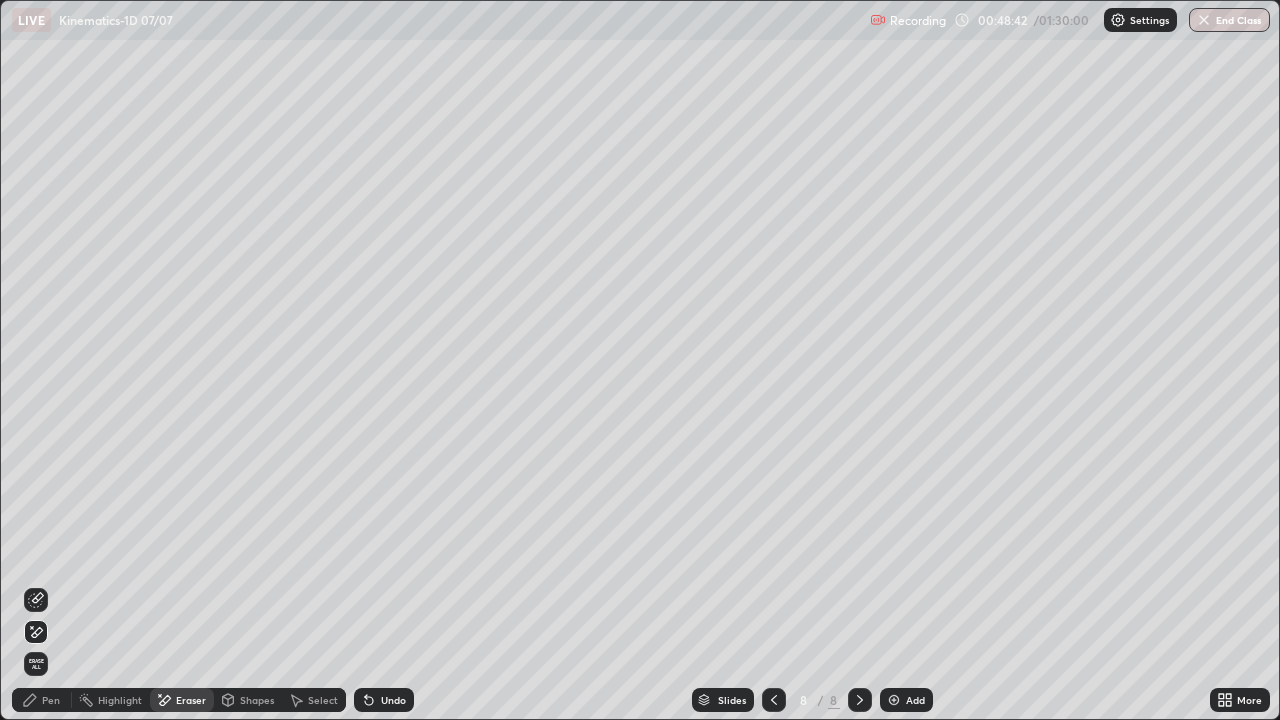 click 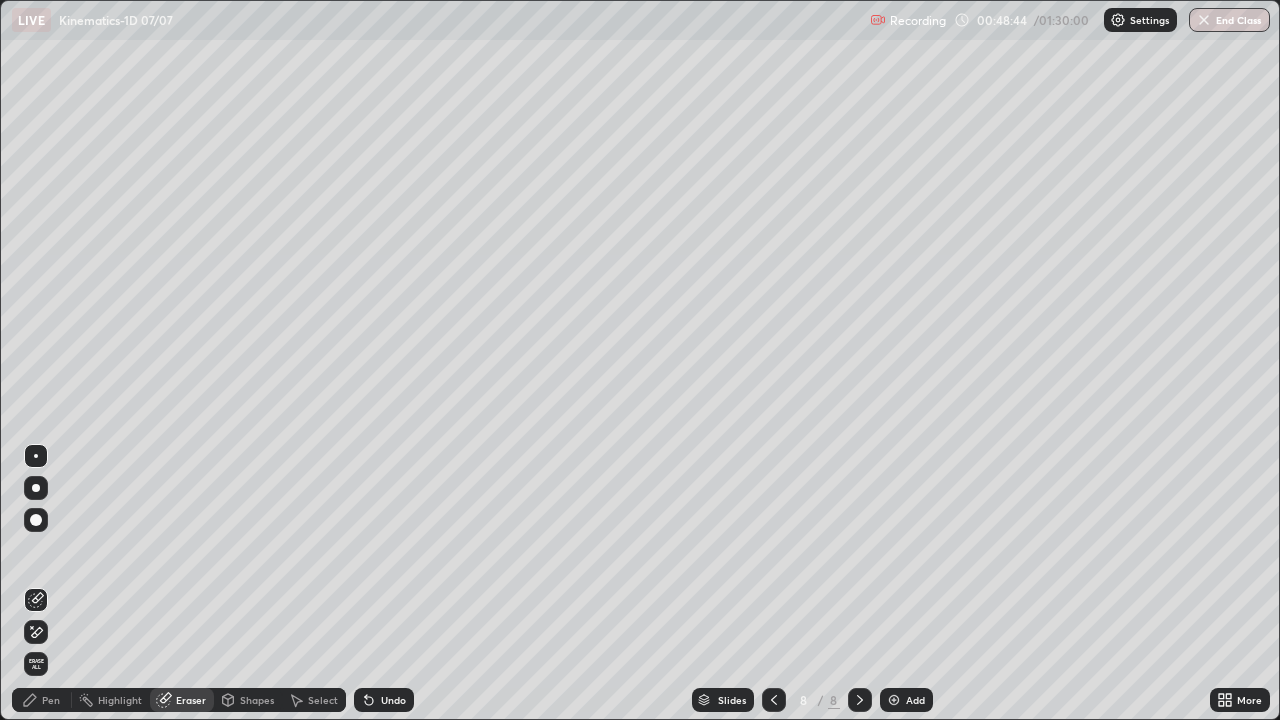 click 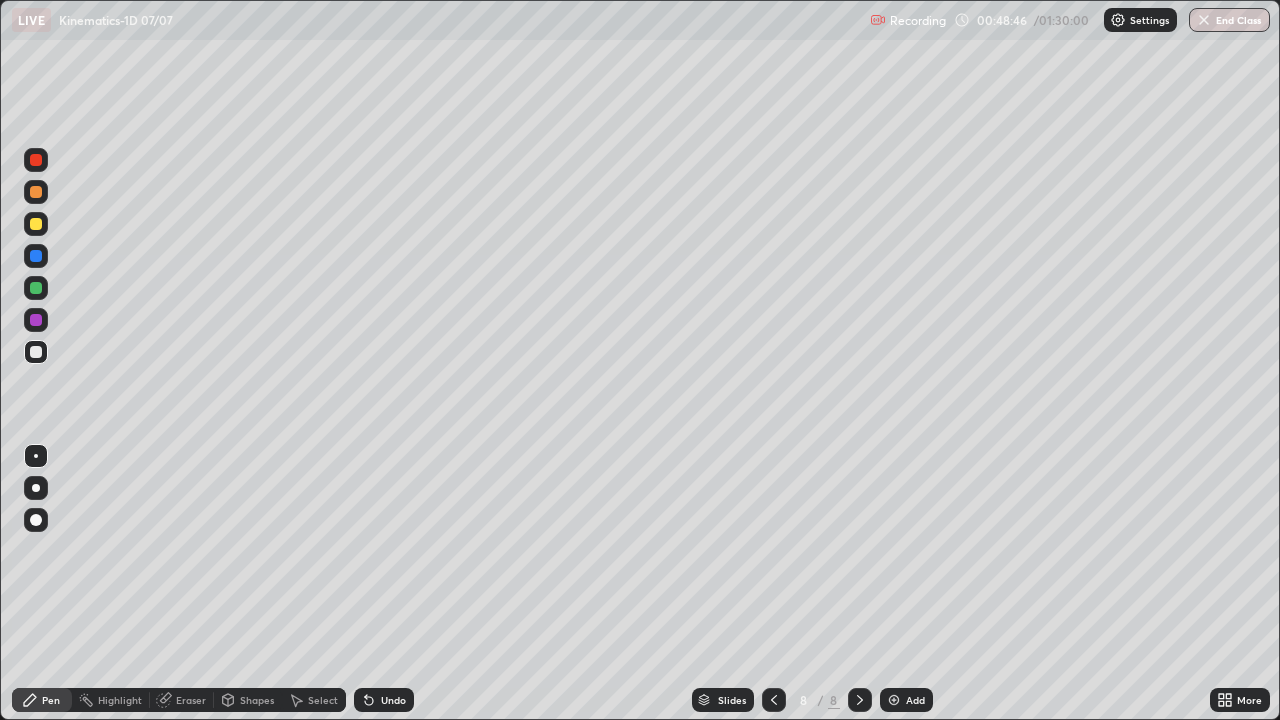 click at bounding box center [36, 224] 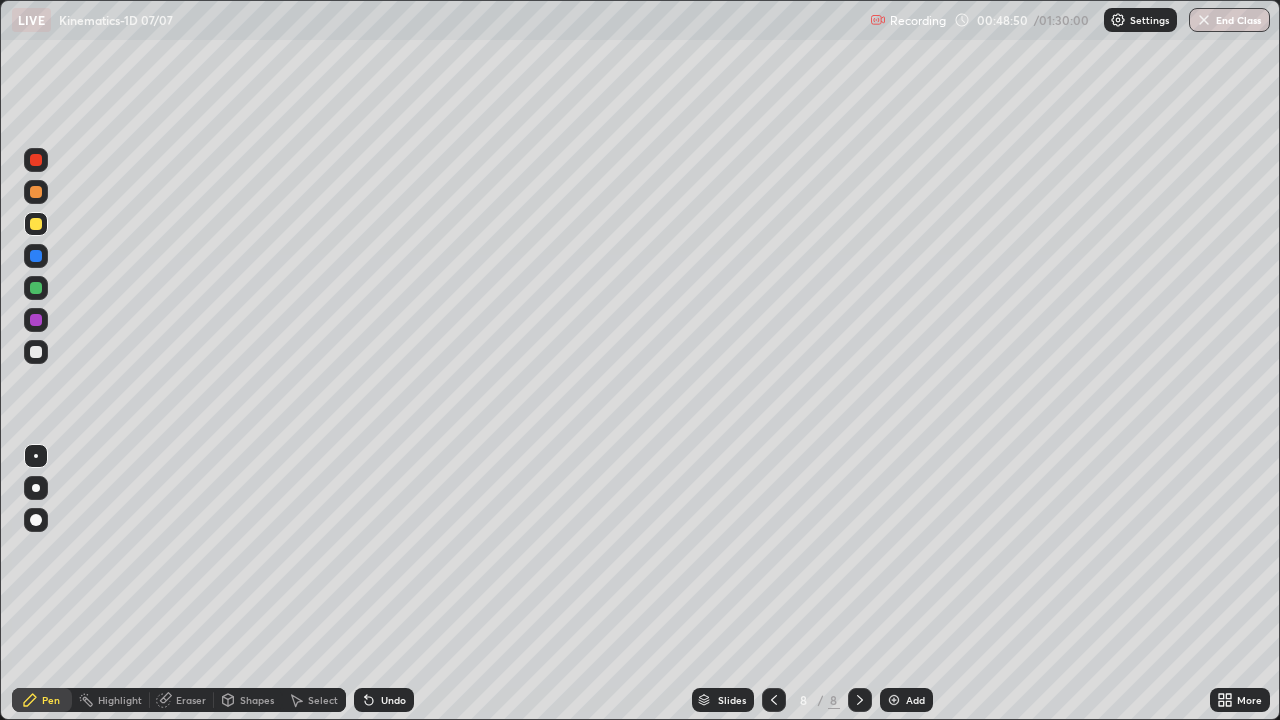 click at bounding box center (36, 160) 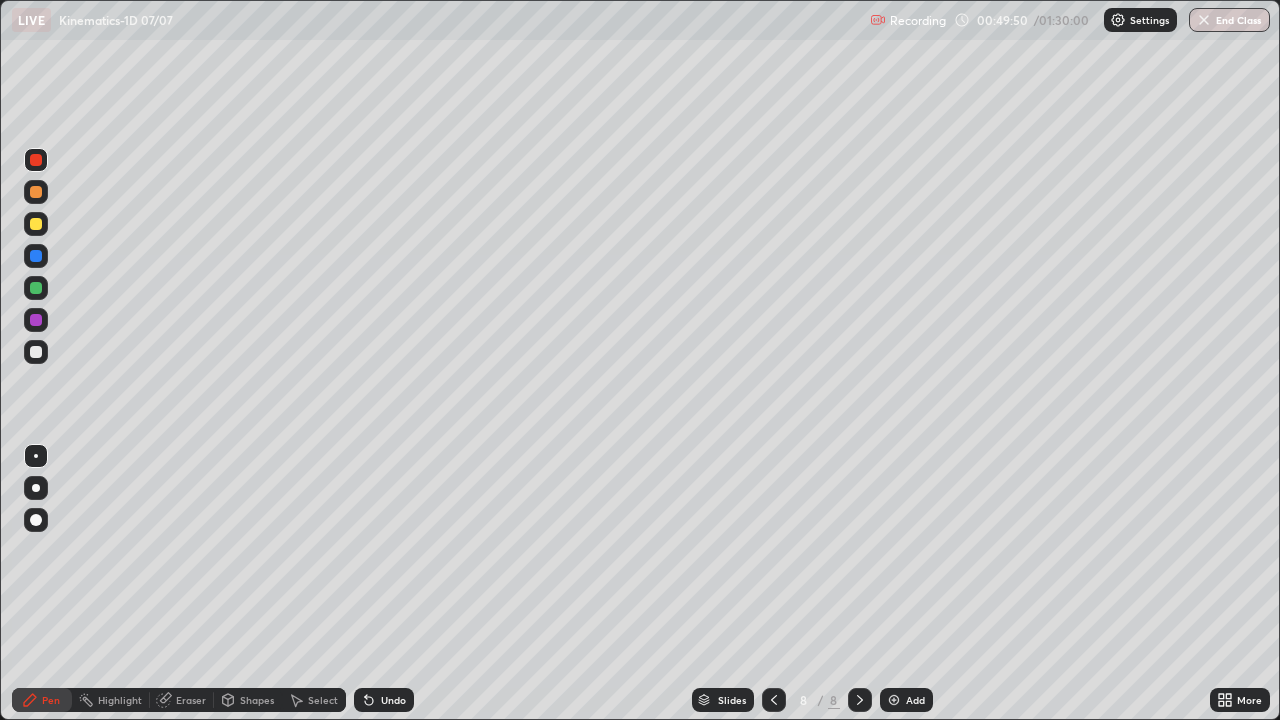 click at bounding box center (36, 224) 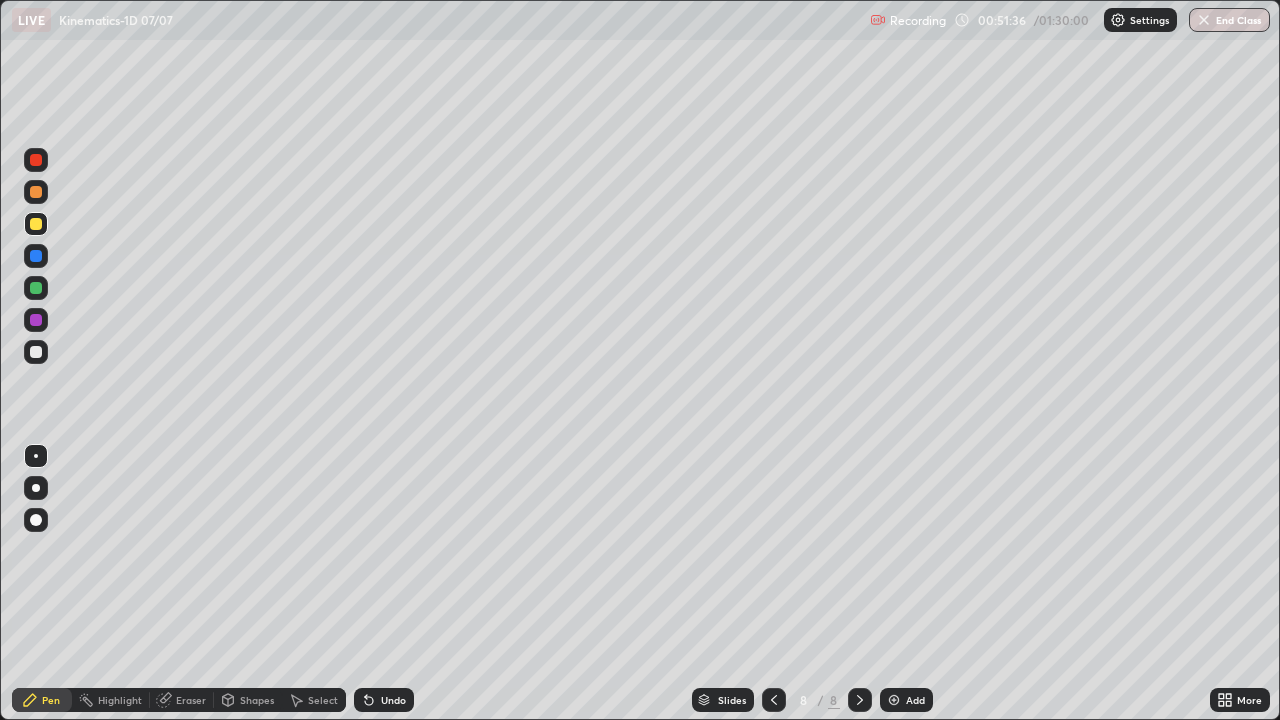 click at bounding box center (36, 352) 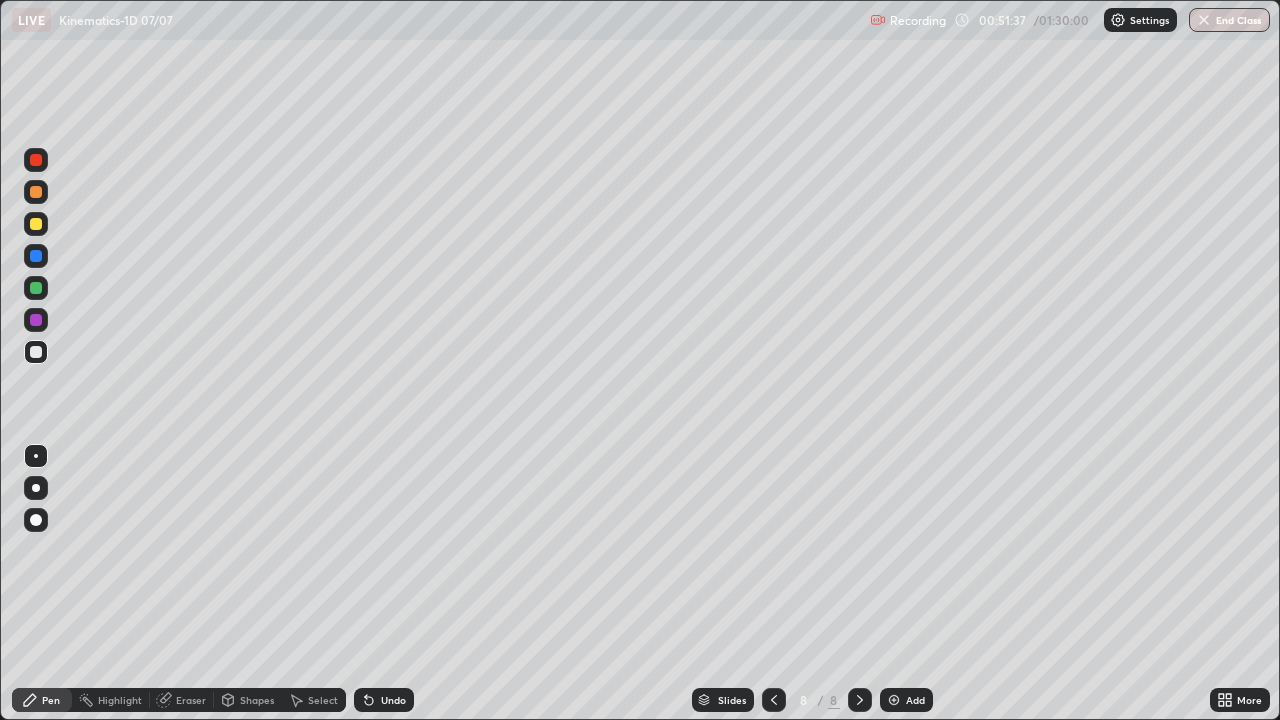 click on "Eraser" at bounding box center [191, 700] 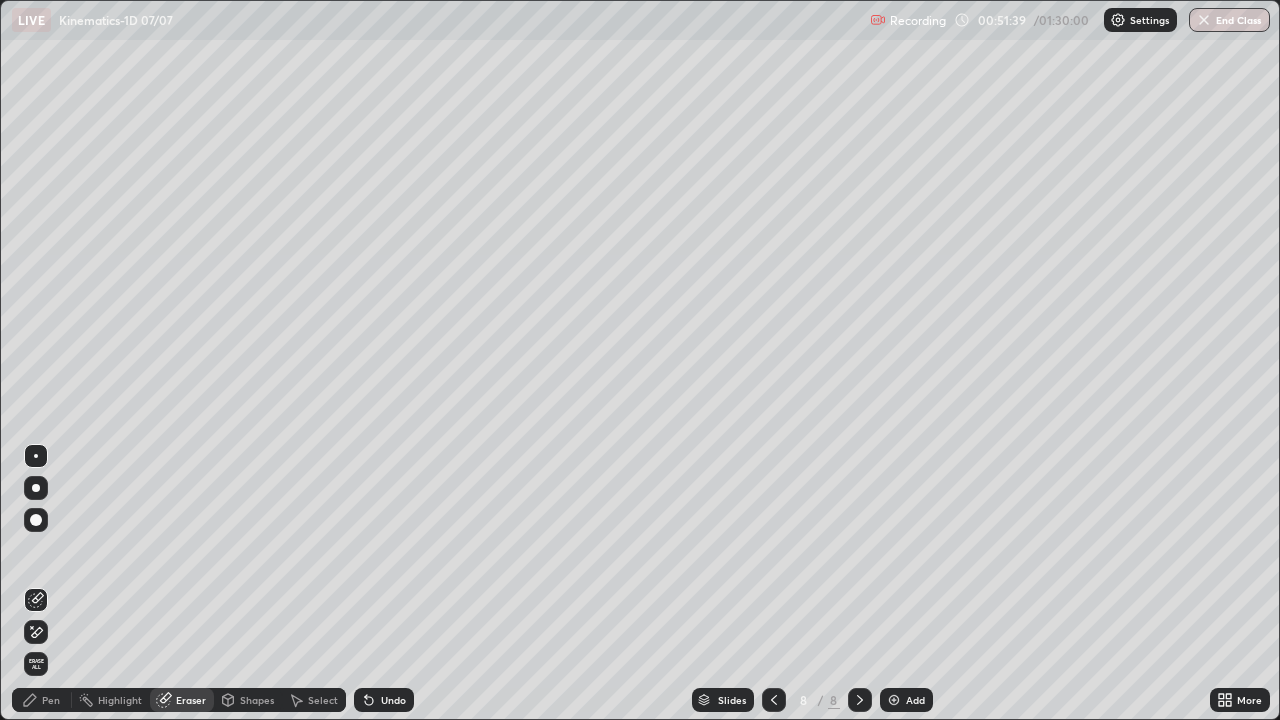 click on "Shapes" at bounding box center (257, 700) 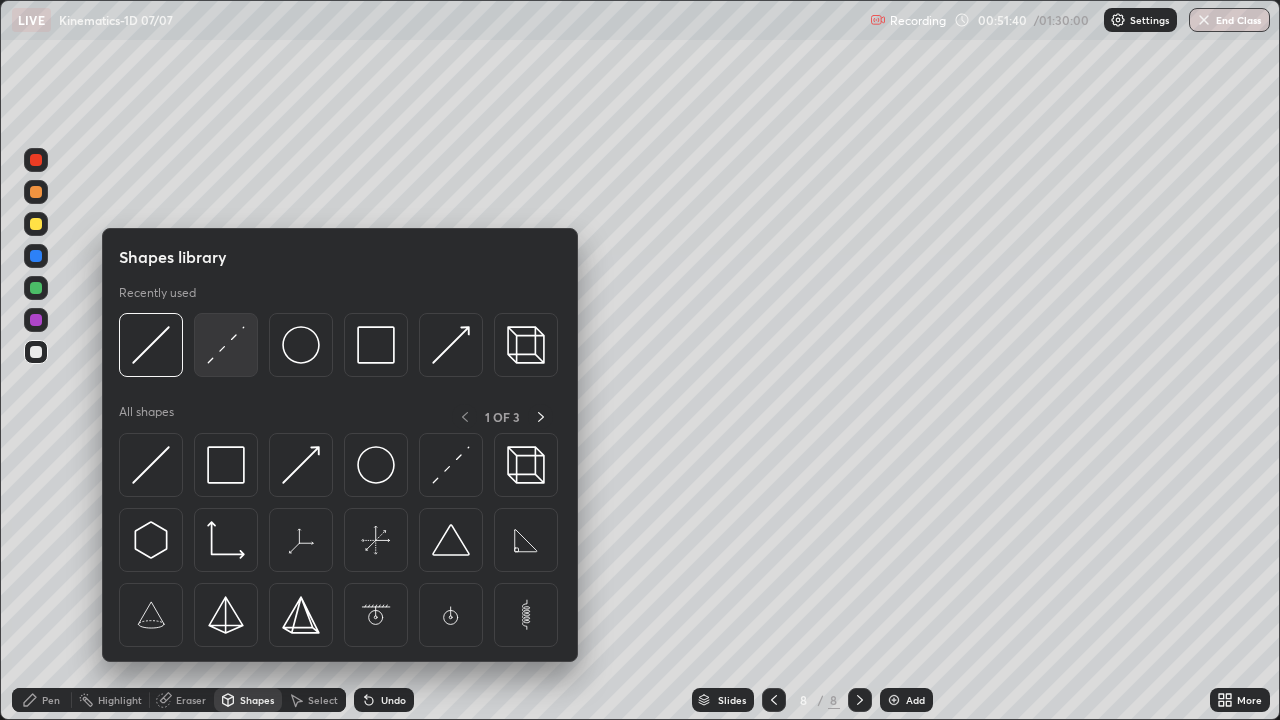 click at bounding box center (226, 345) 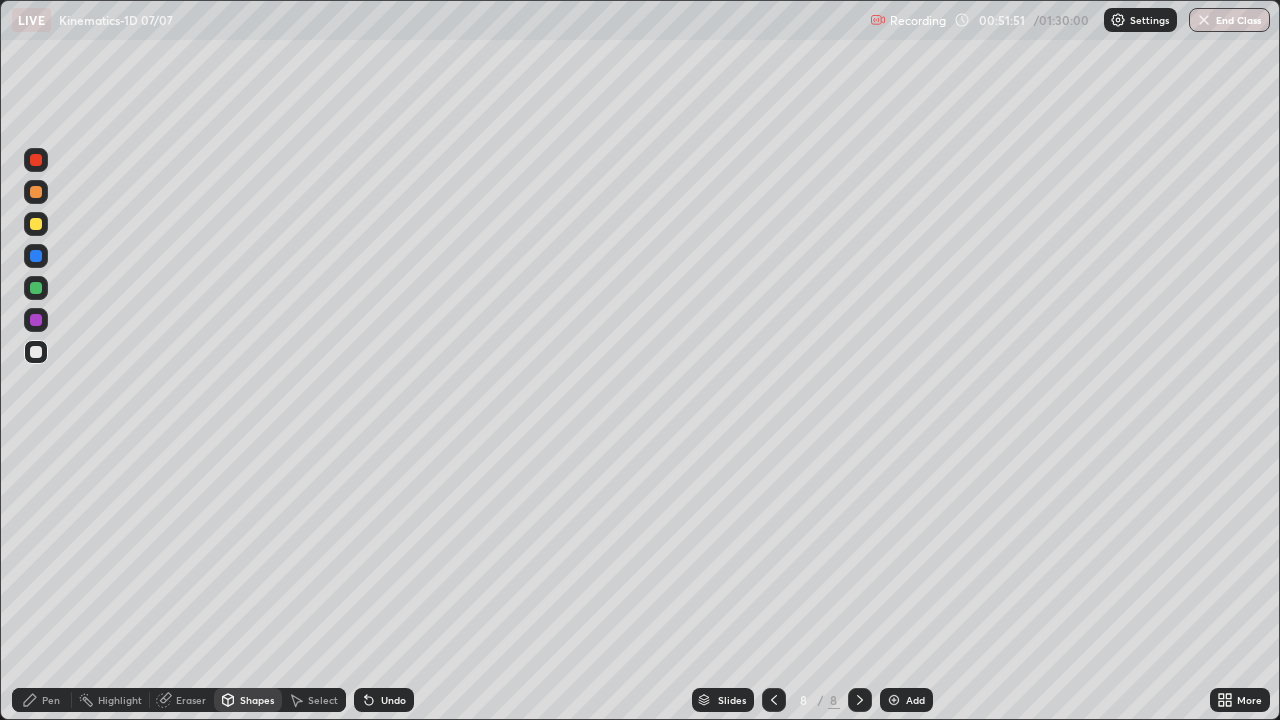 click on "Undo" at bounding box center (393, 700) 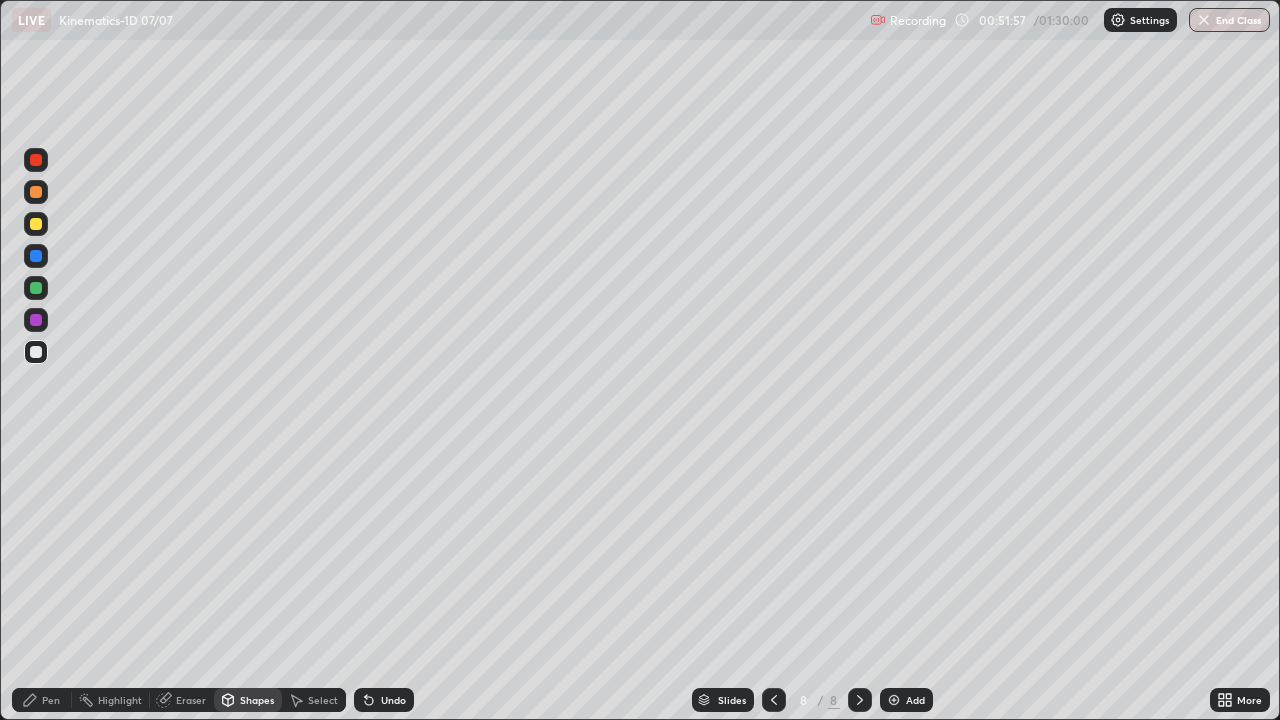 click on "Undo" at bounding box center [393, 700] 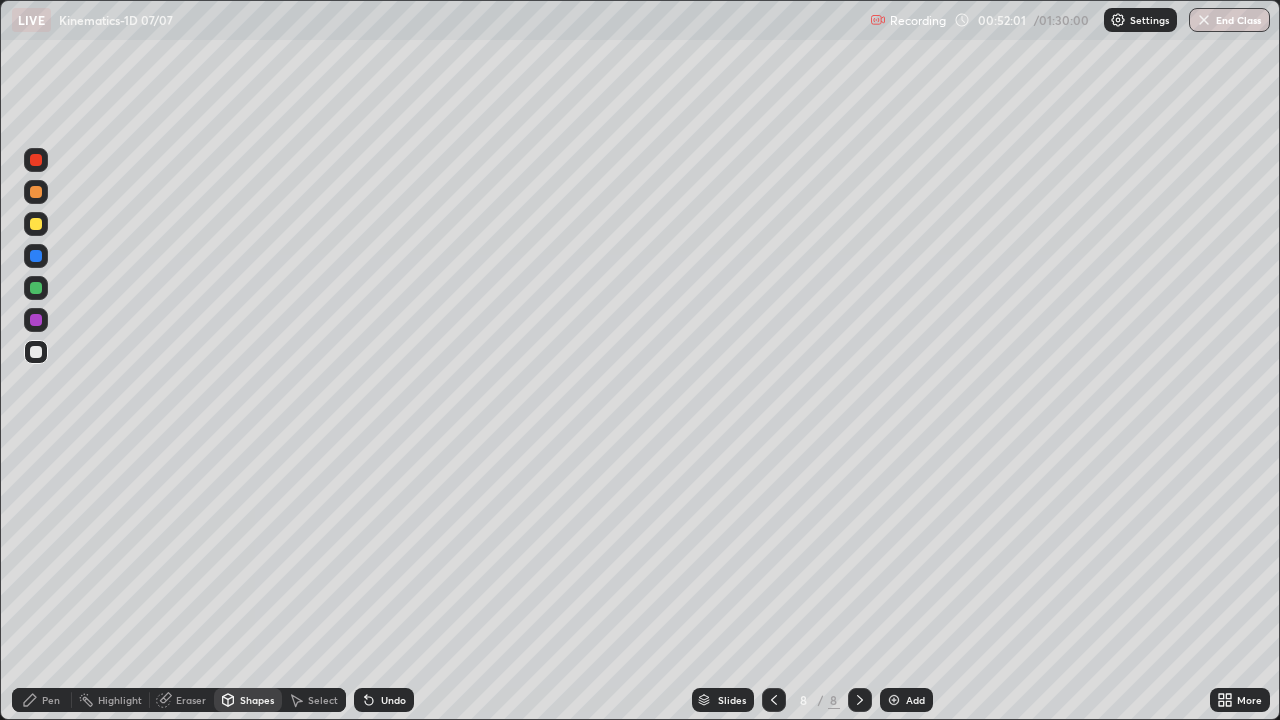 click on "Undo" at bounding box center [393, 700] 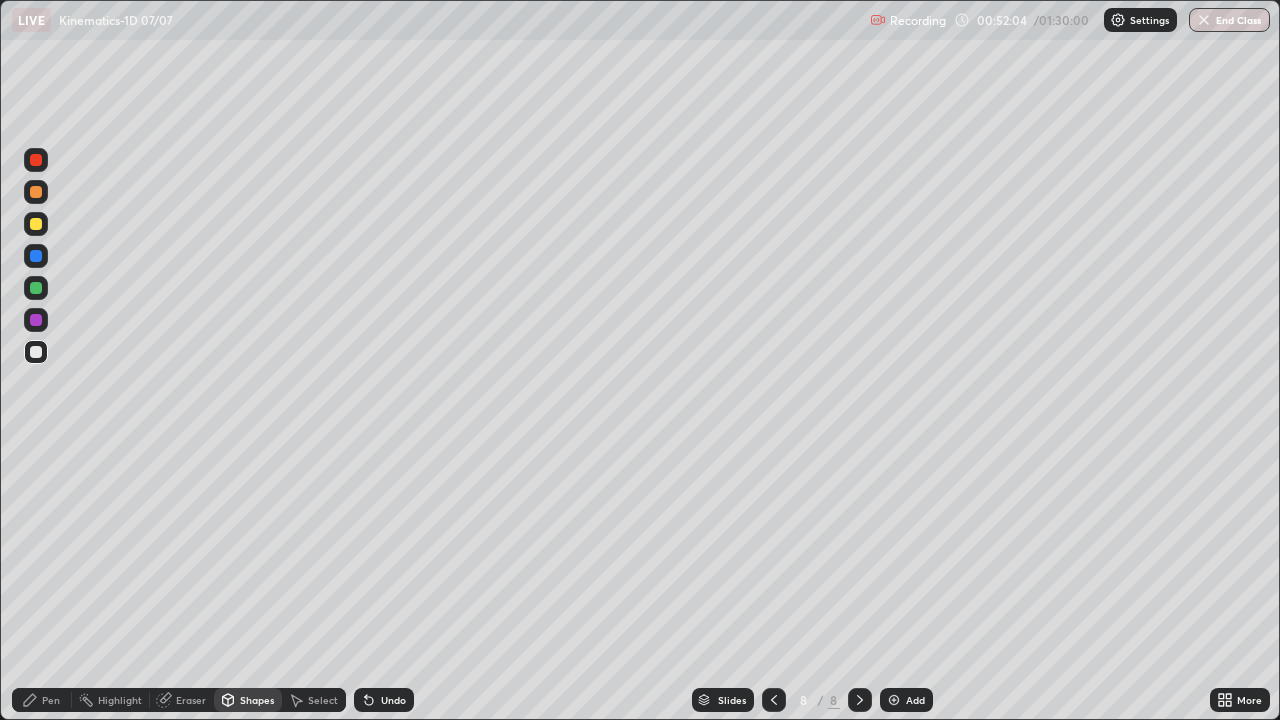click on "Undo" at bounding box center [393, 700] 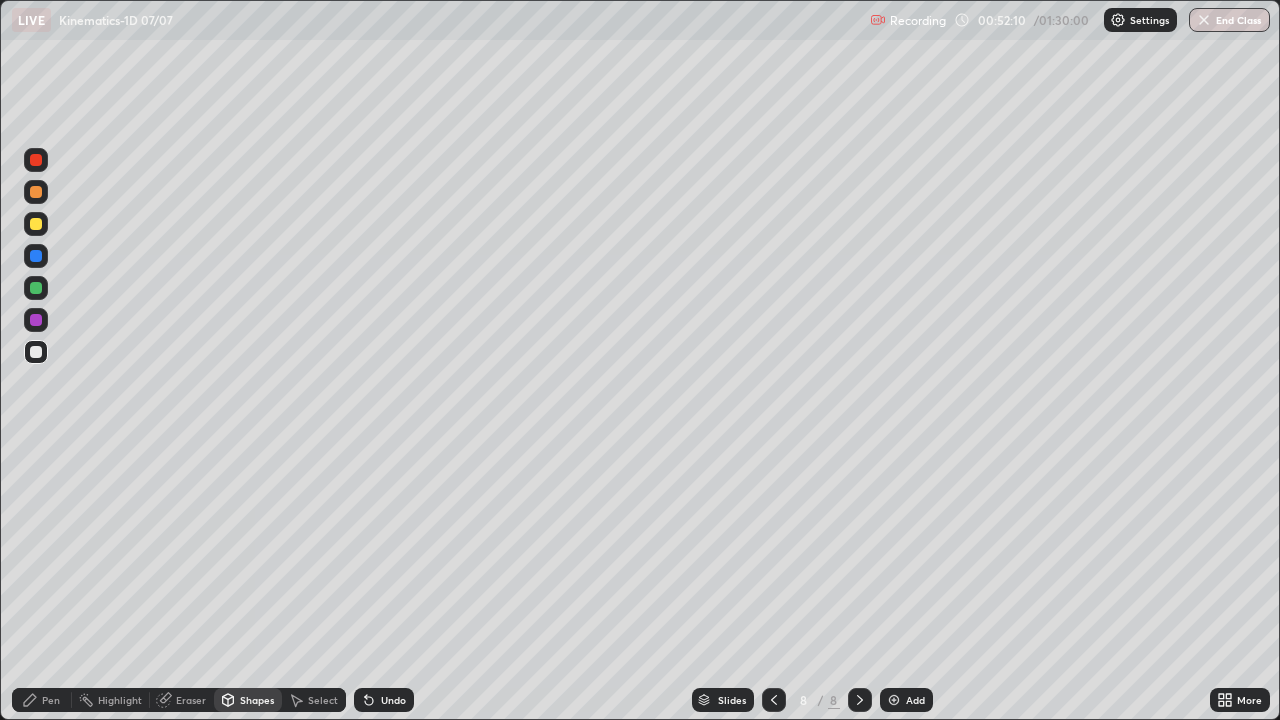 click on "Pen" at bounding box center [51, 700] 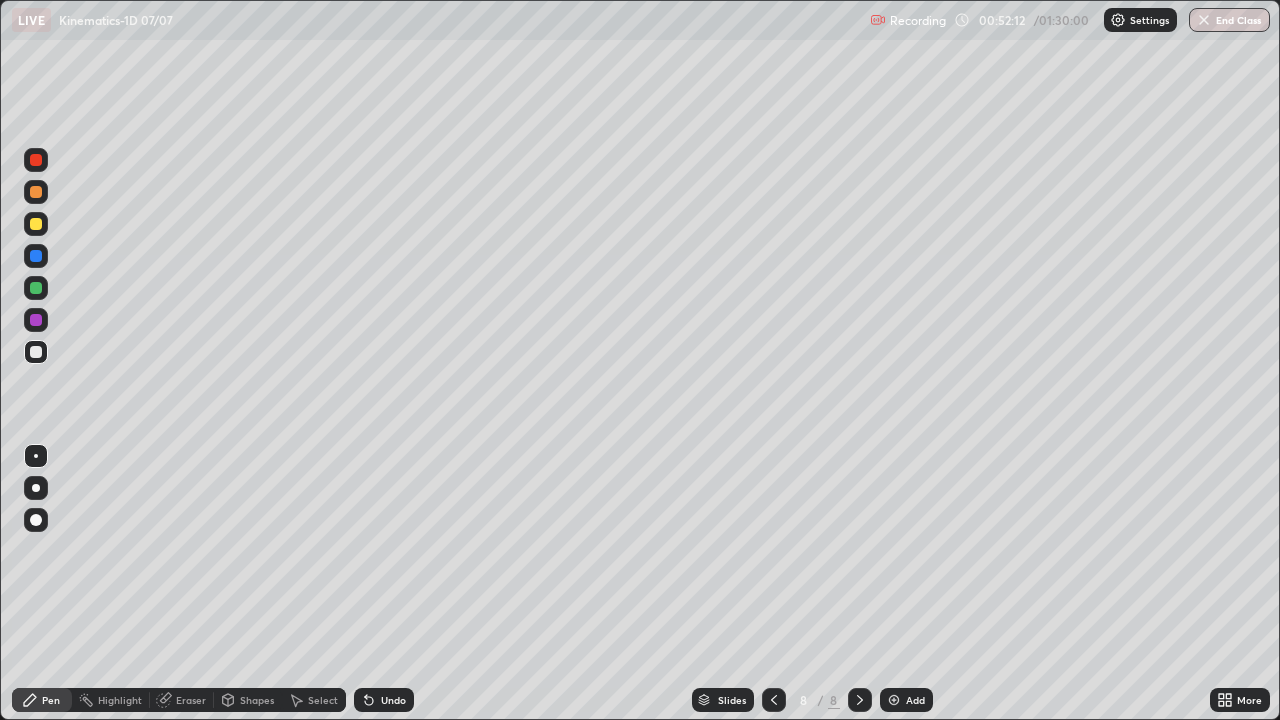 click at bounding box center [36, 224] 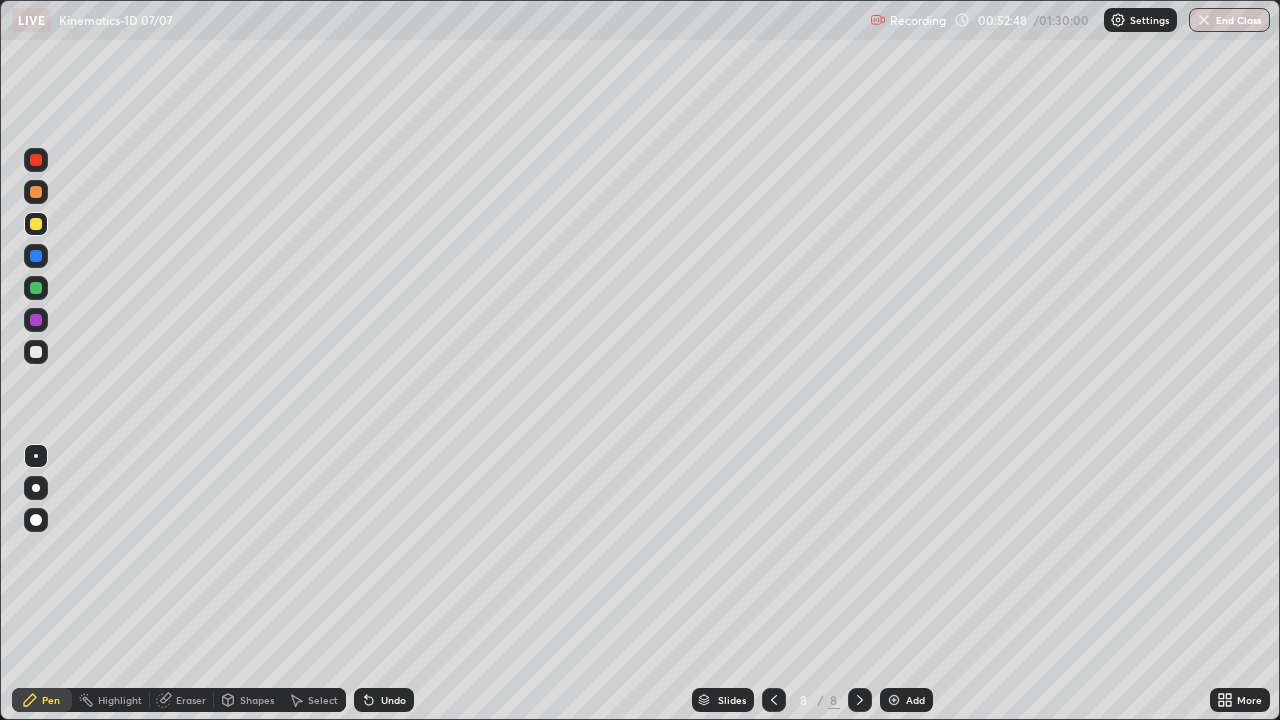 click at bounding box center [36, 352] 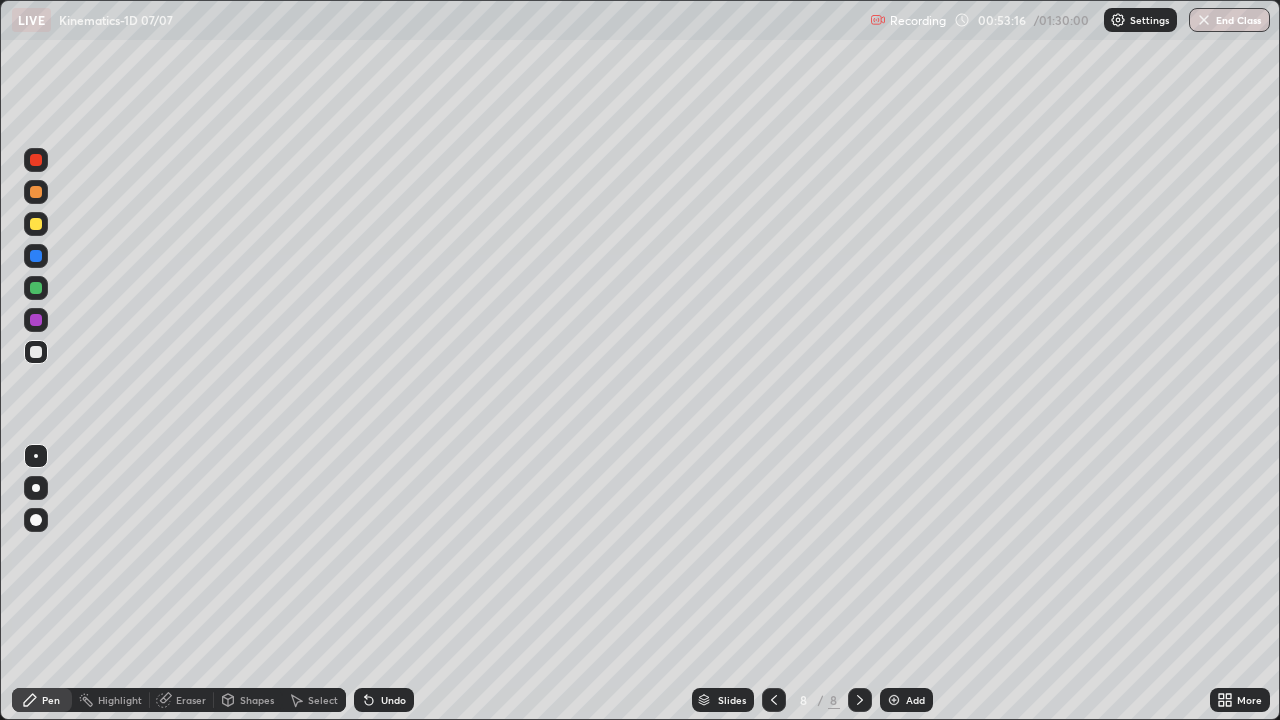 click at bounding box center [36, 224] 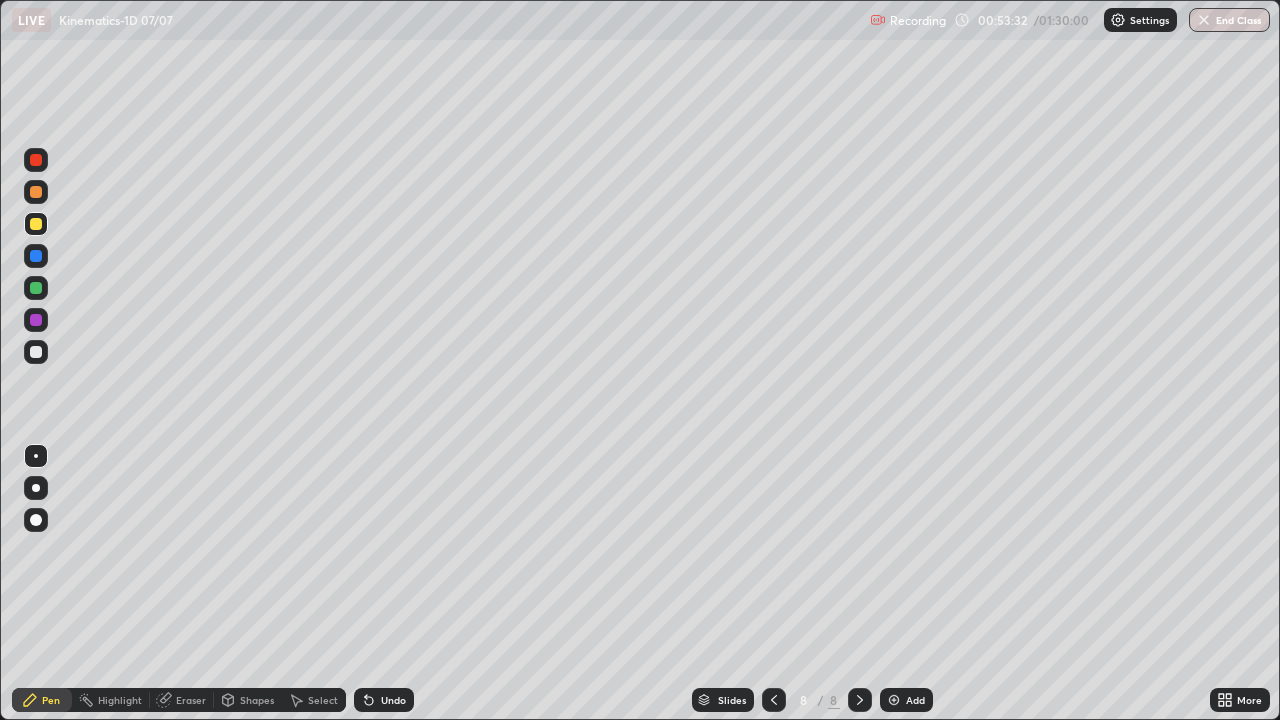 click at bounding box center (36, 352) 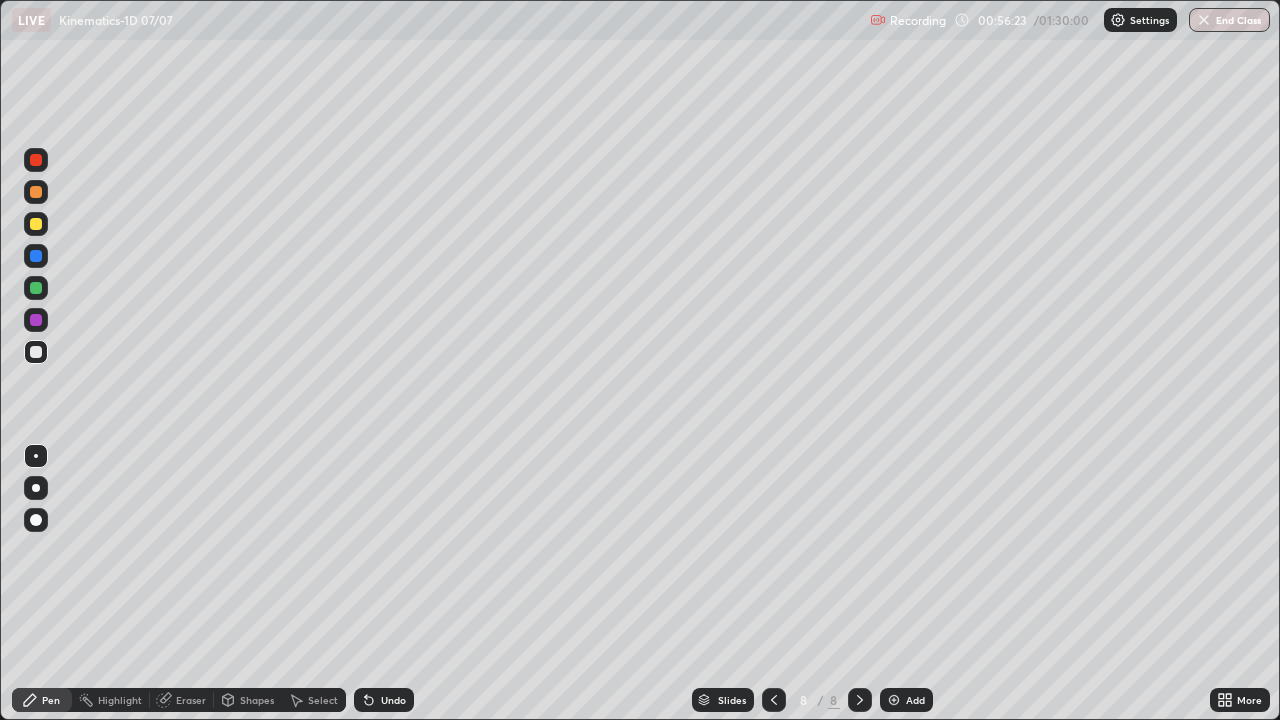 click at bounding box center (36, 224) 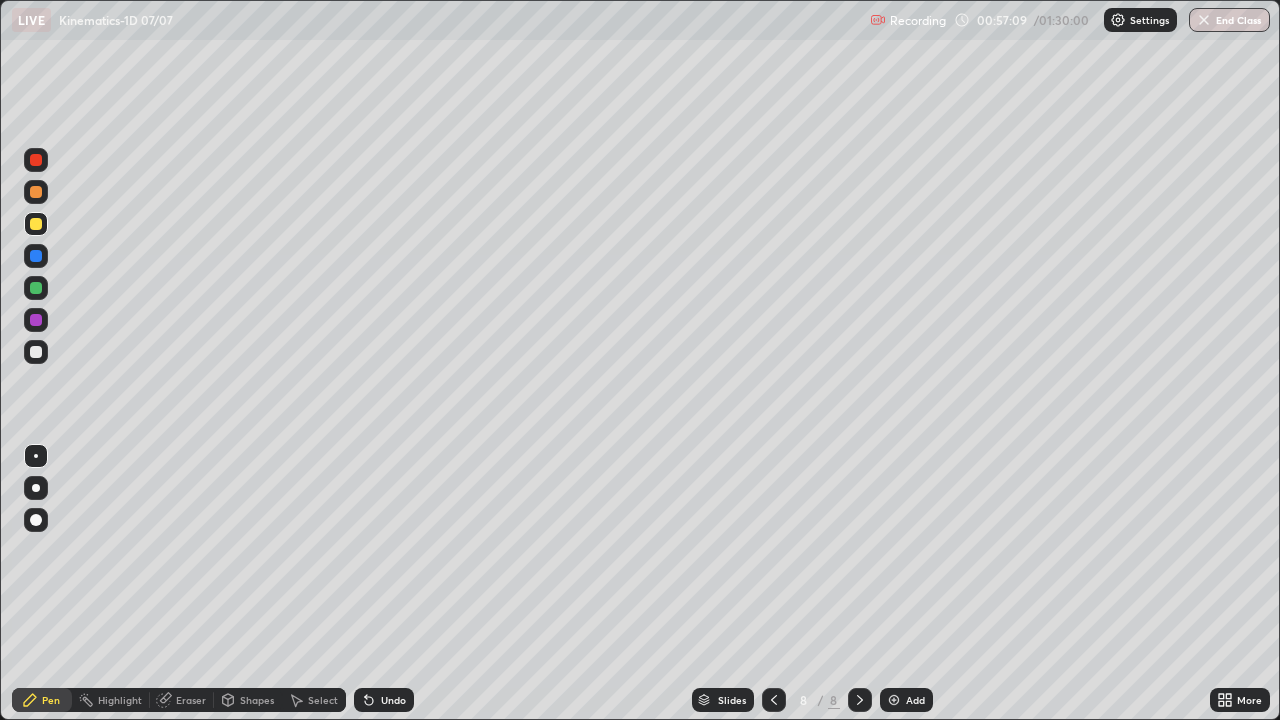 click at bounding box center [36, 352] 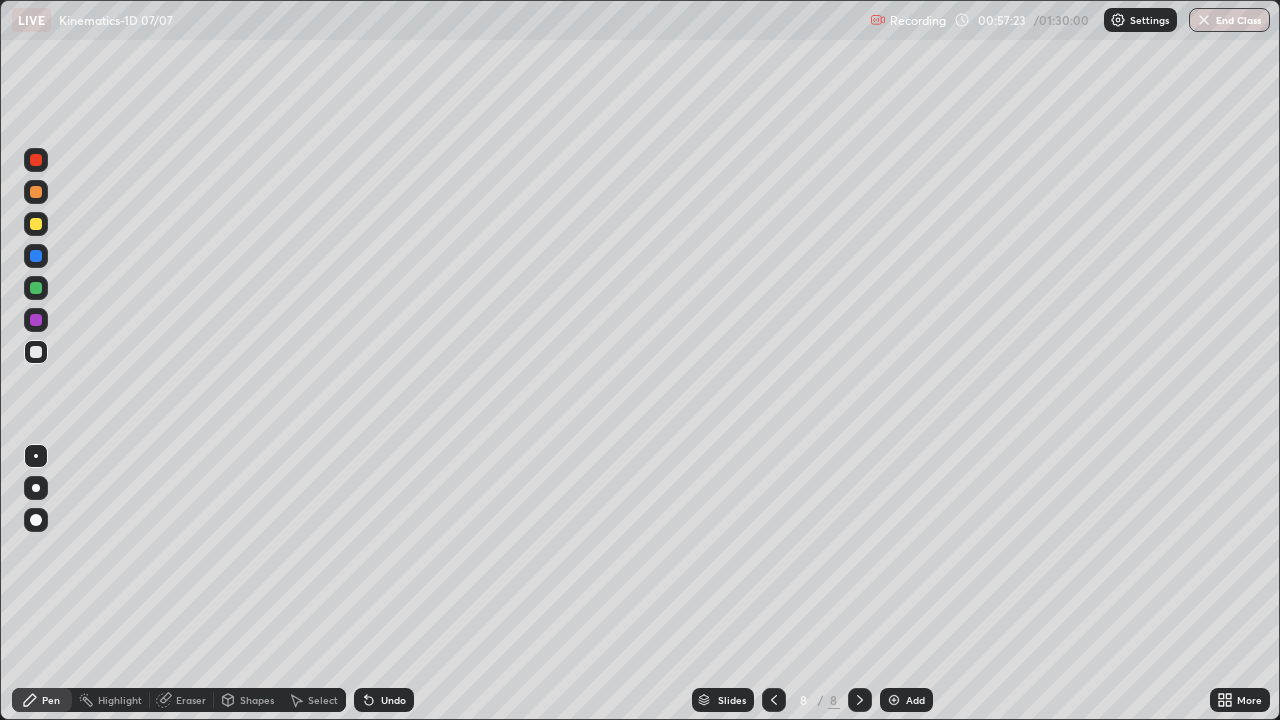 click 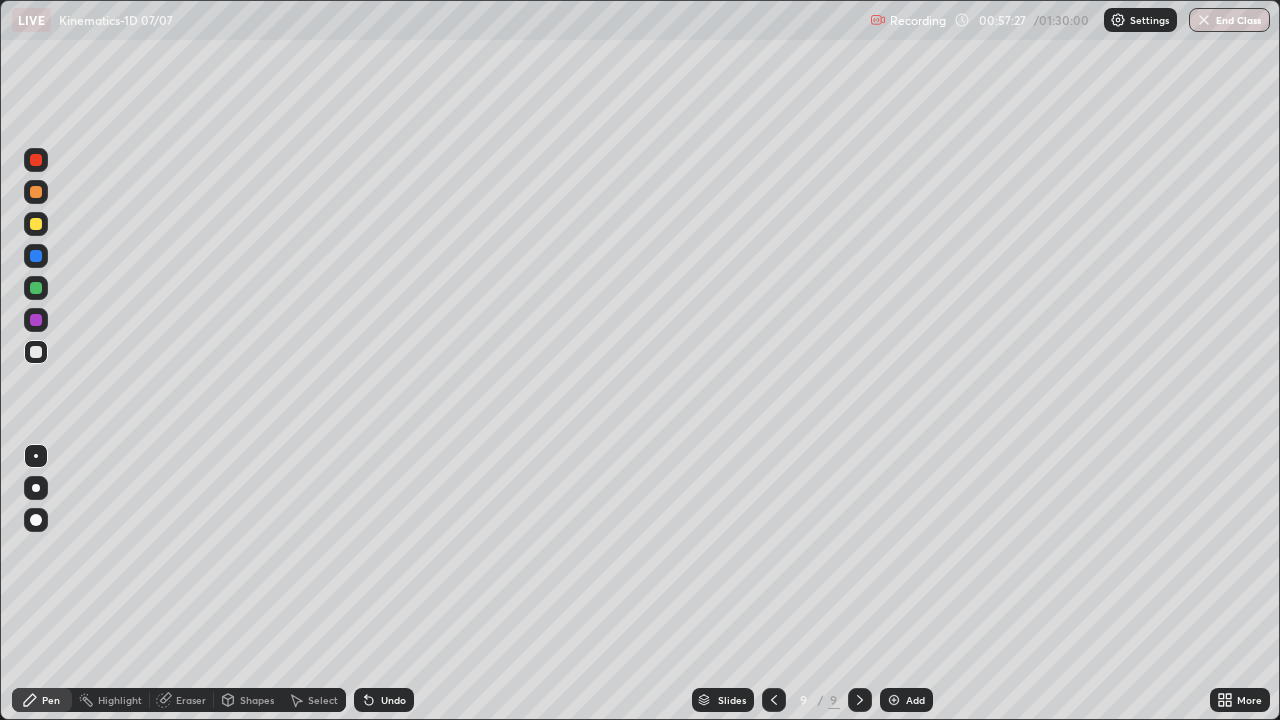 click at bounding box center [36, 224] 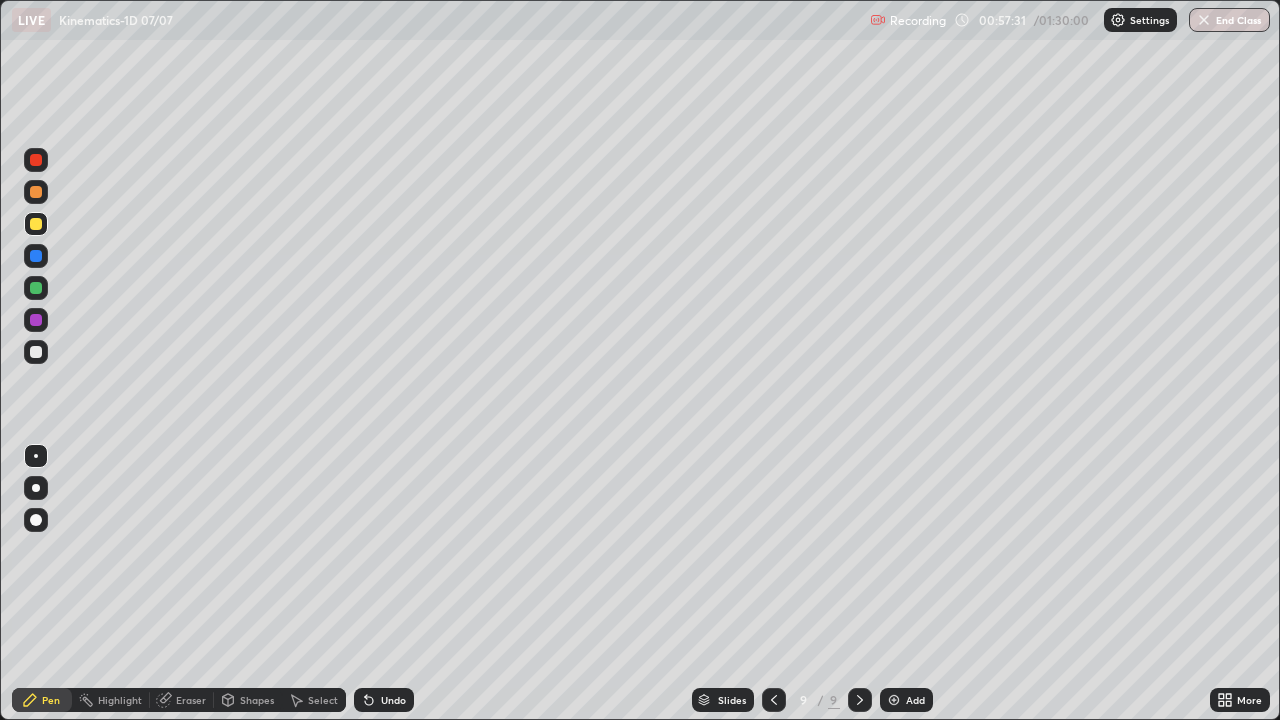 click at bounding box center [36, 192] 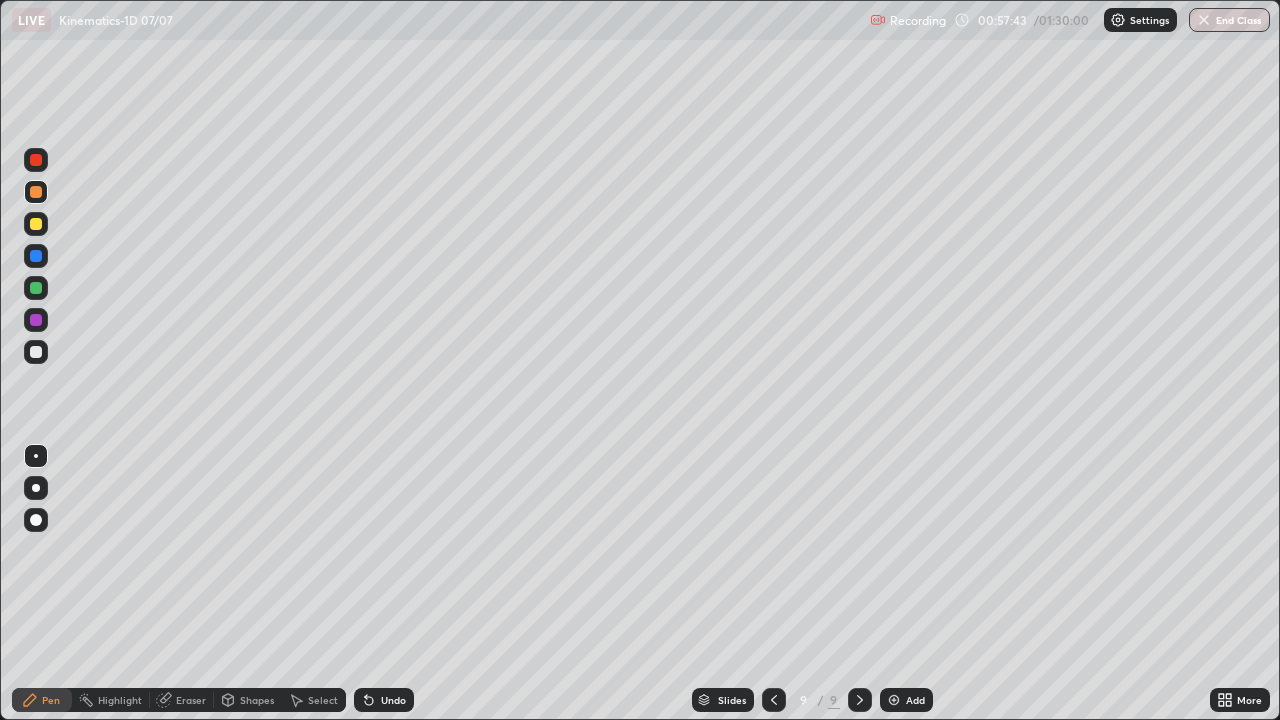 click at bounding box center [36, 352] 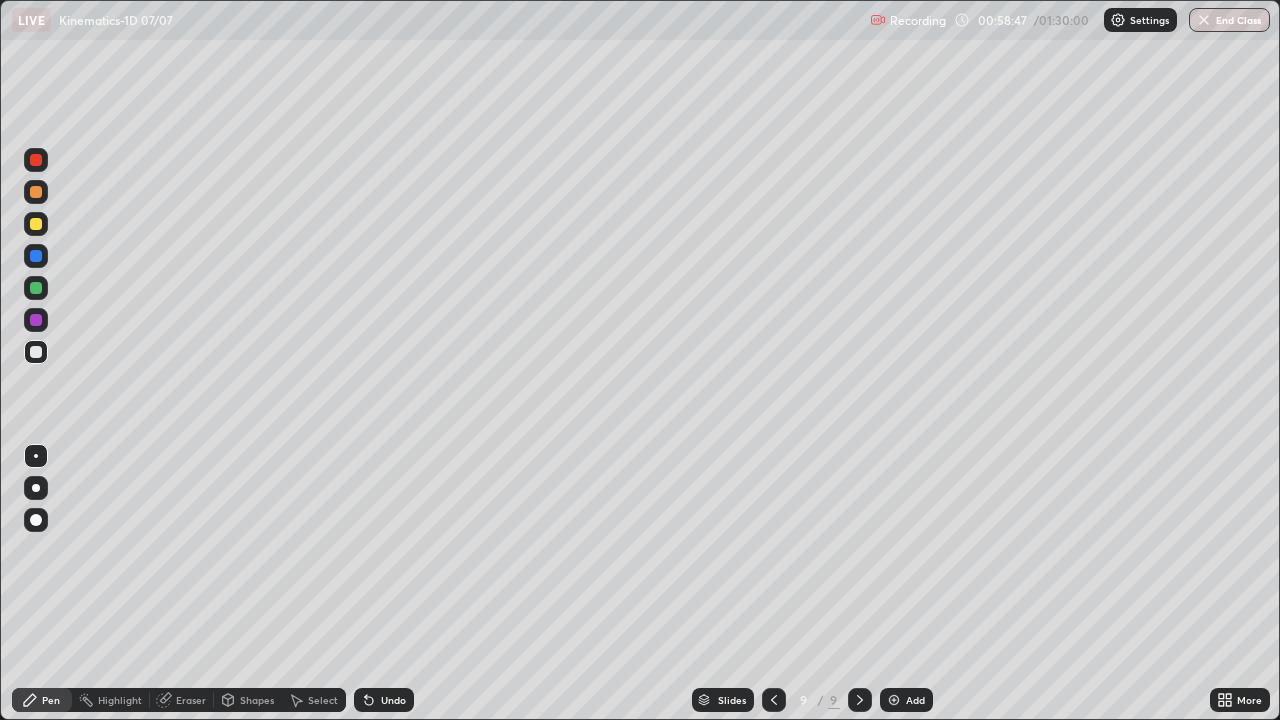 click at bounding box center [36, 224] 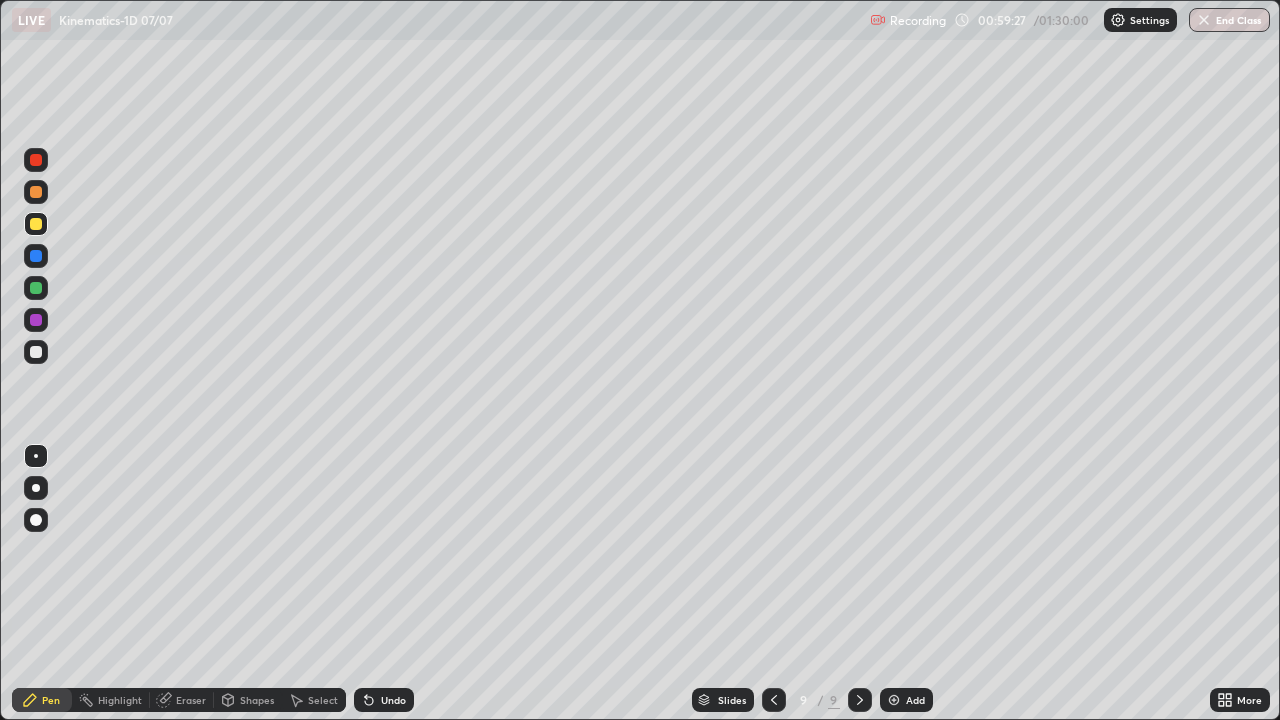 click at bounding box center [36, 192] 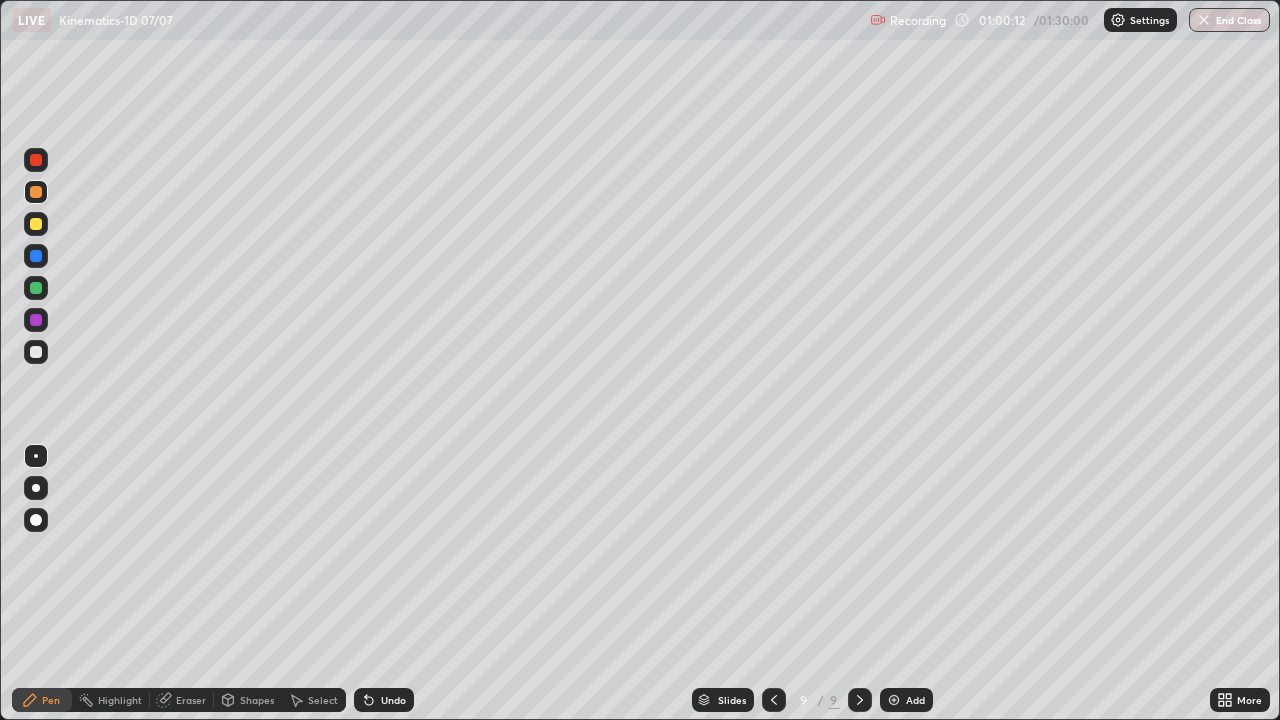 click at bounding box center [36, 288] 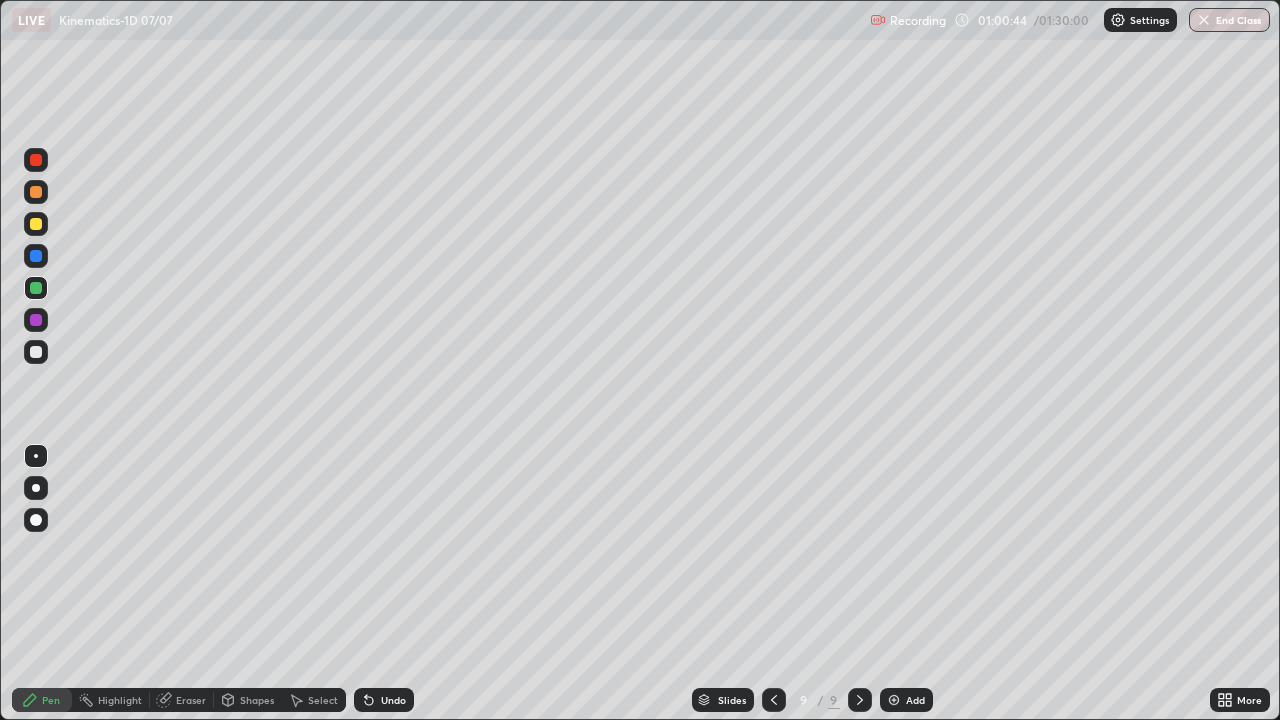 click at bounding box center [36, 256] 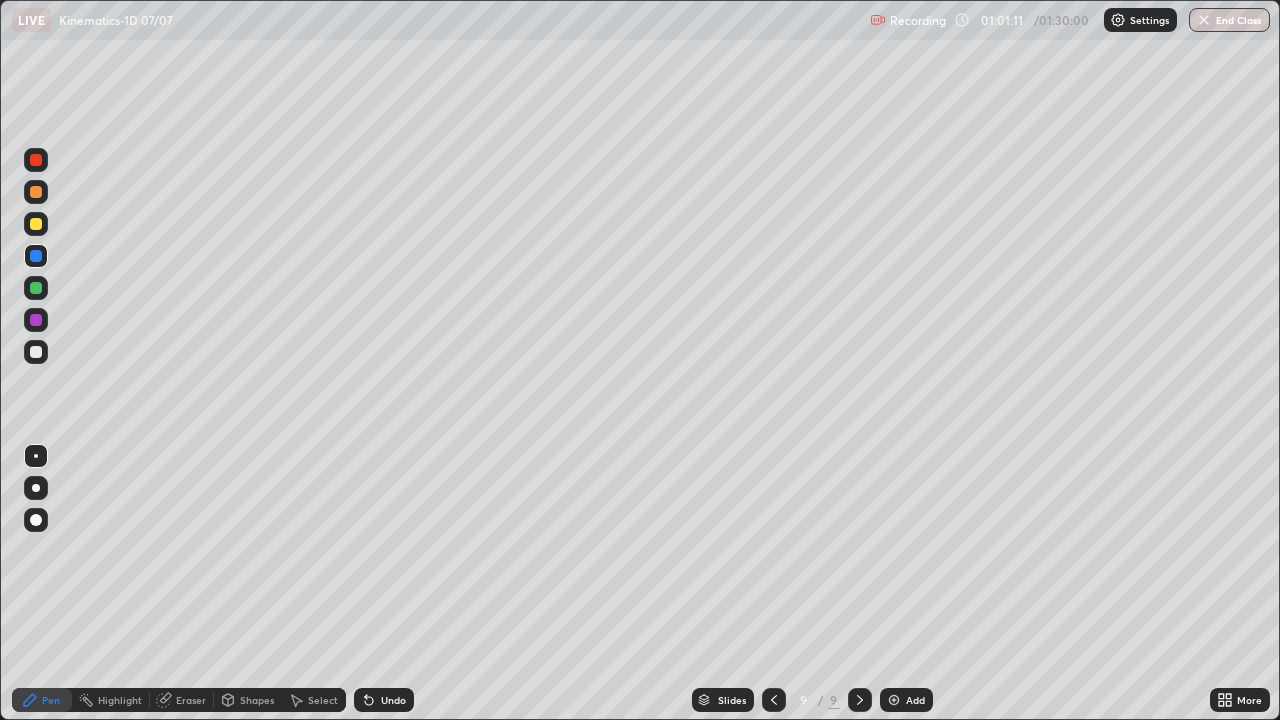 click at bounding box center (36, 352) 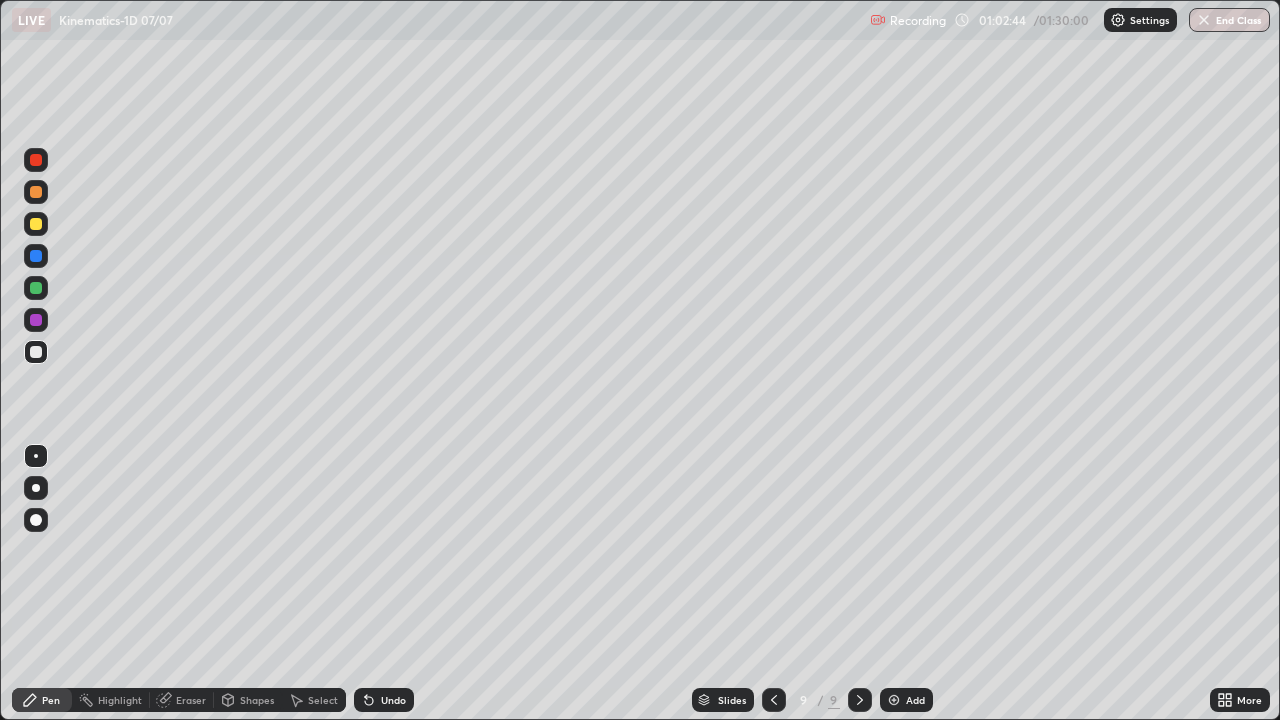 click on "Undo" at bounding box center [393, 700] 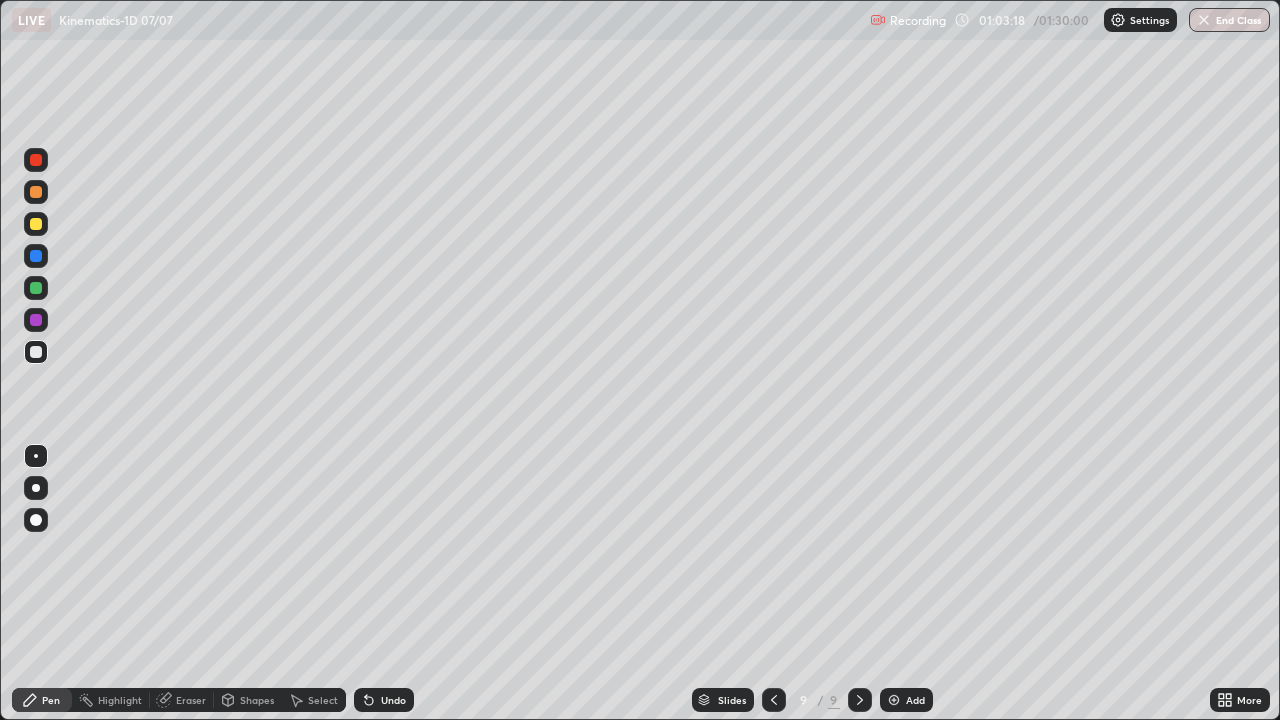 click at bounding box center [36, 224] 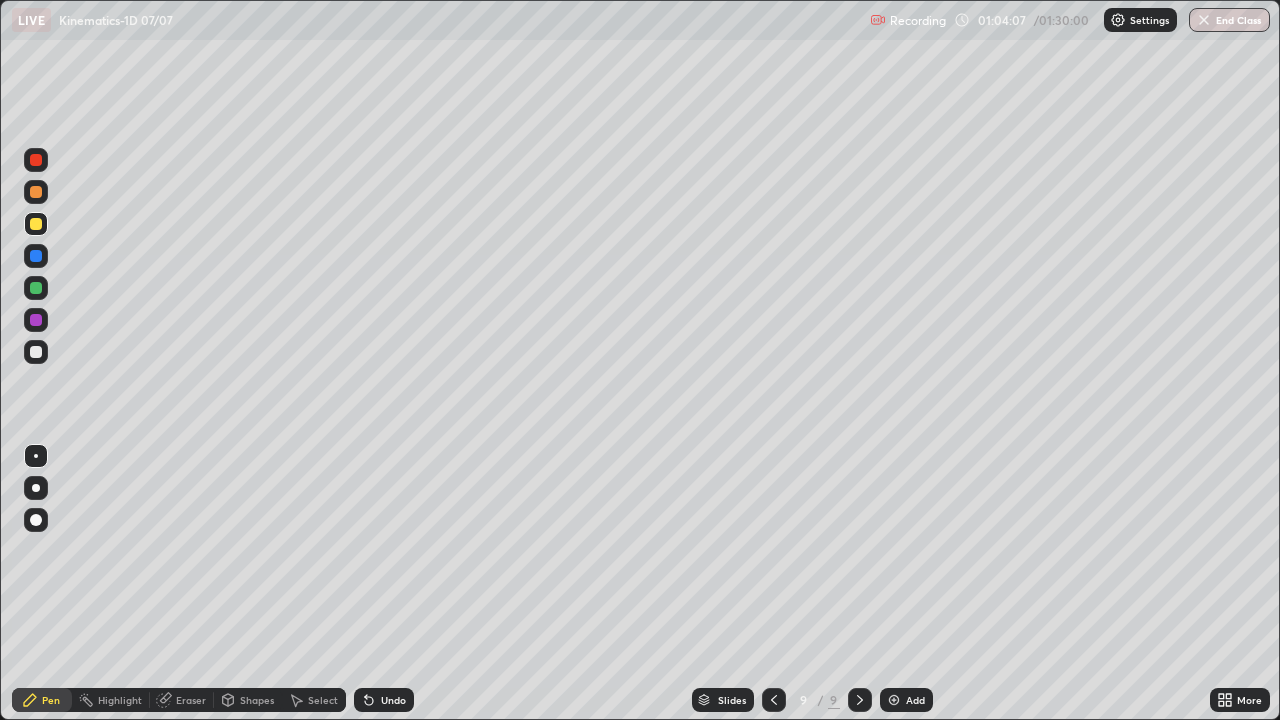 click at bounding box center (36, 352) 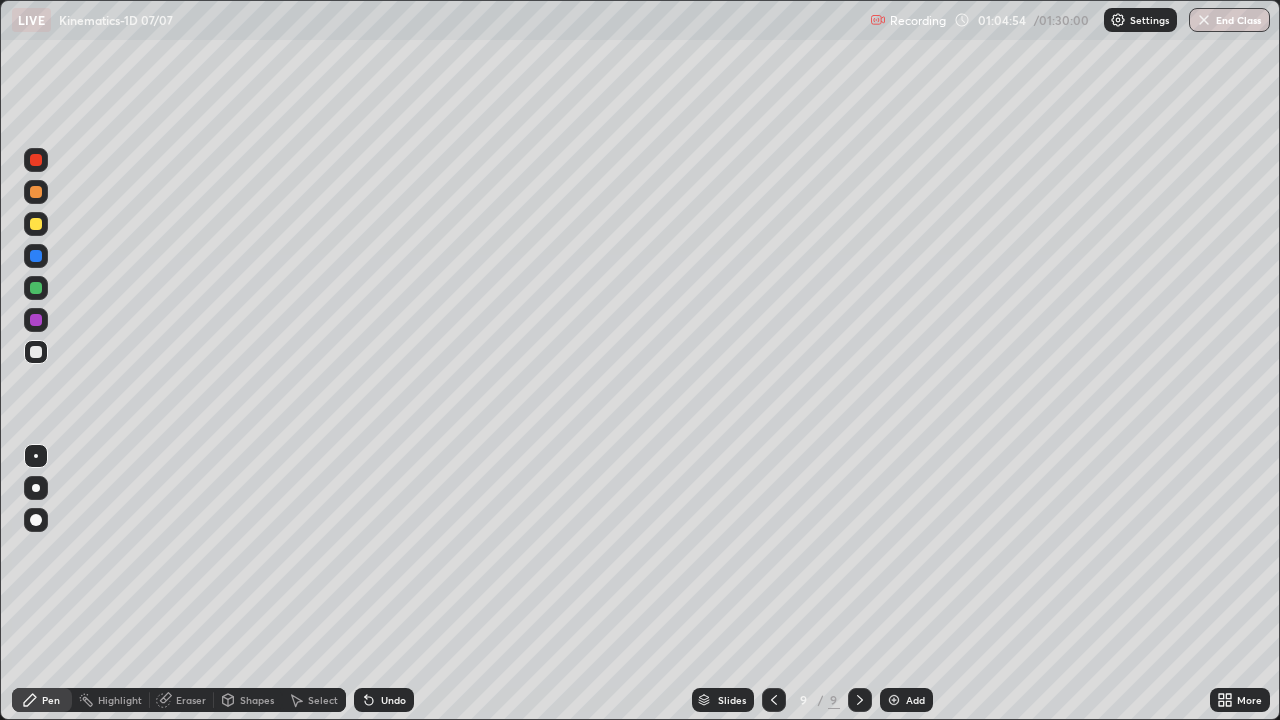 click 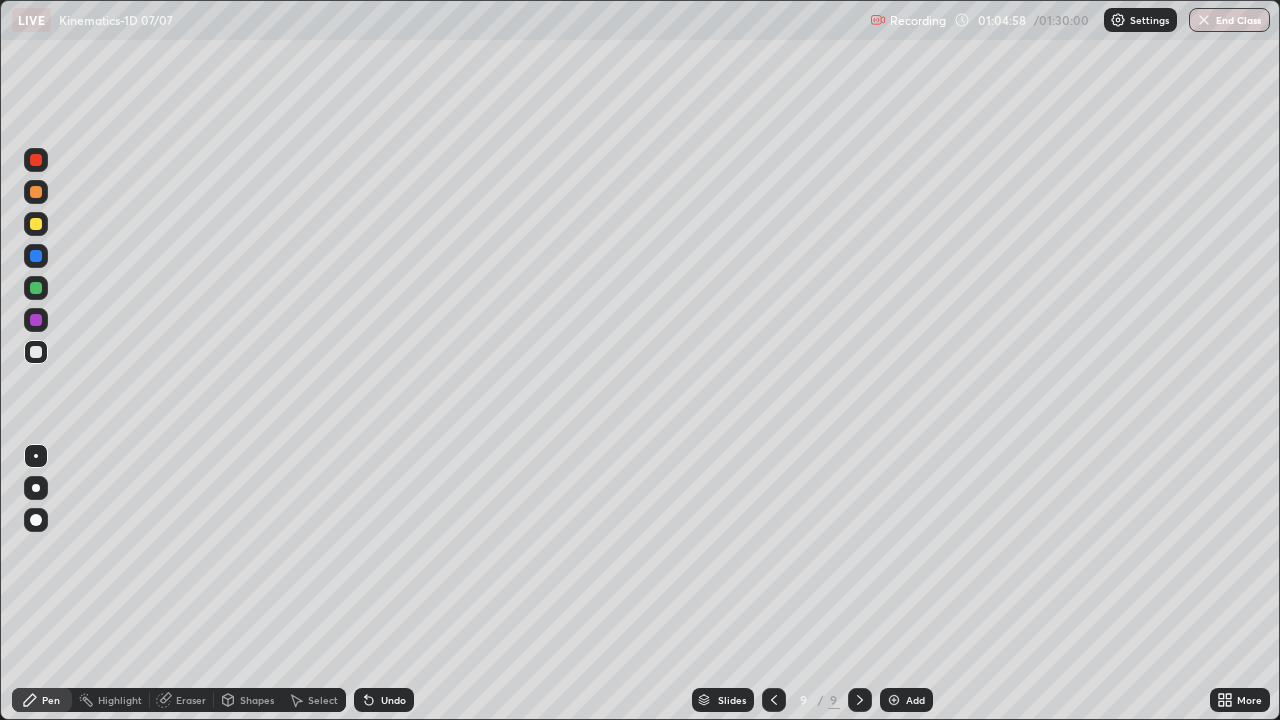 click on "Add" at bounding box center [906, 700] 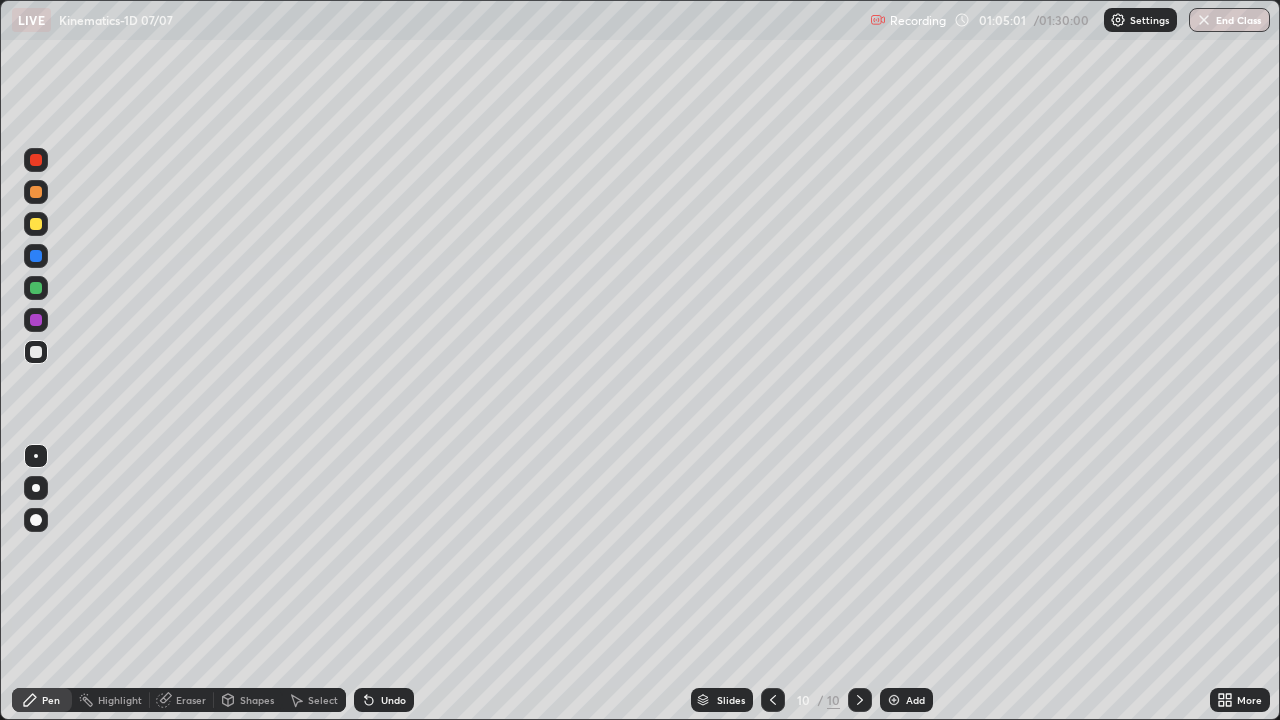 click at bounding box center [36, 224] 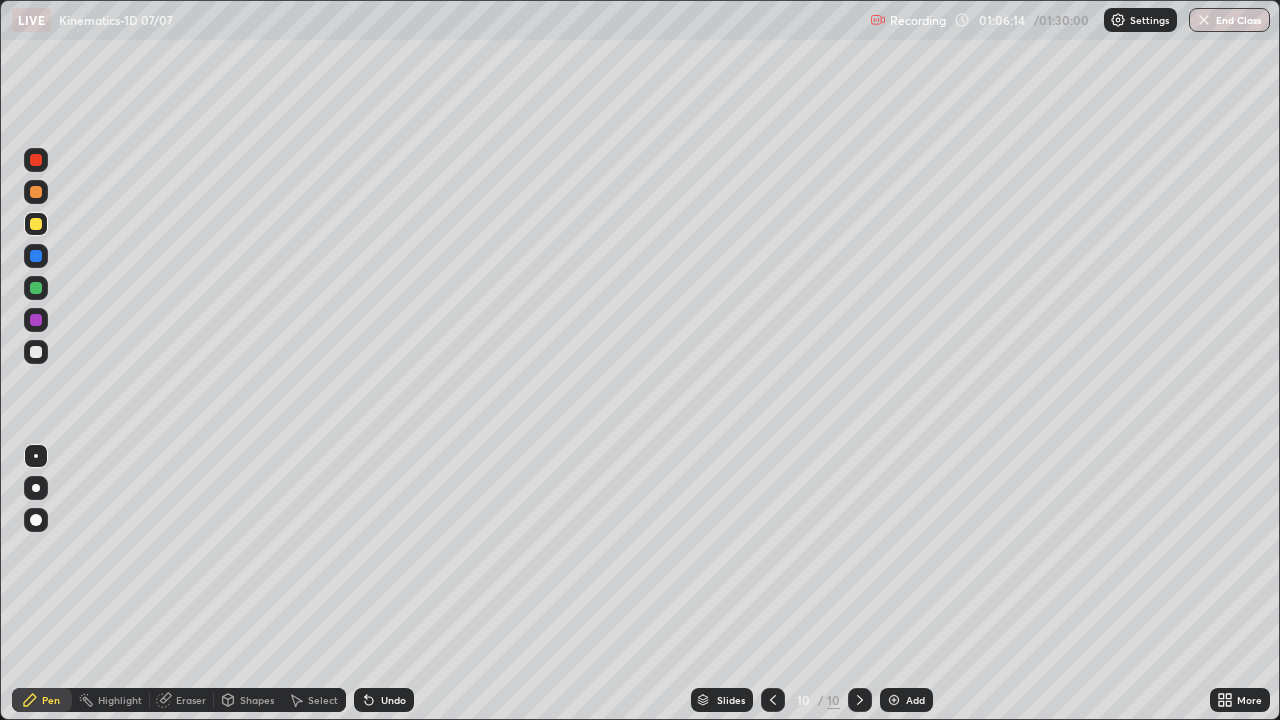 click at bounding box center [36, 352] 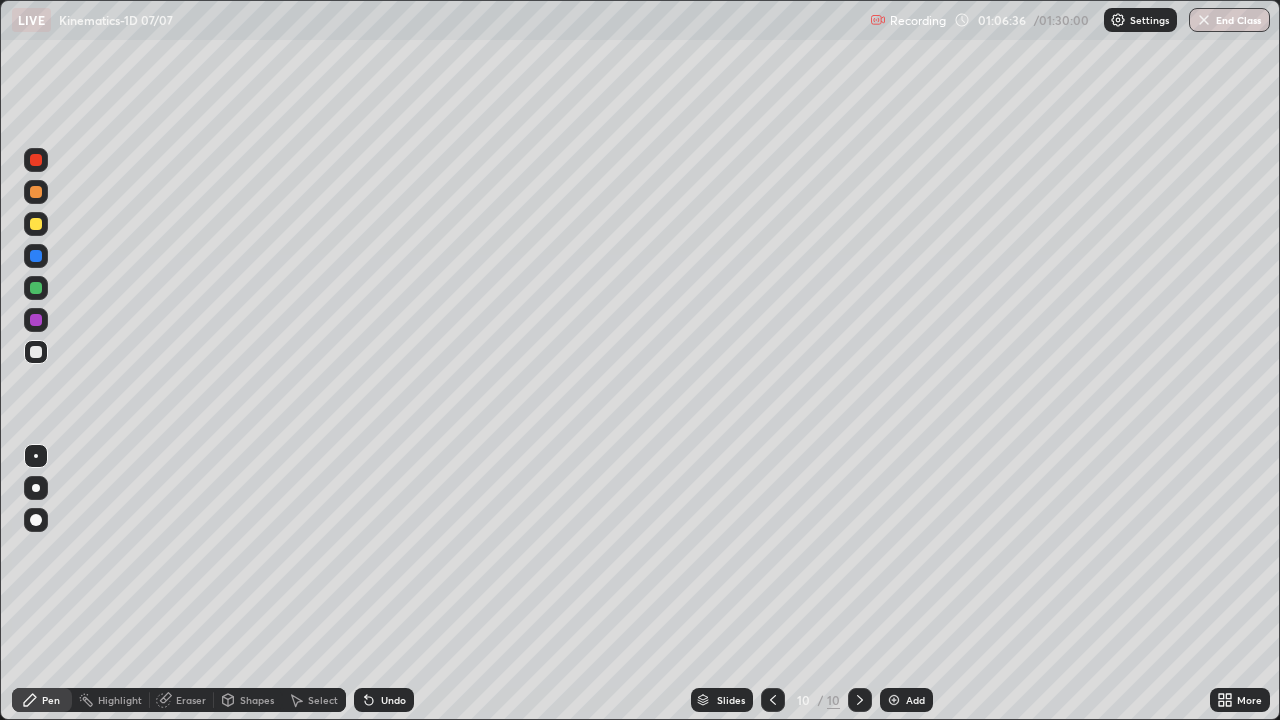 click 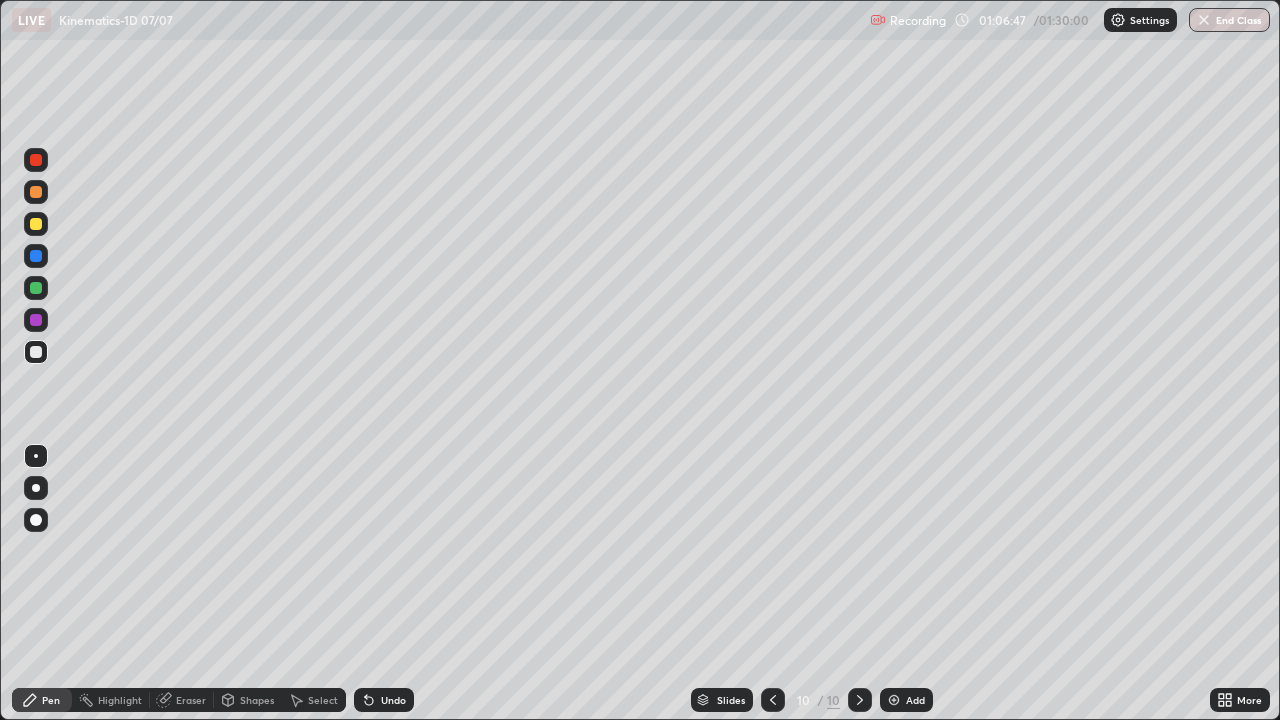 click on "Undo" at bounding box center [393, 700] 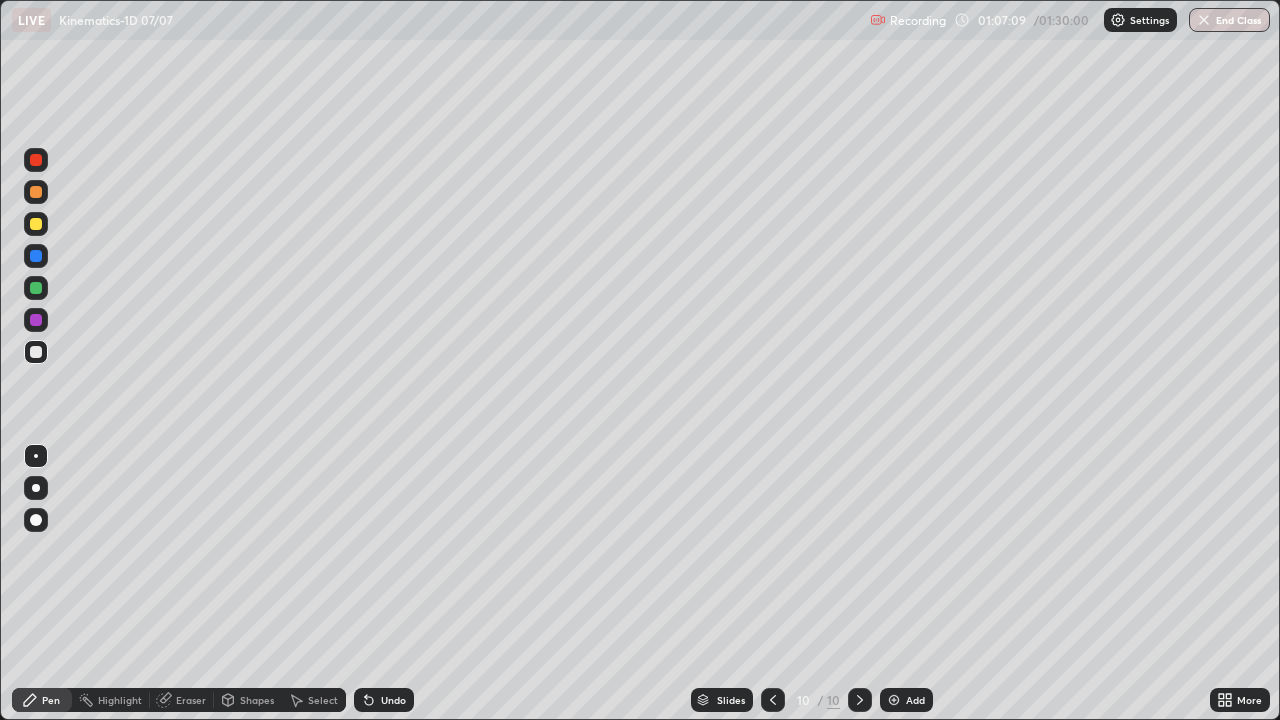 click on "Undo" at bounding box center [384, 700] 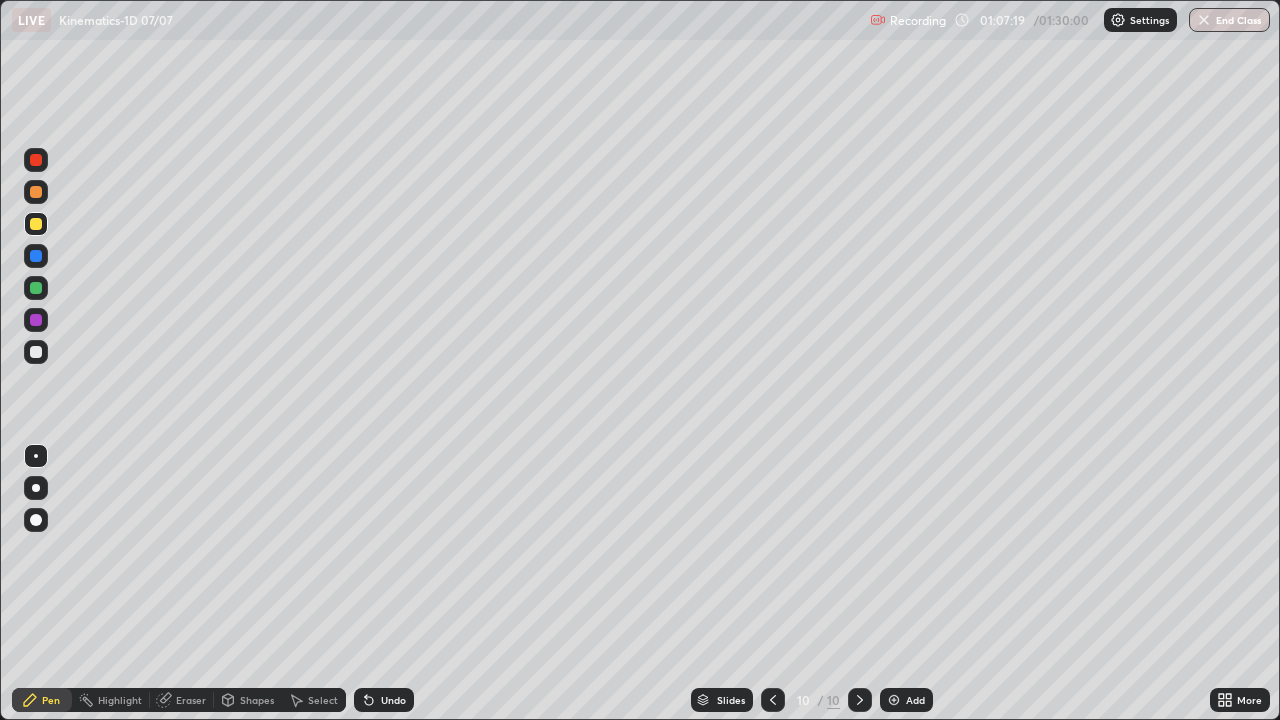click on "Undo" at bounding box center (384, 700) 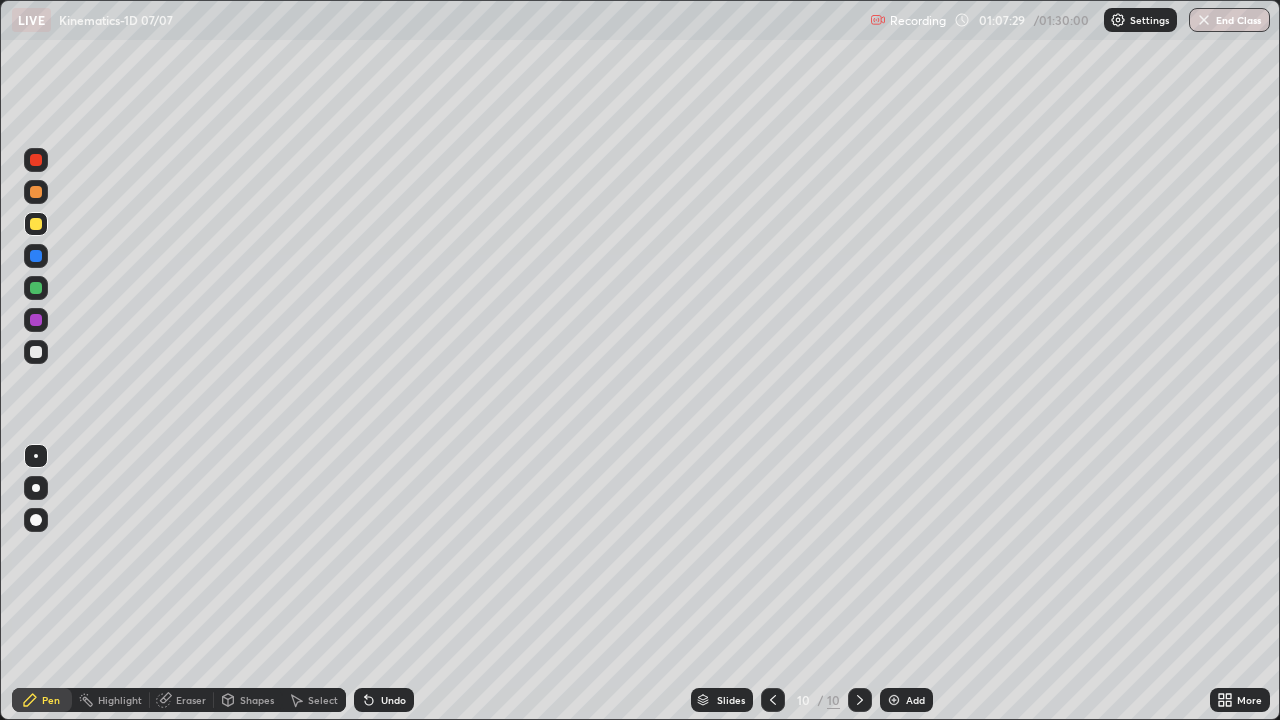 click on "Undo" at bounding box center [393, 700] 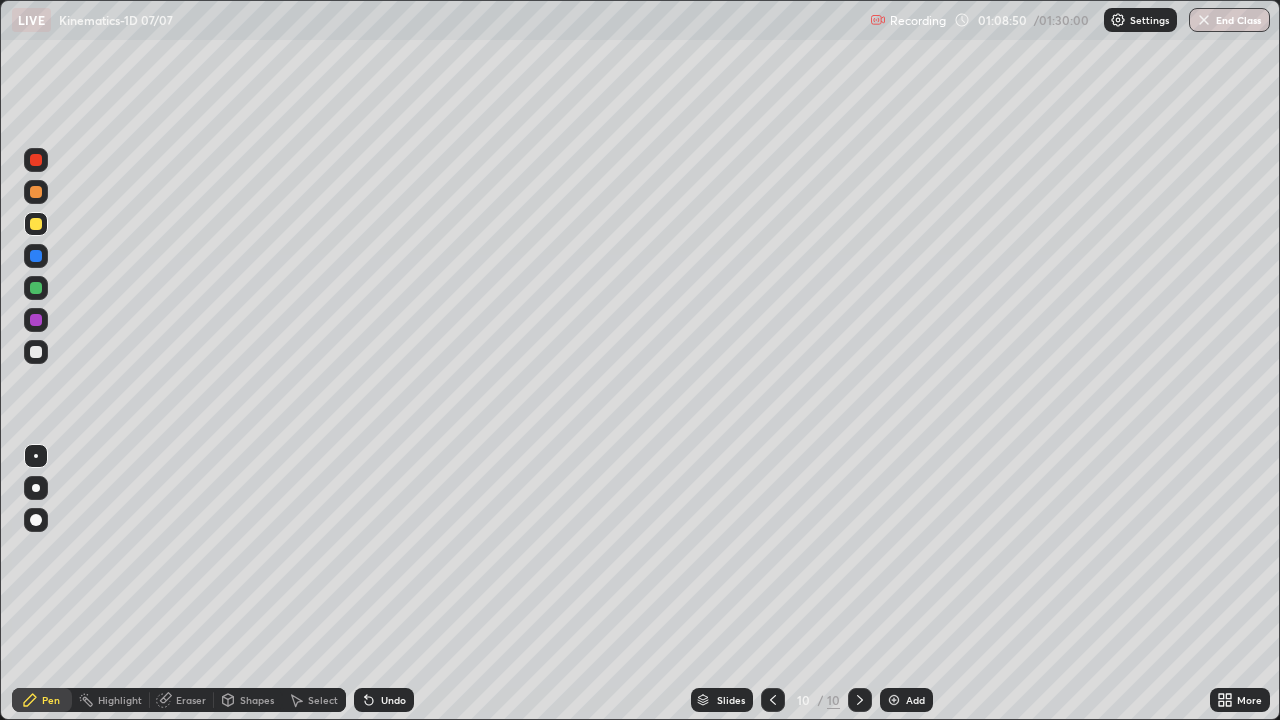 click on "Undo" at bounding box center [393, 700] 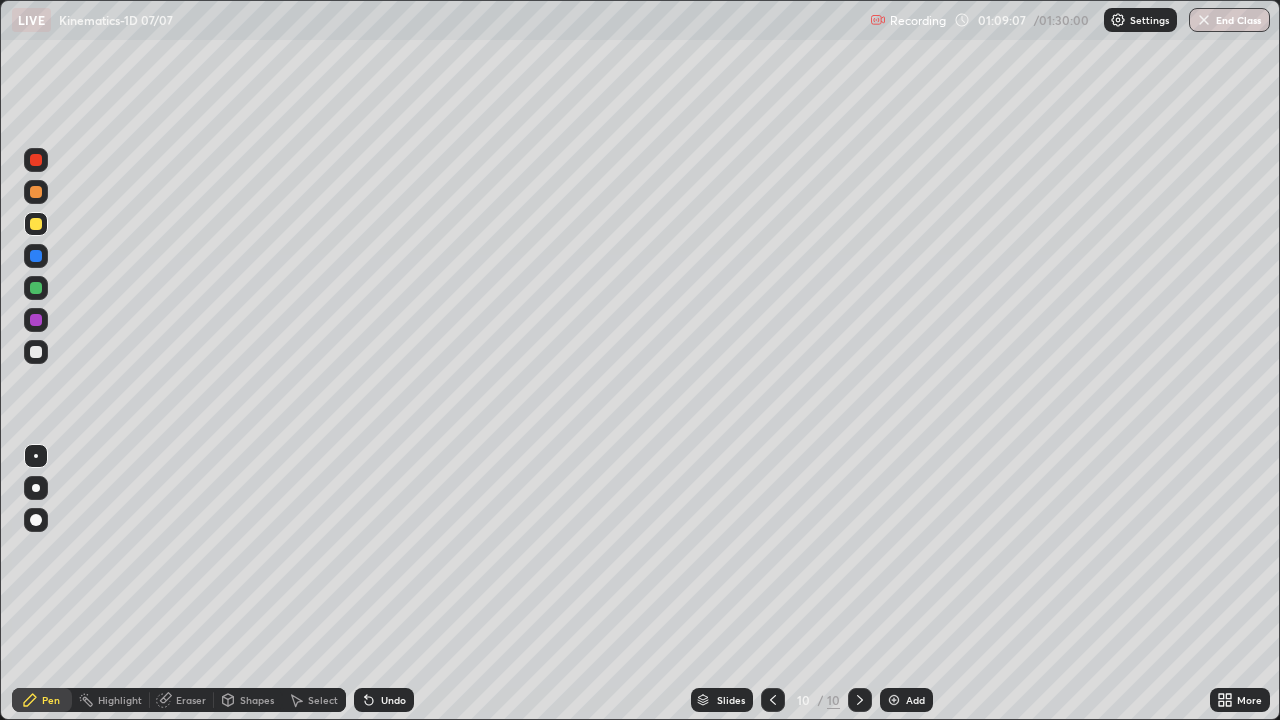 click at bounding box center [36, 352] 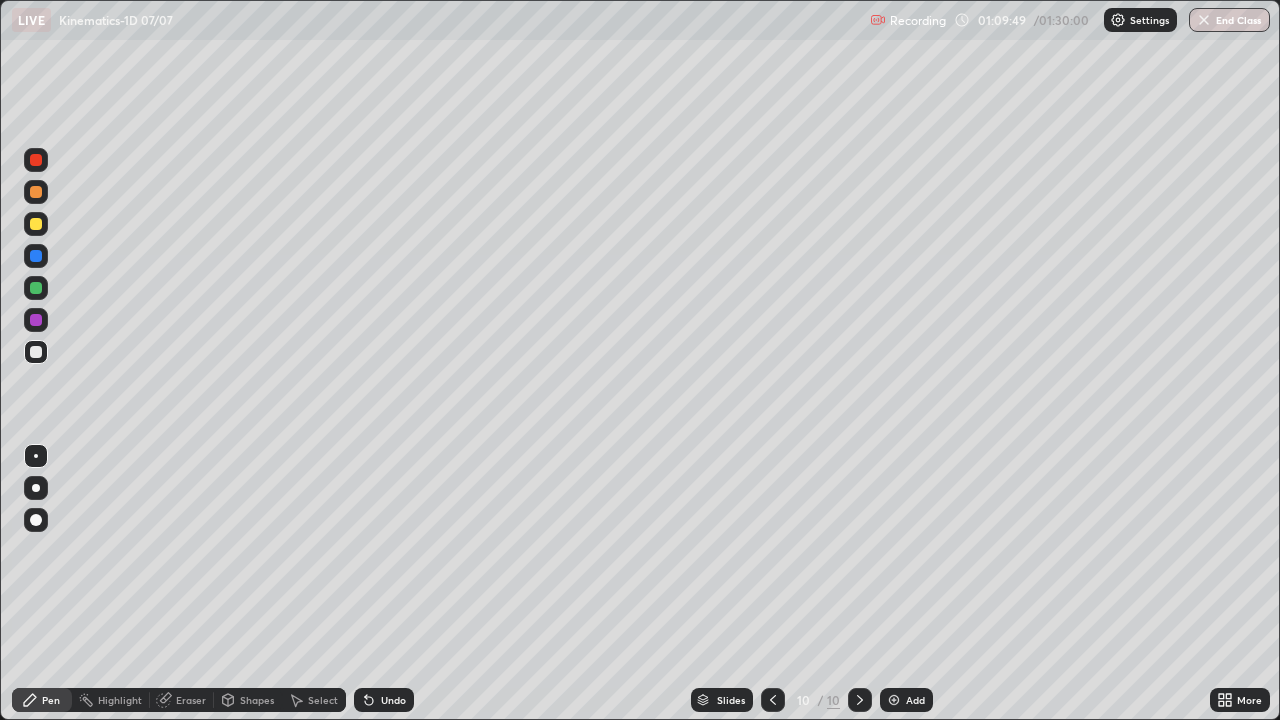 click on "Eraser" at bounding box center (191, 700) 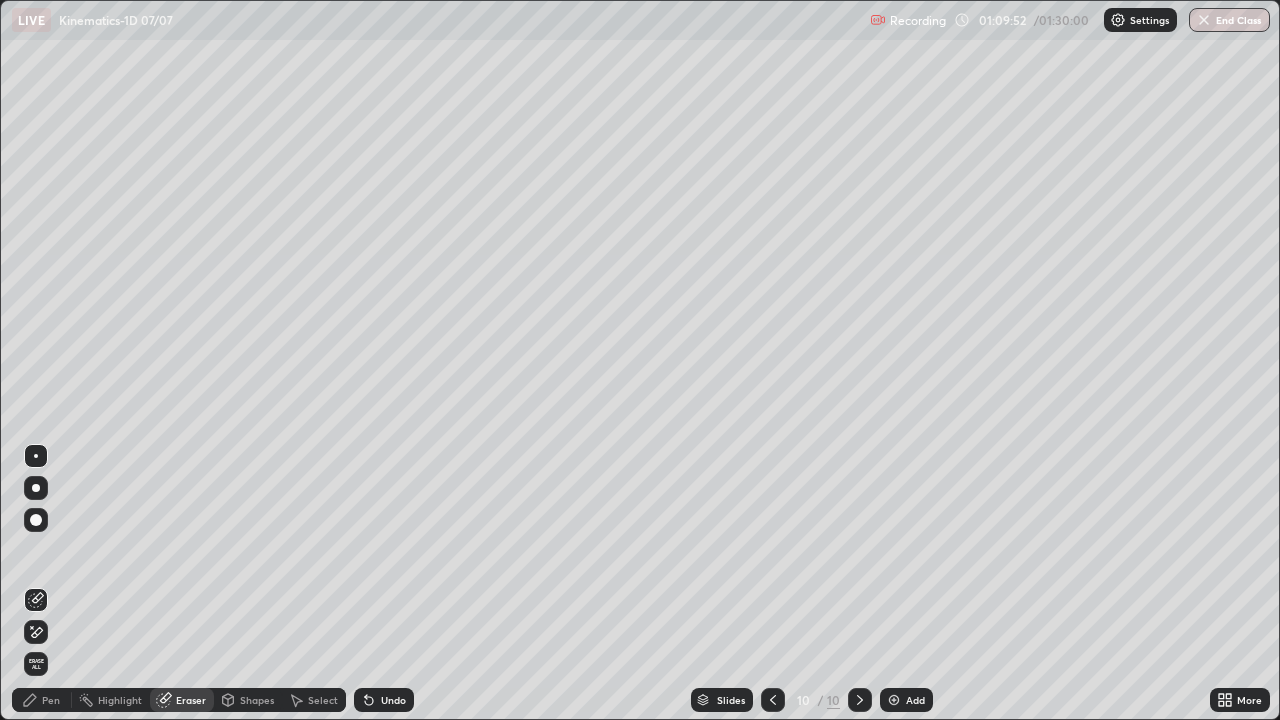 click 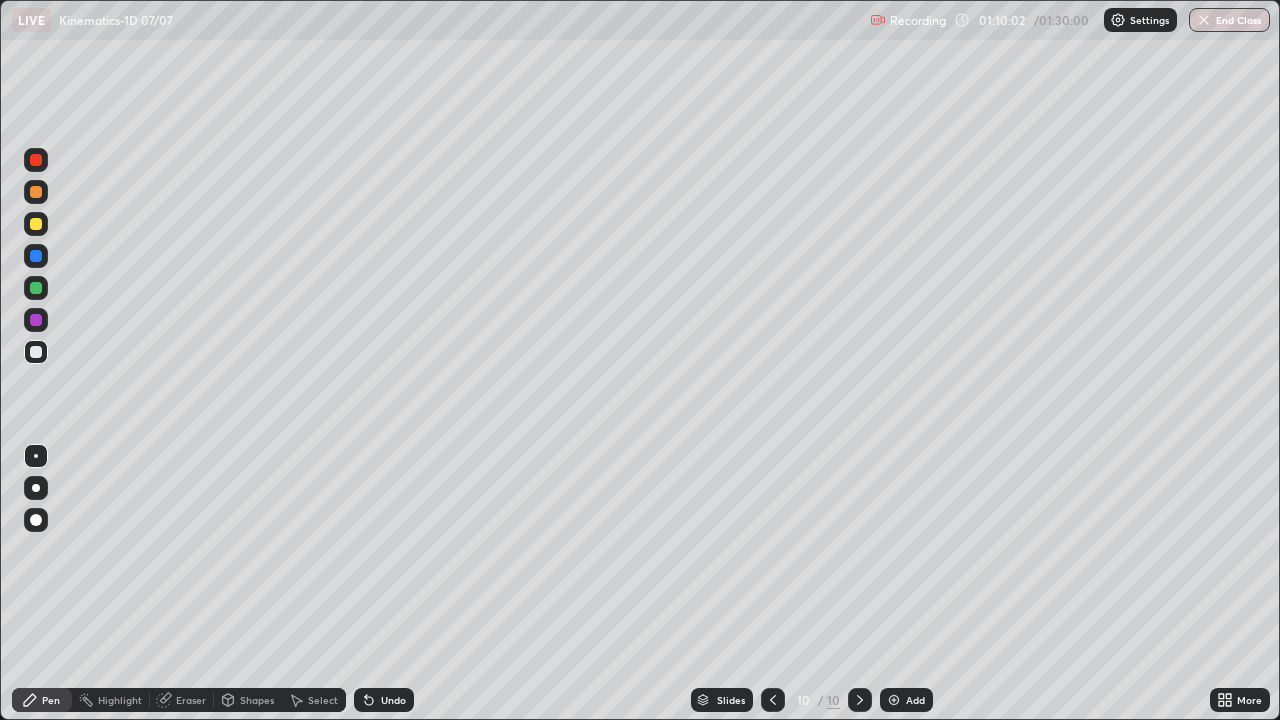 click at bounding box center (36, 224) 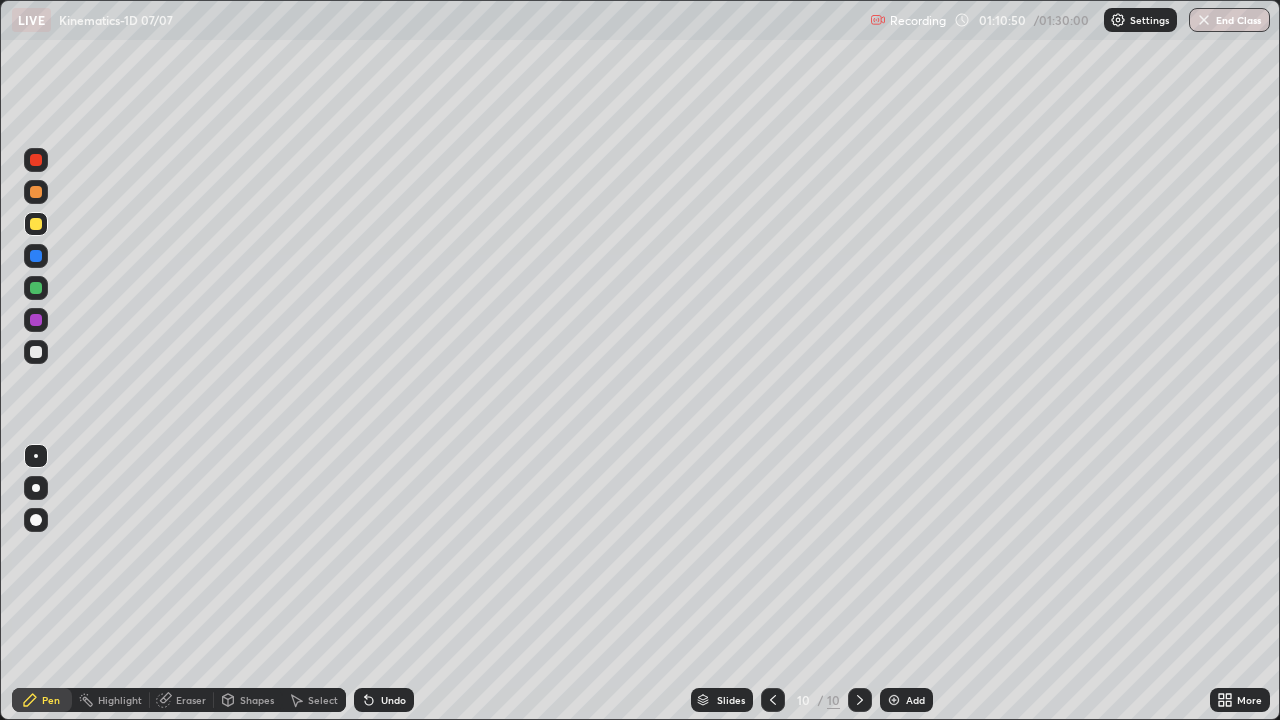 click on "Eraser" at bounding box center [191, 700] 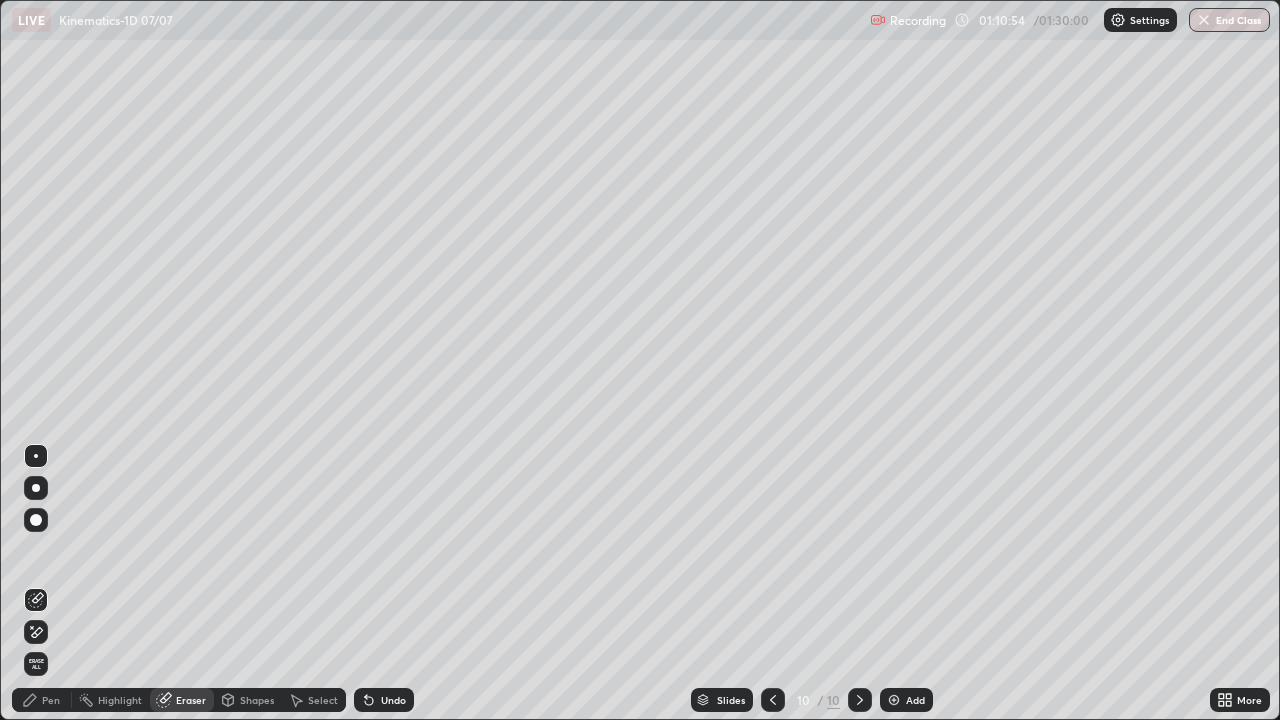 click on "Pen" at bounding box center (42, 700) 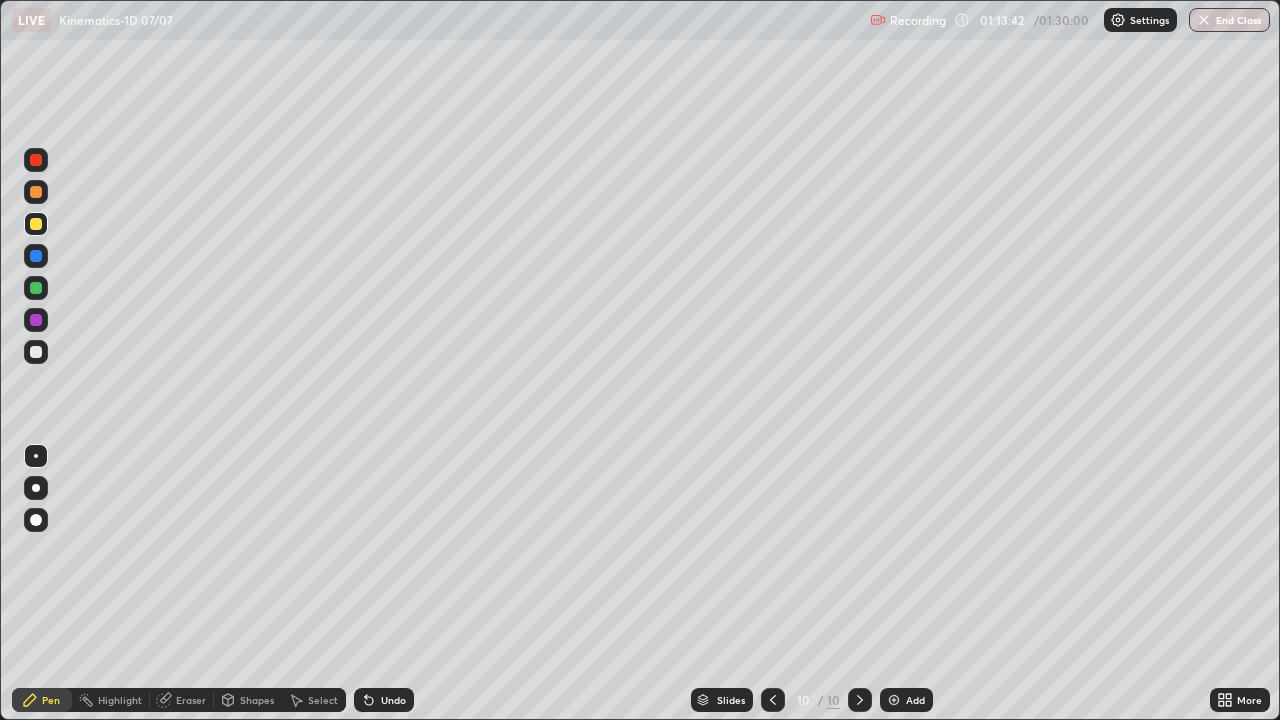 click 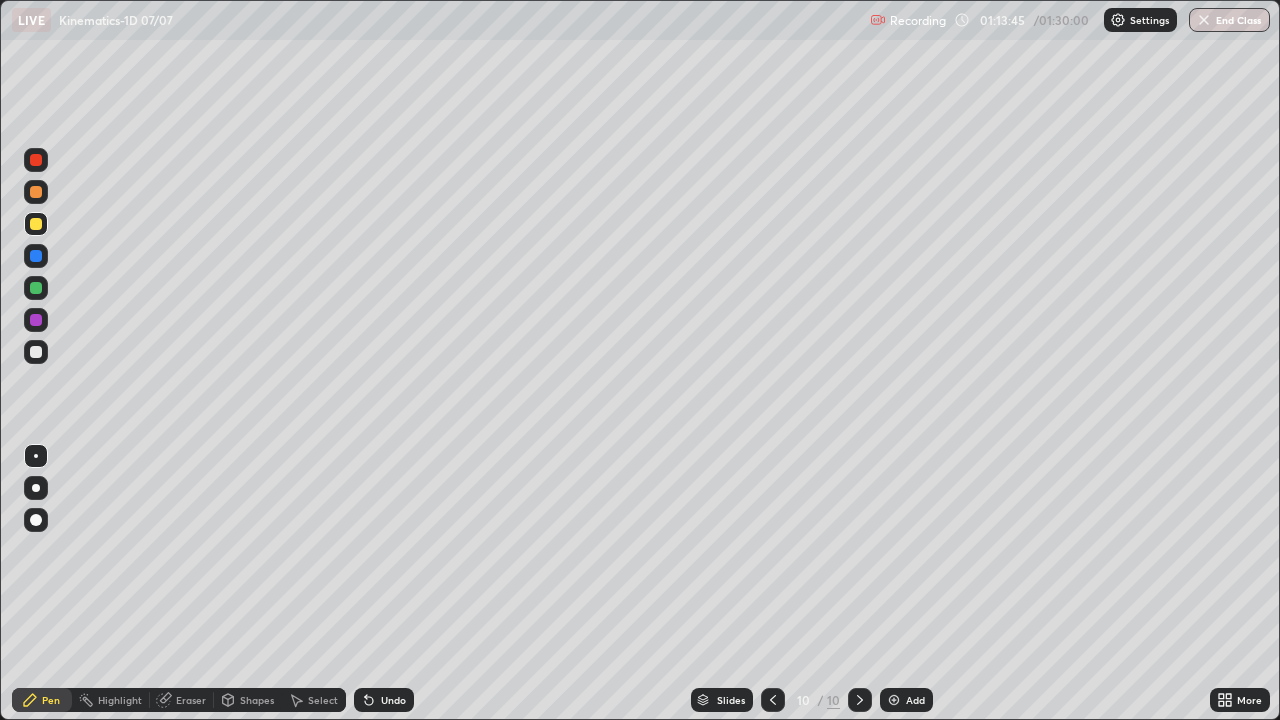 click at bounding box center (894, 700) 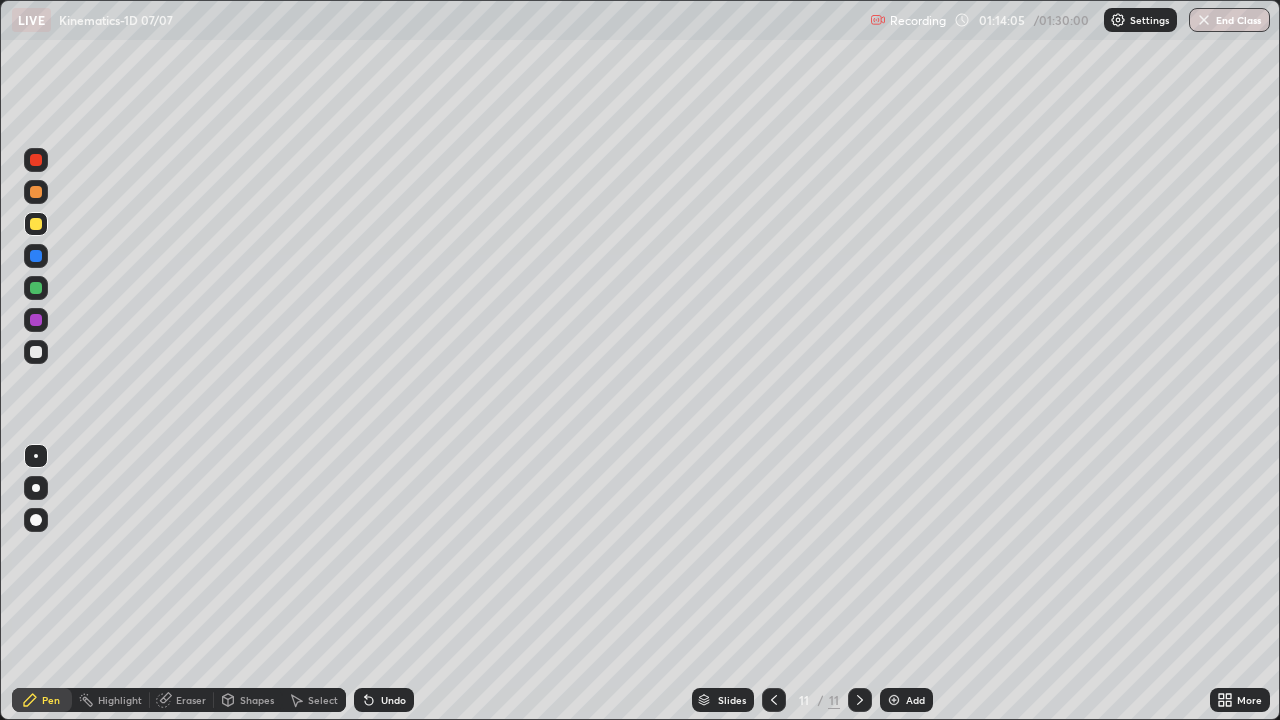 click on "Undo" at bounding box center [384, 700] 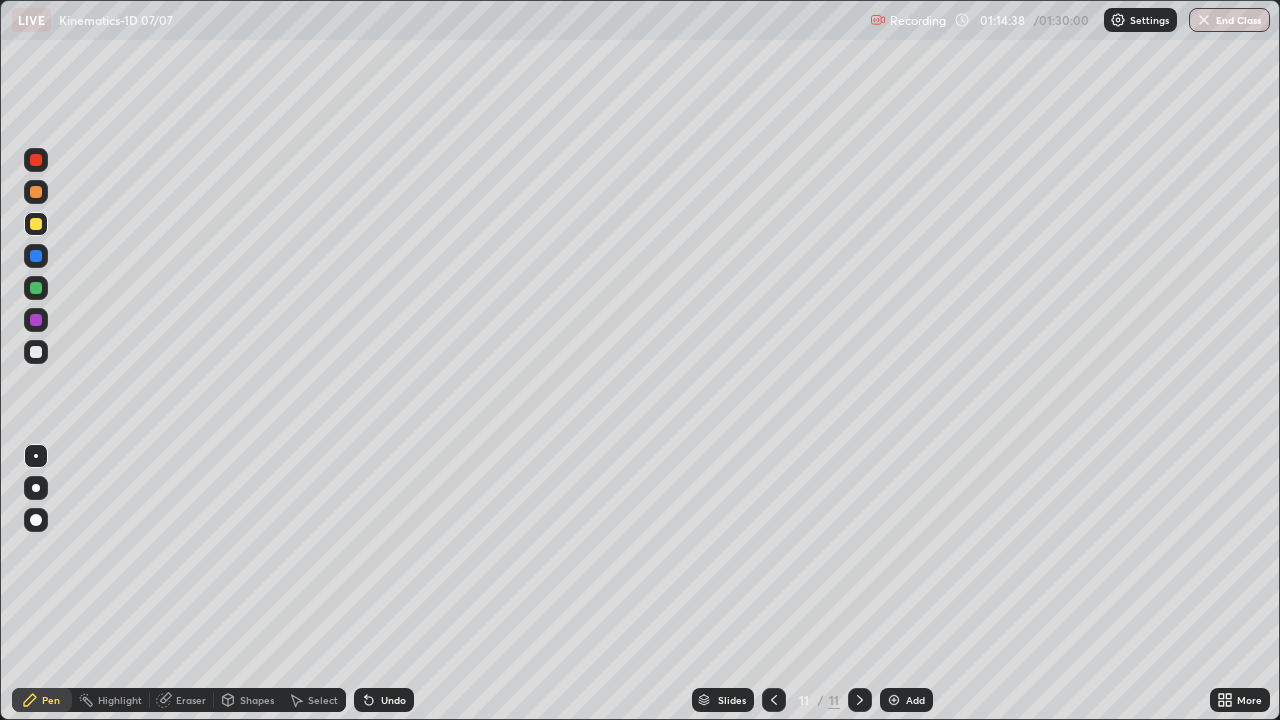 click 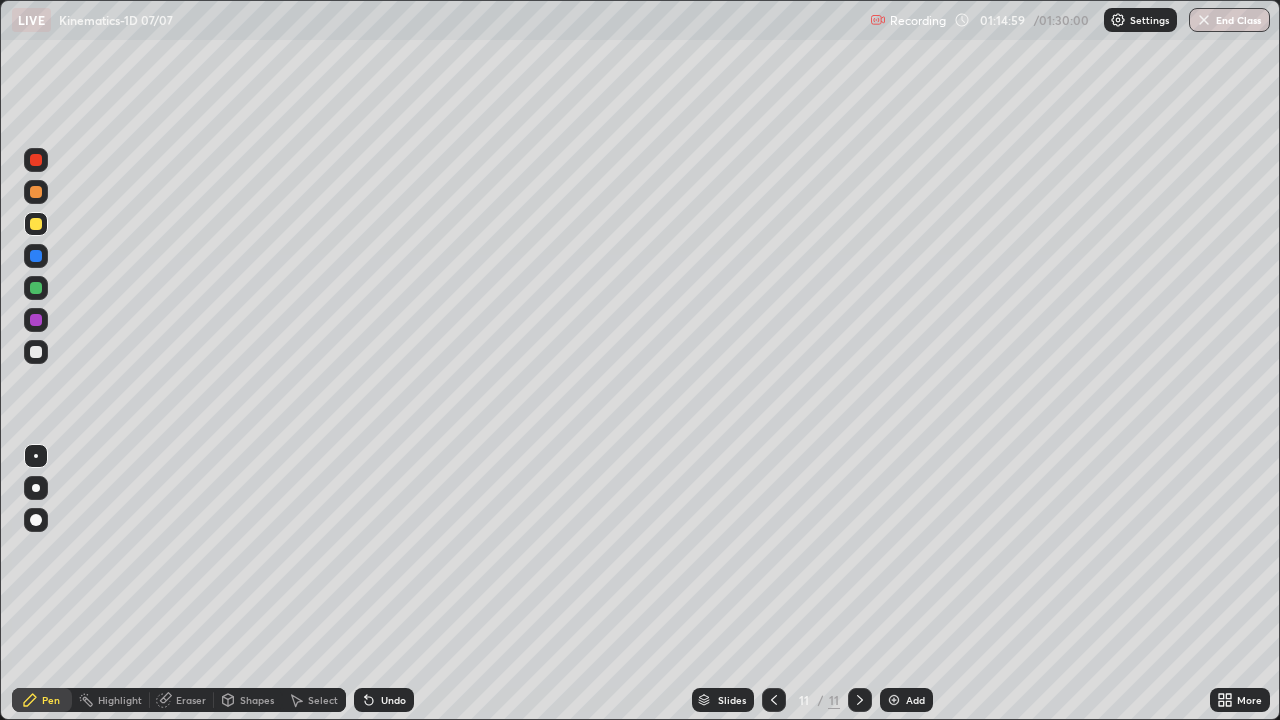 click on "Undo" at bounding box center (393, 700) 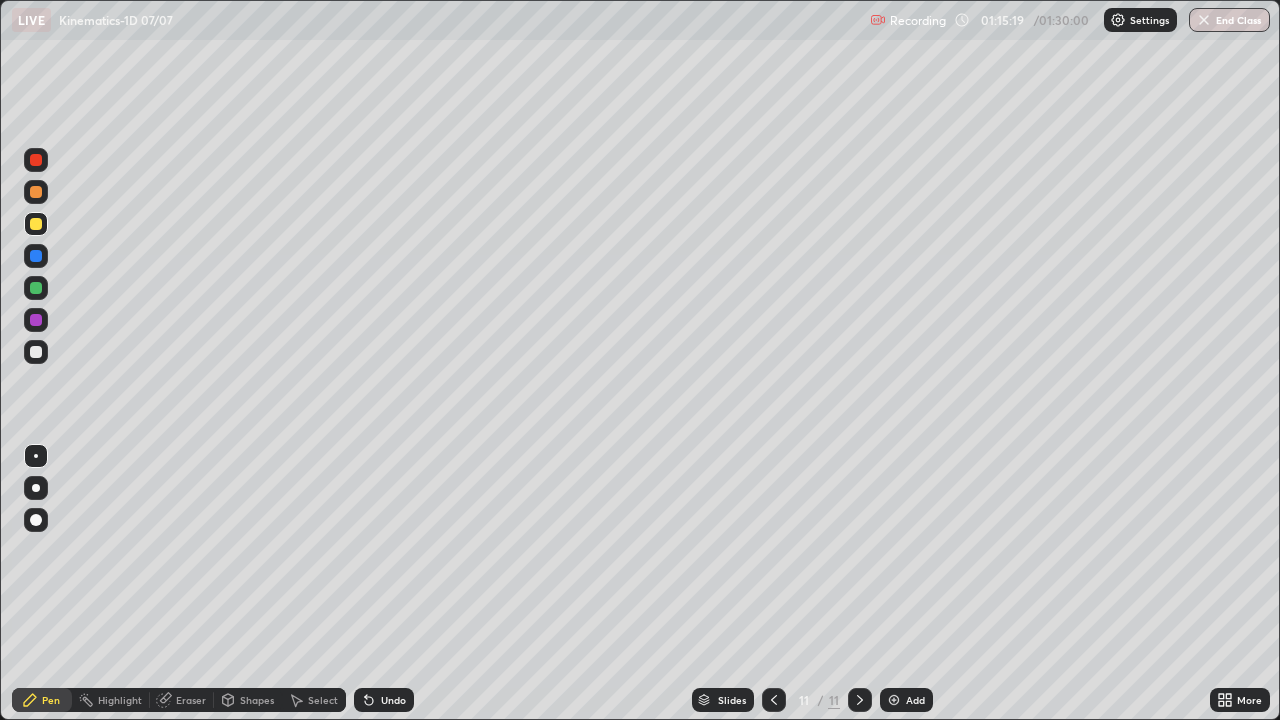 click on "Undo" at bounding box center [393, 700] 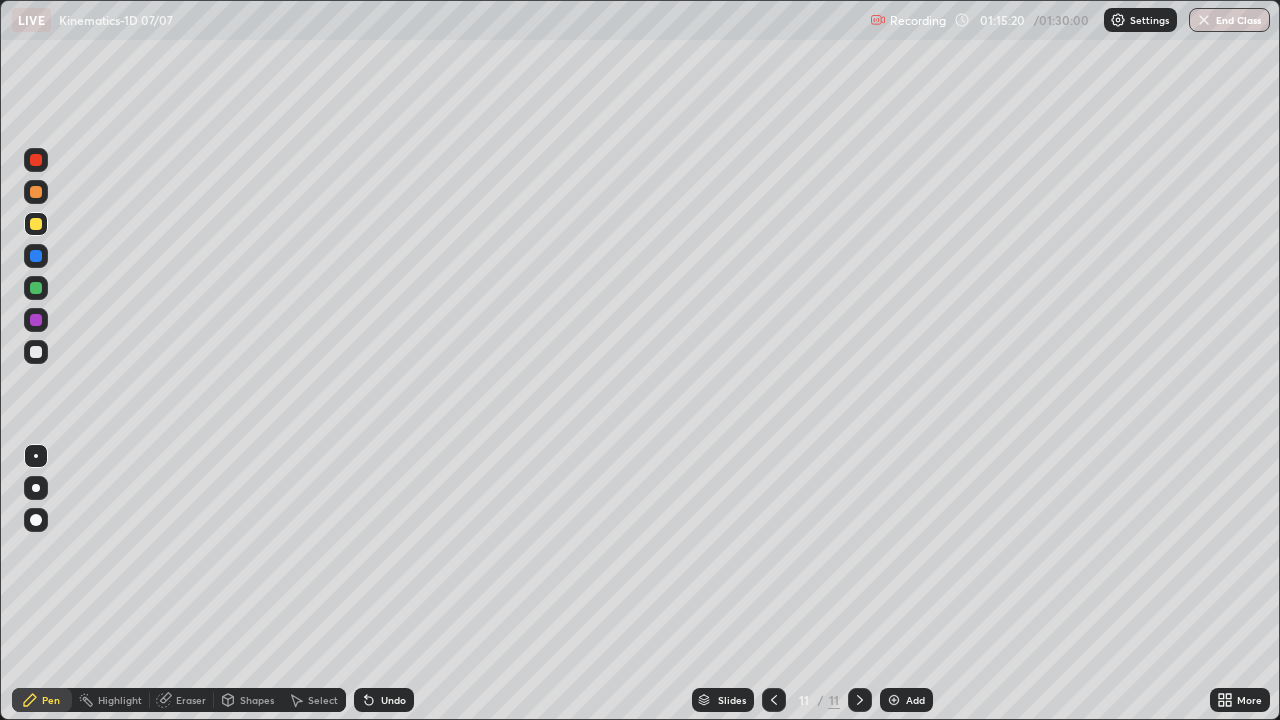 click 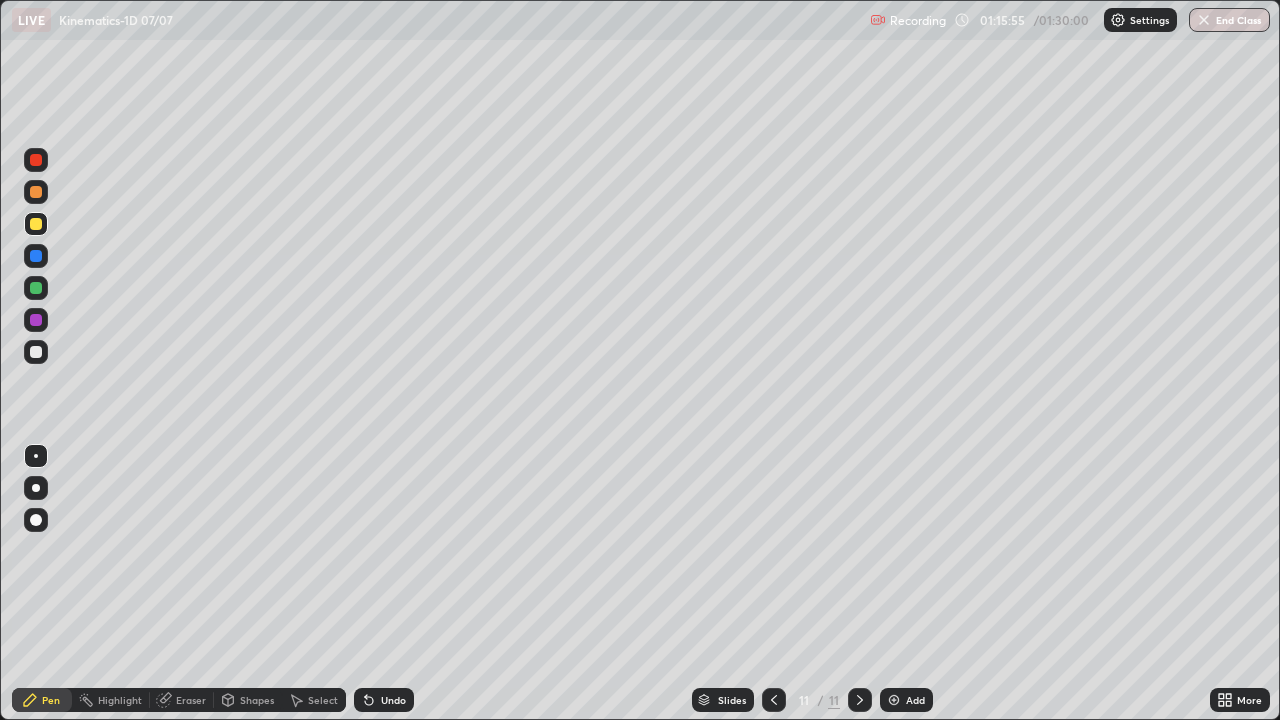 click at bounding box center (36, 352) 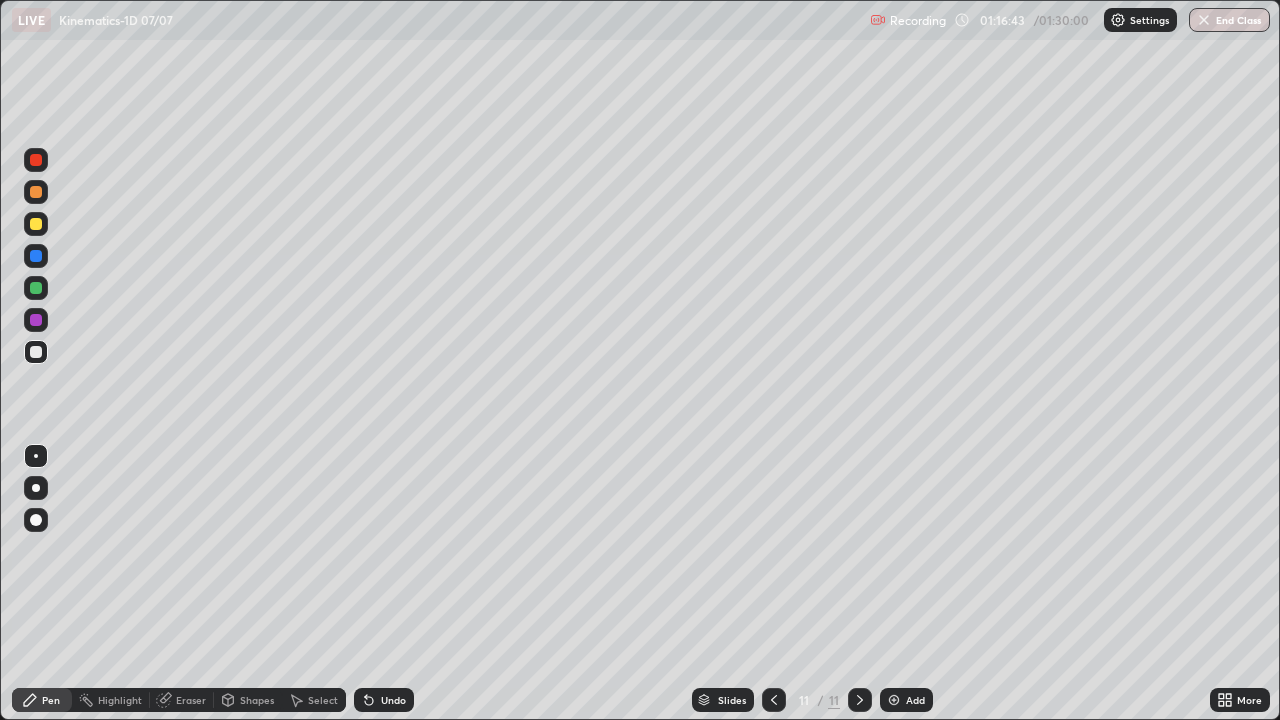 click on "Undo" at bounding box center (384, 700) 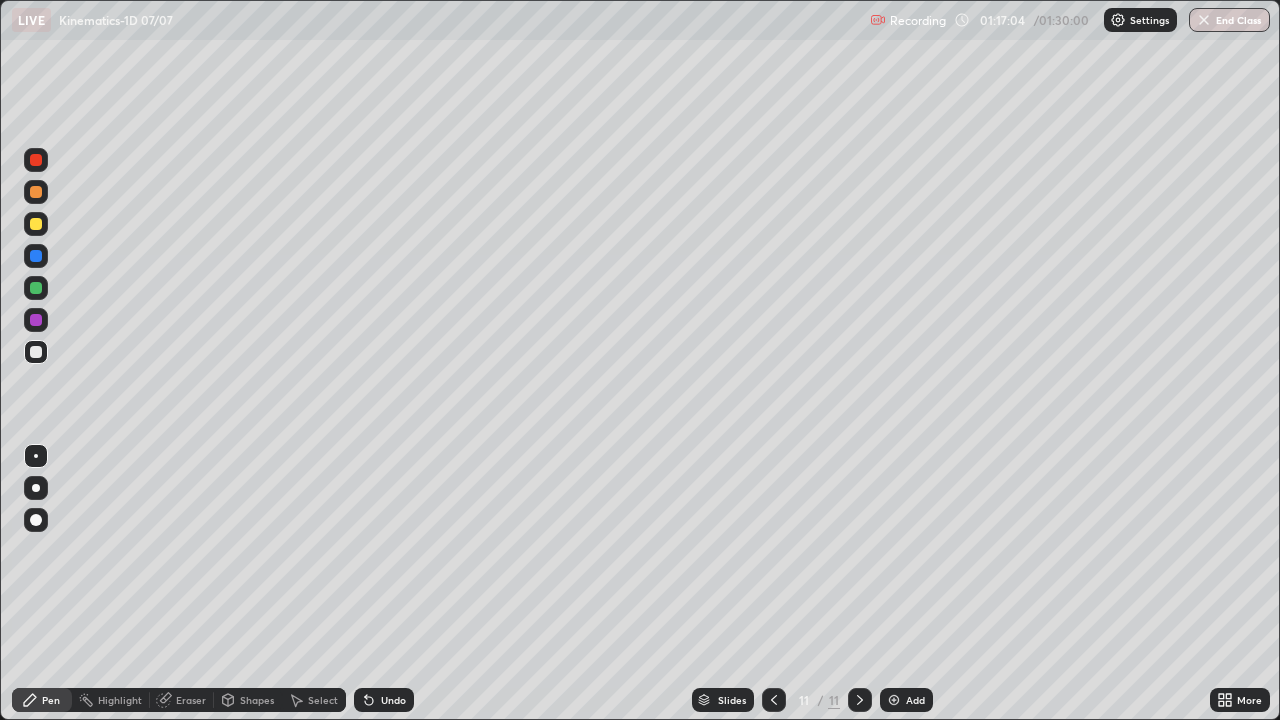 click at bounding box center (36, 224) 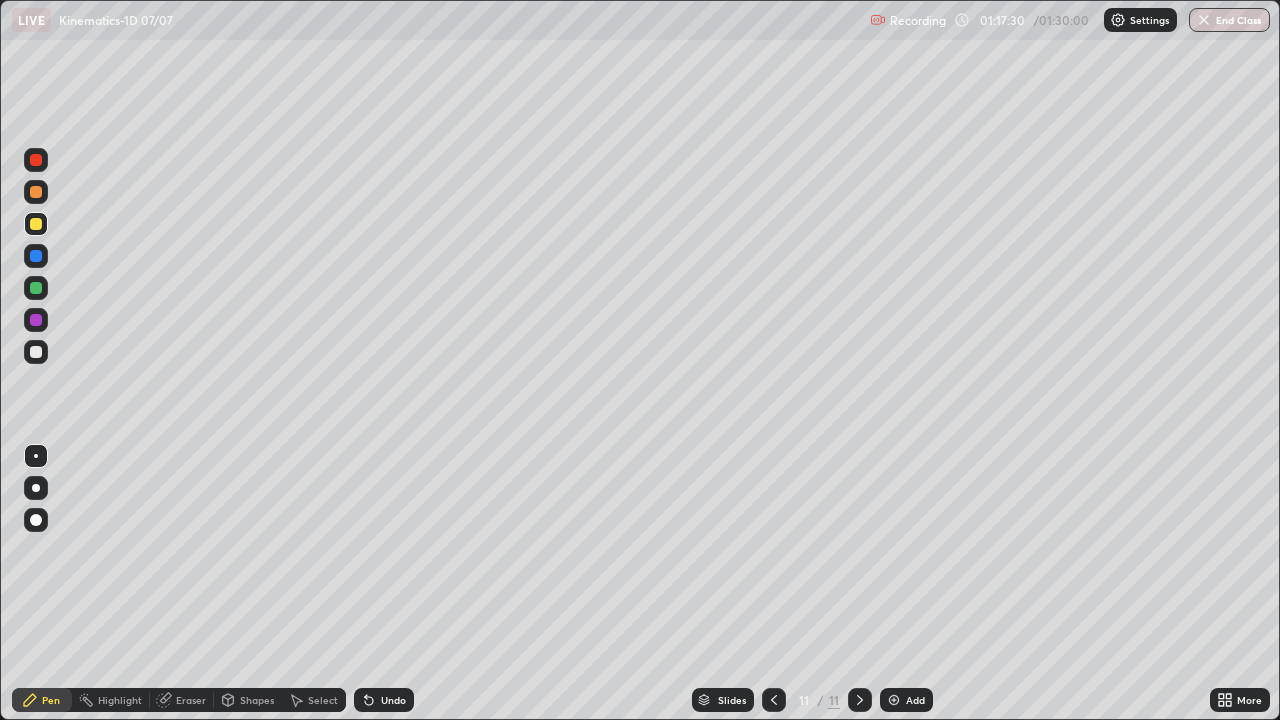 click 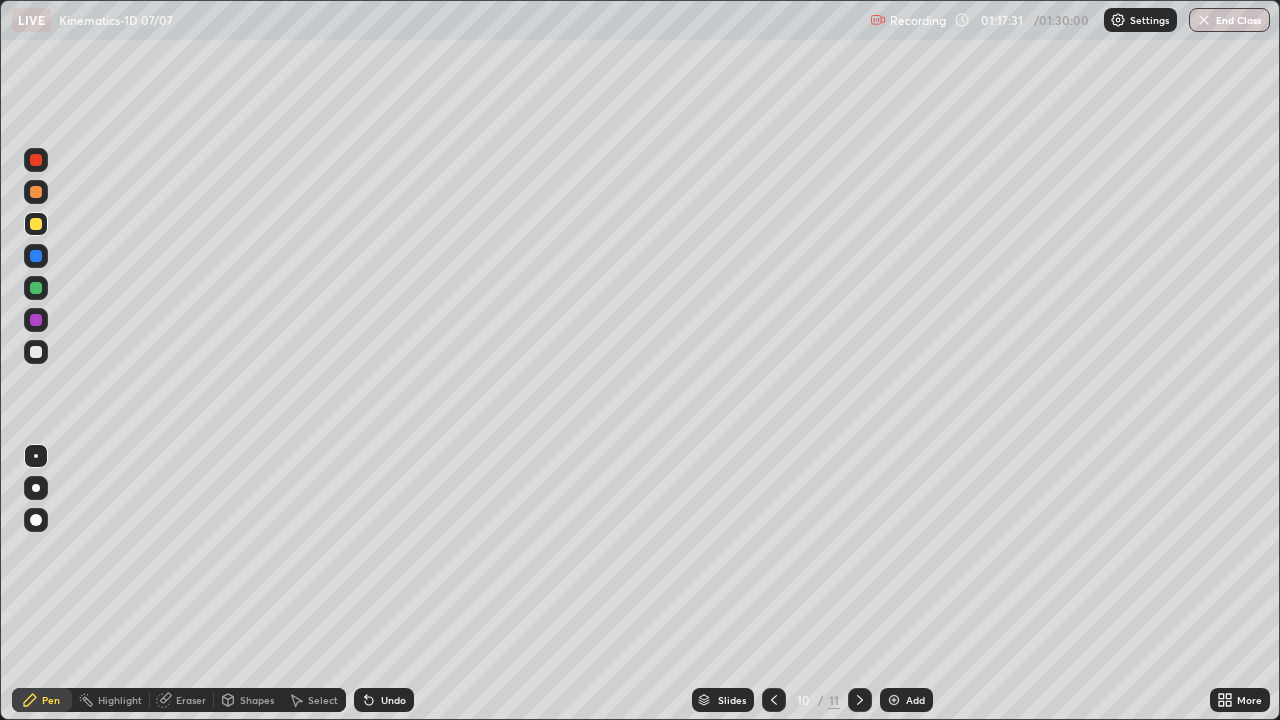 click 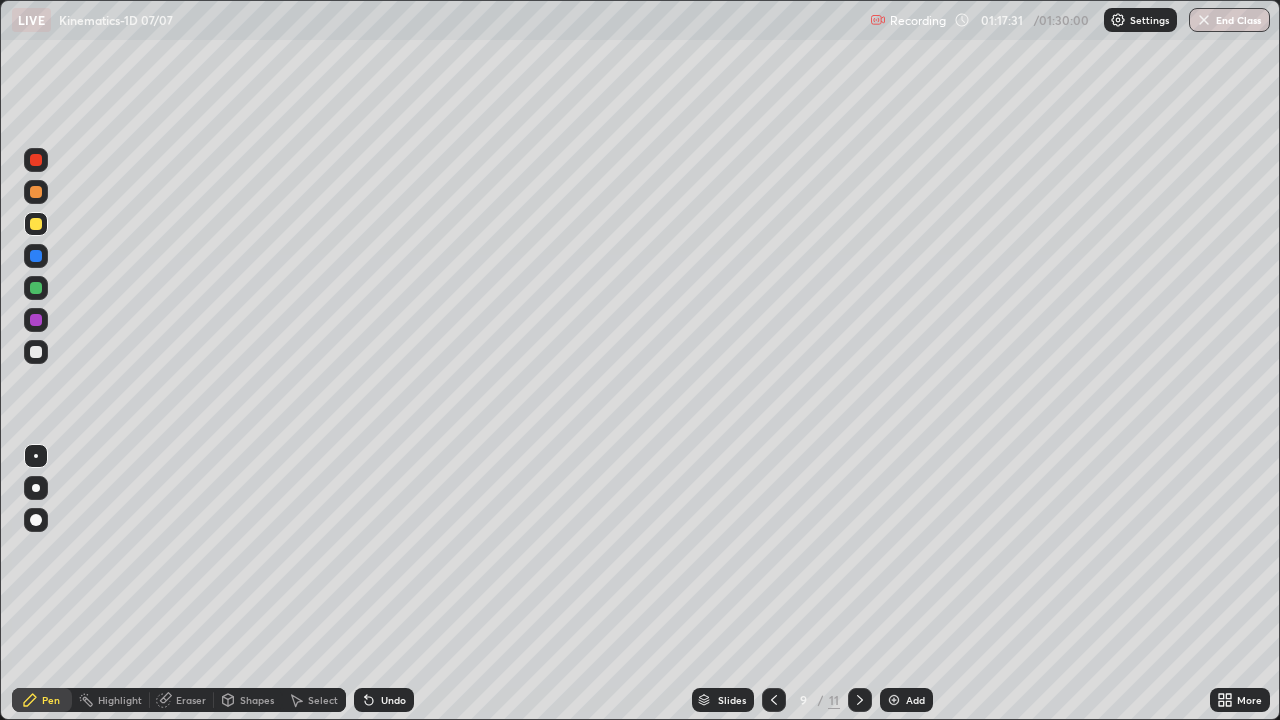 click 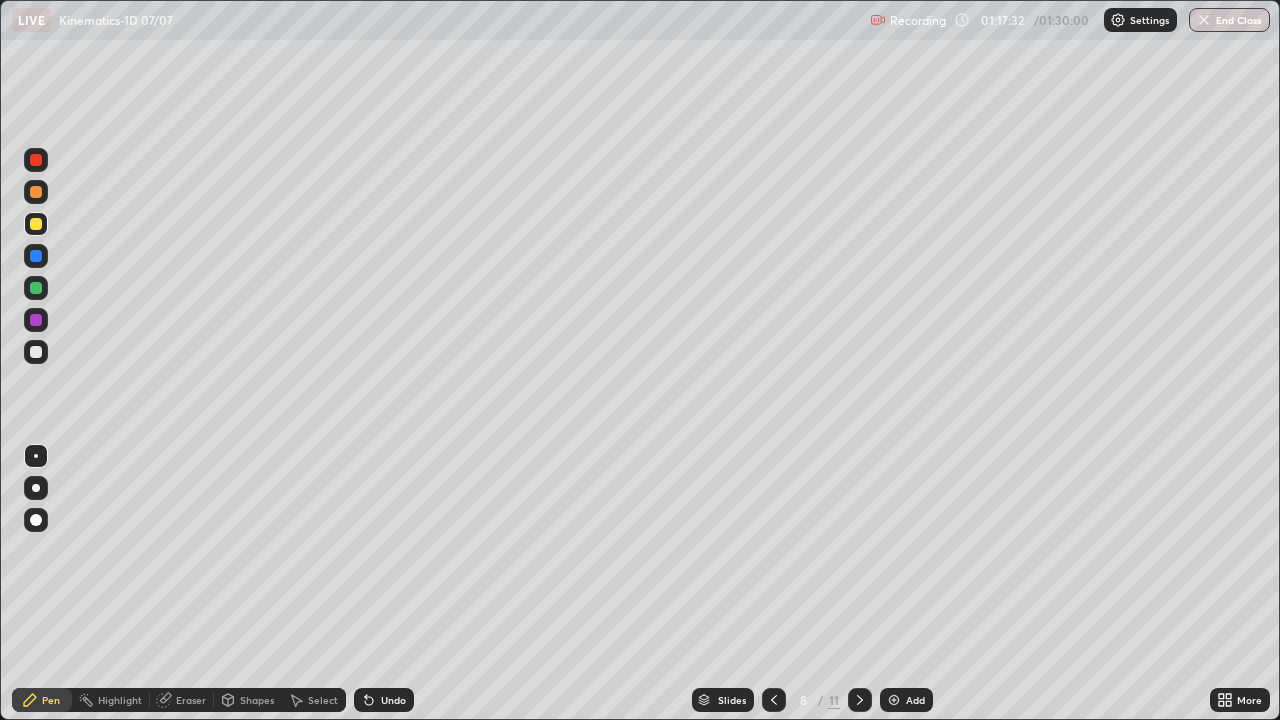 click 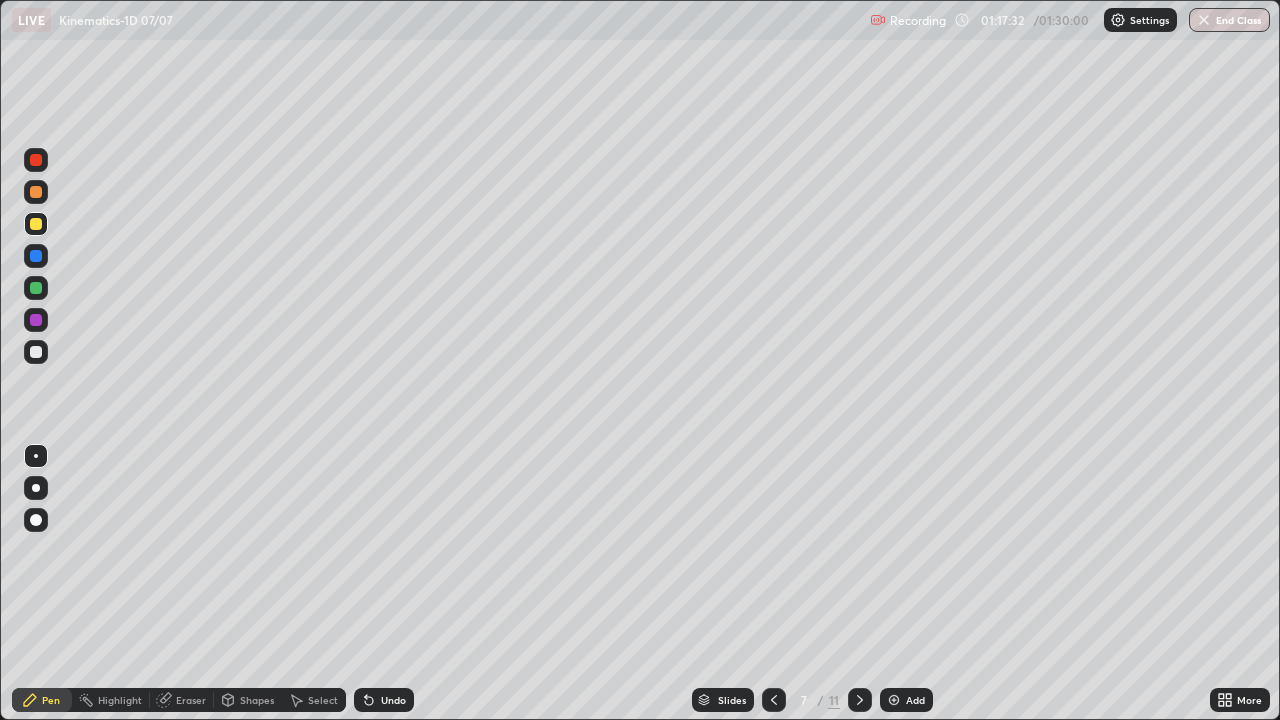 click 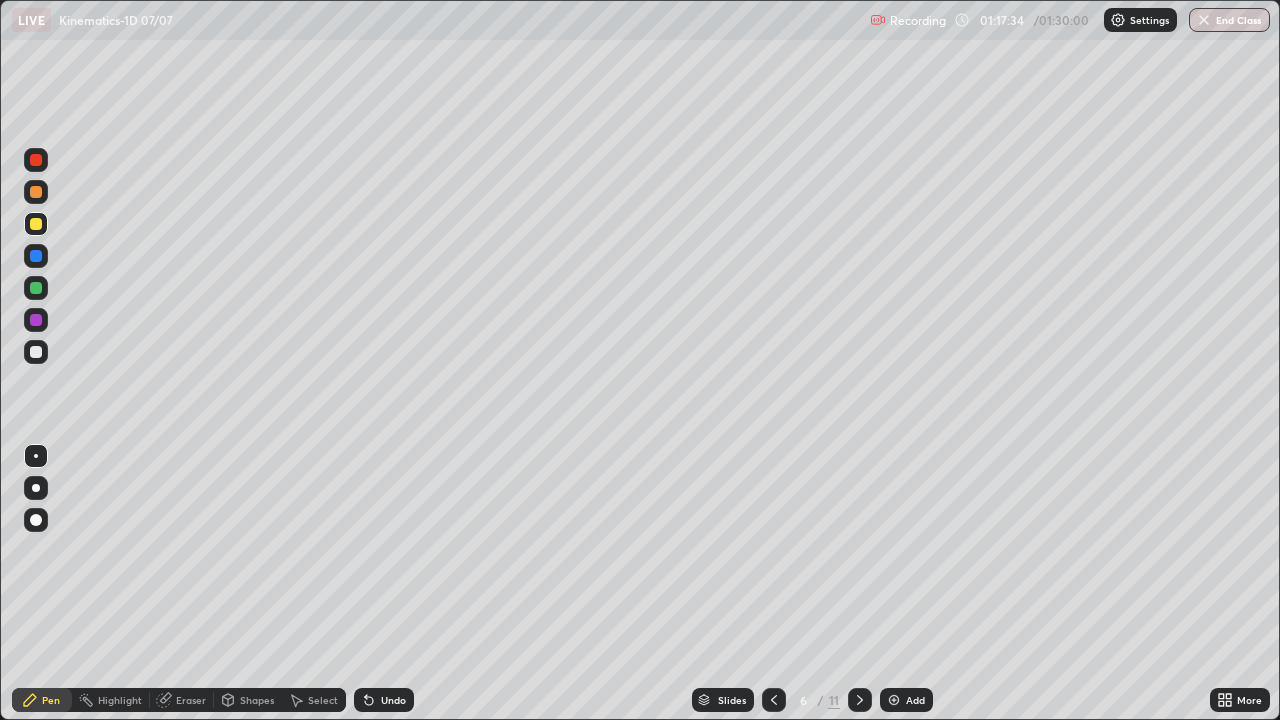 click 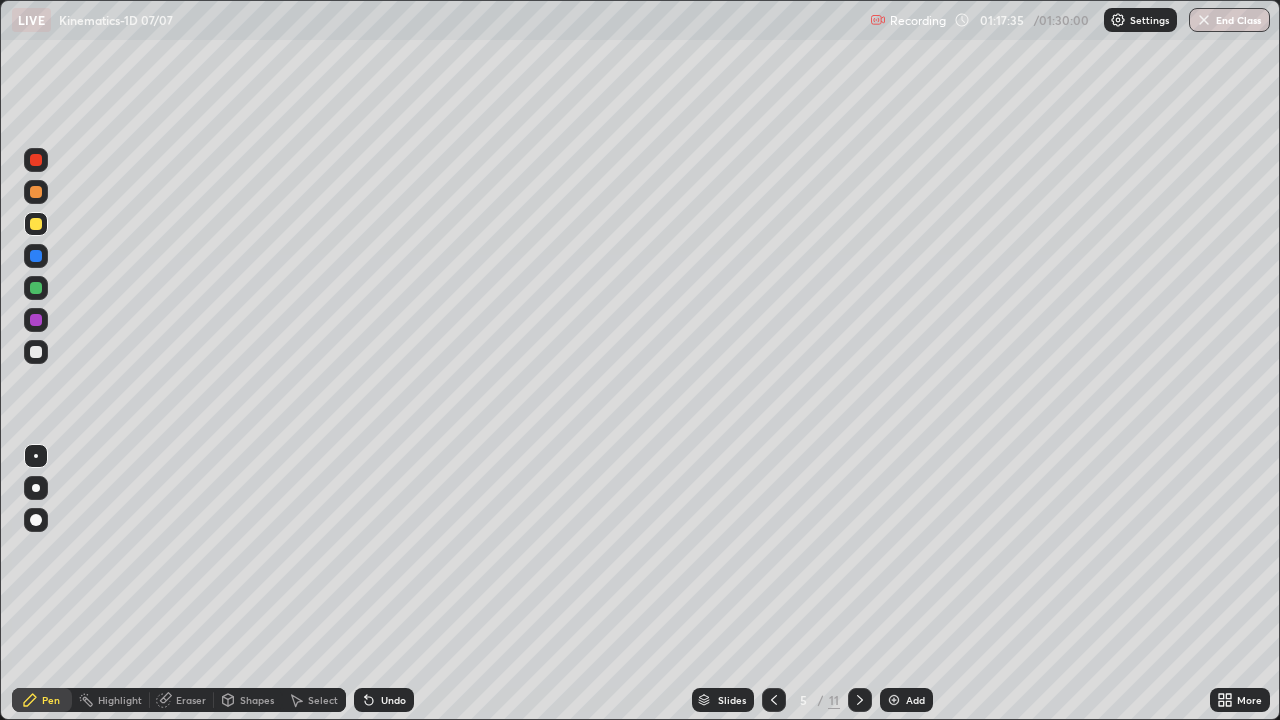 click 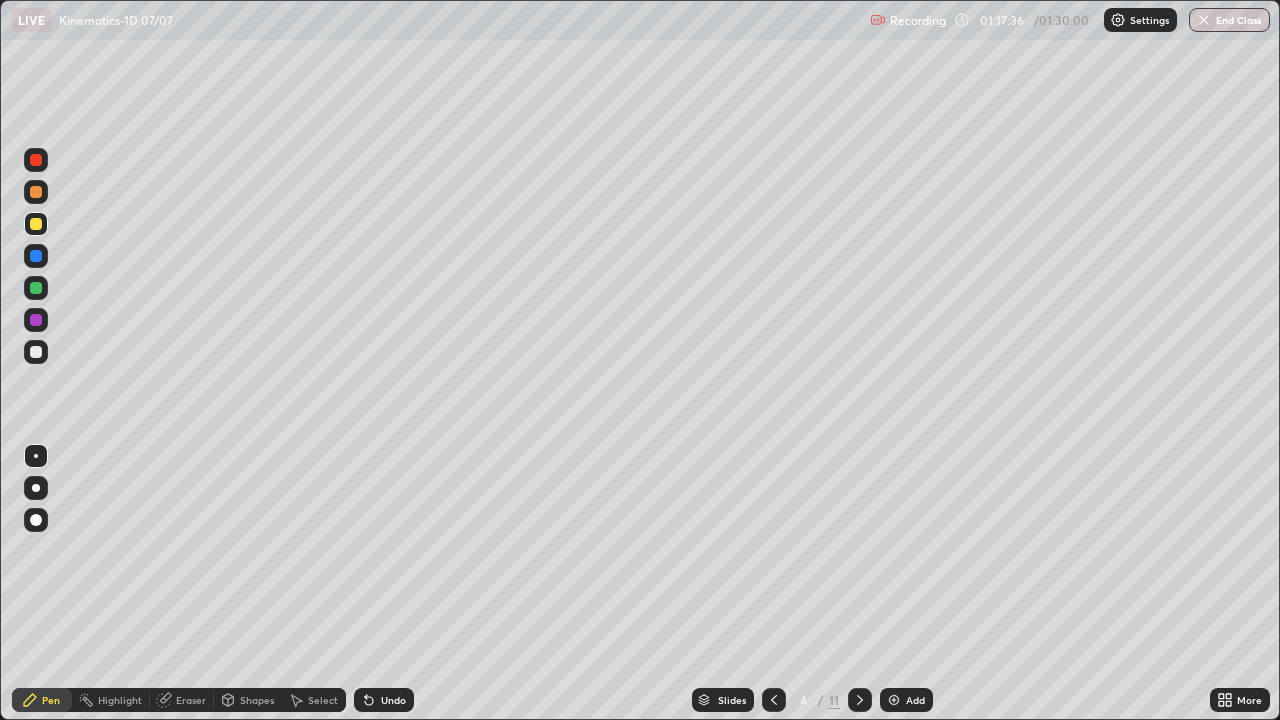 click 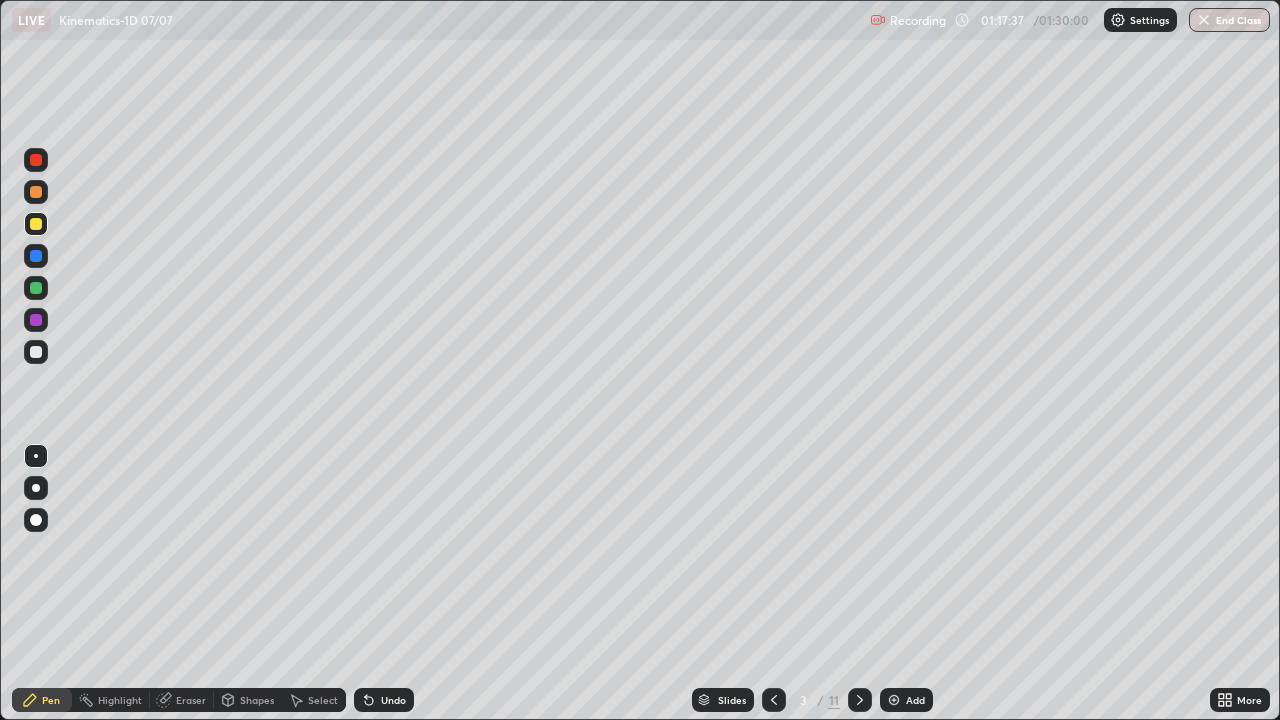 click 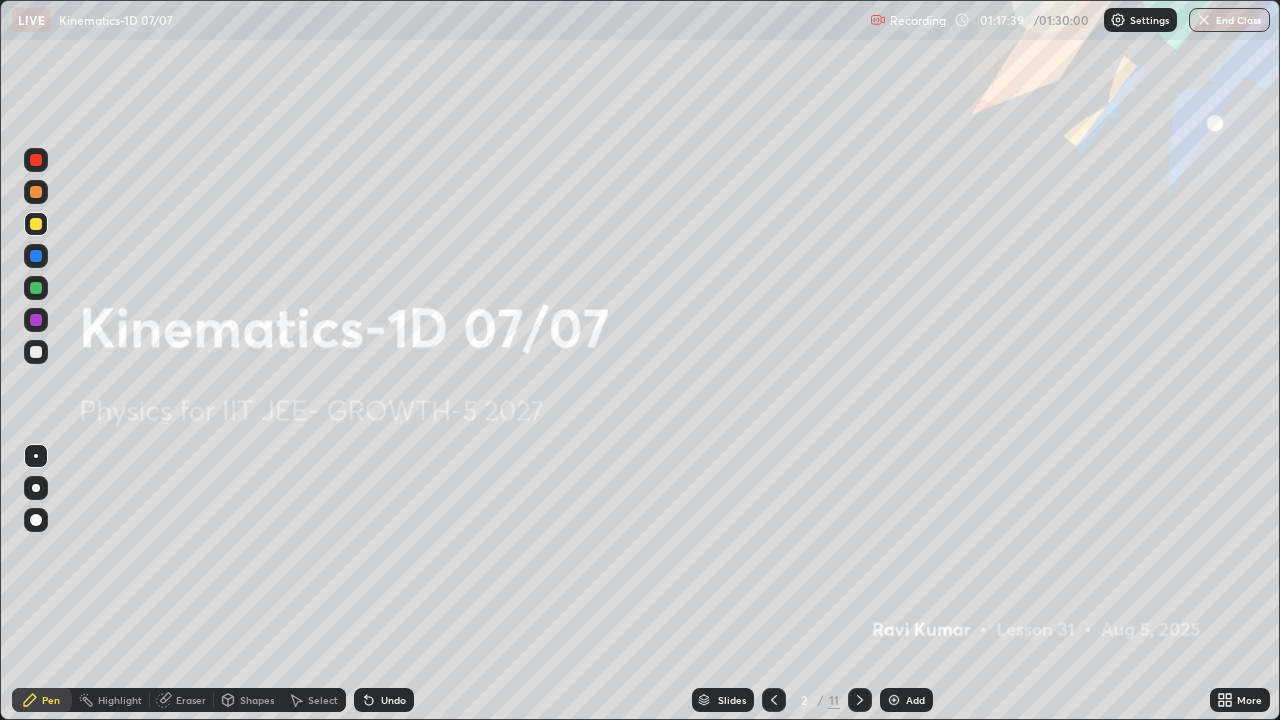 click 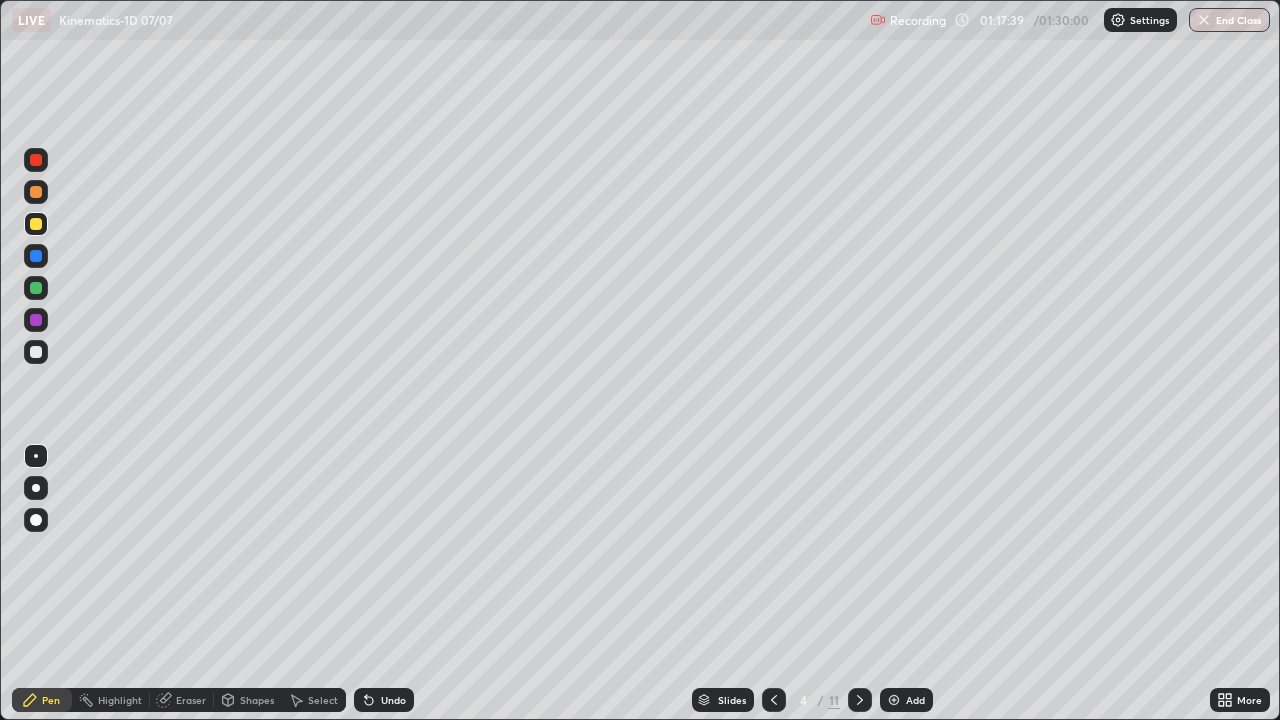 click 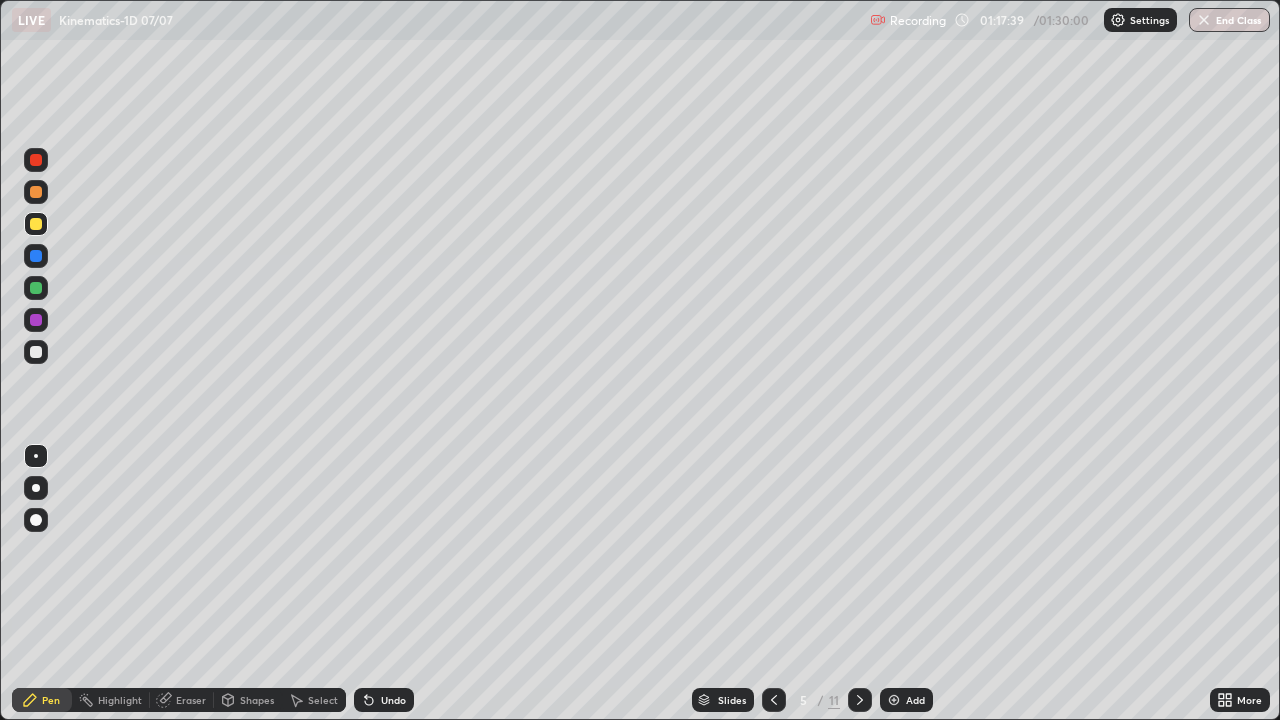 click 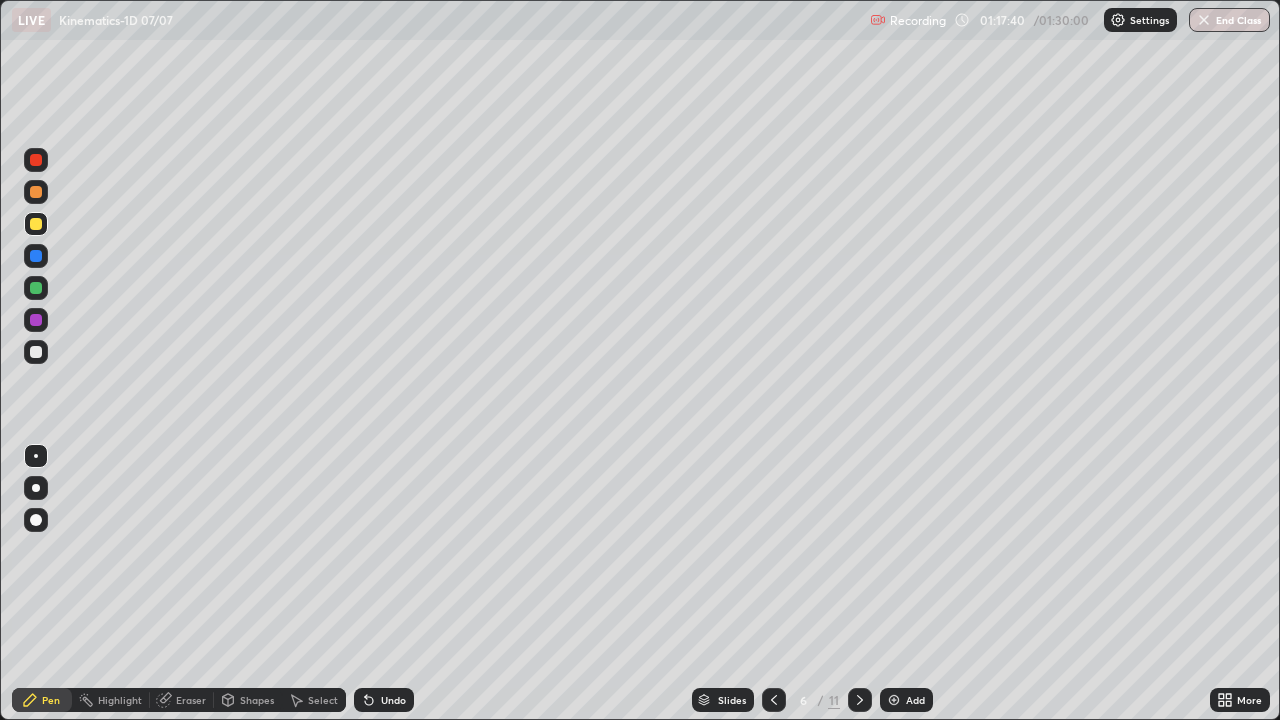 click 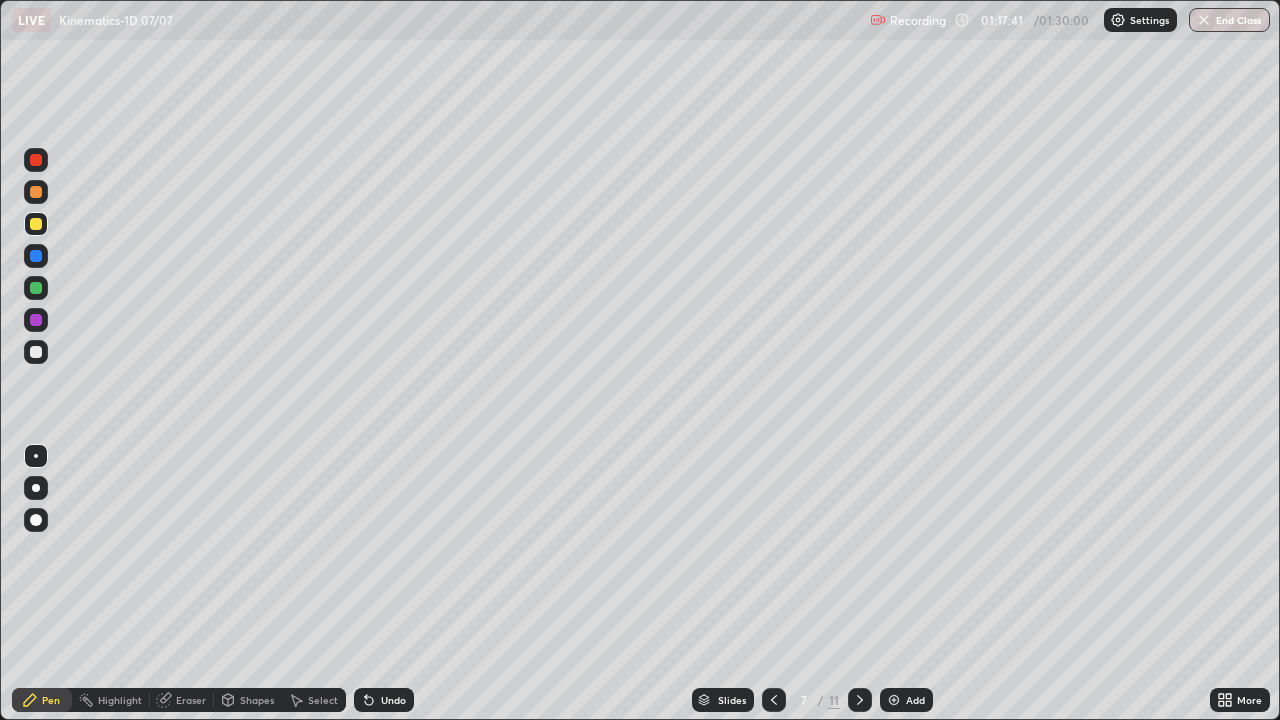 click 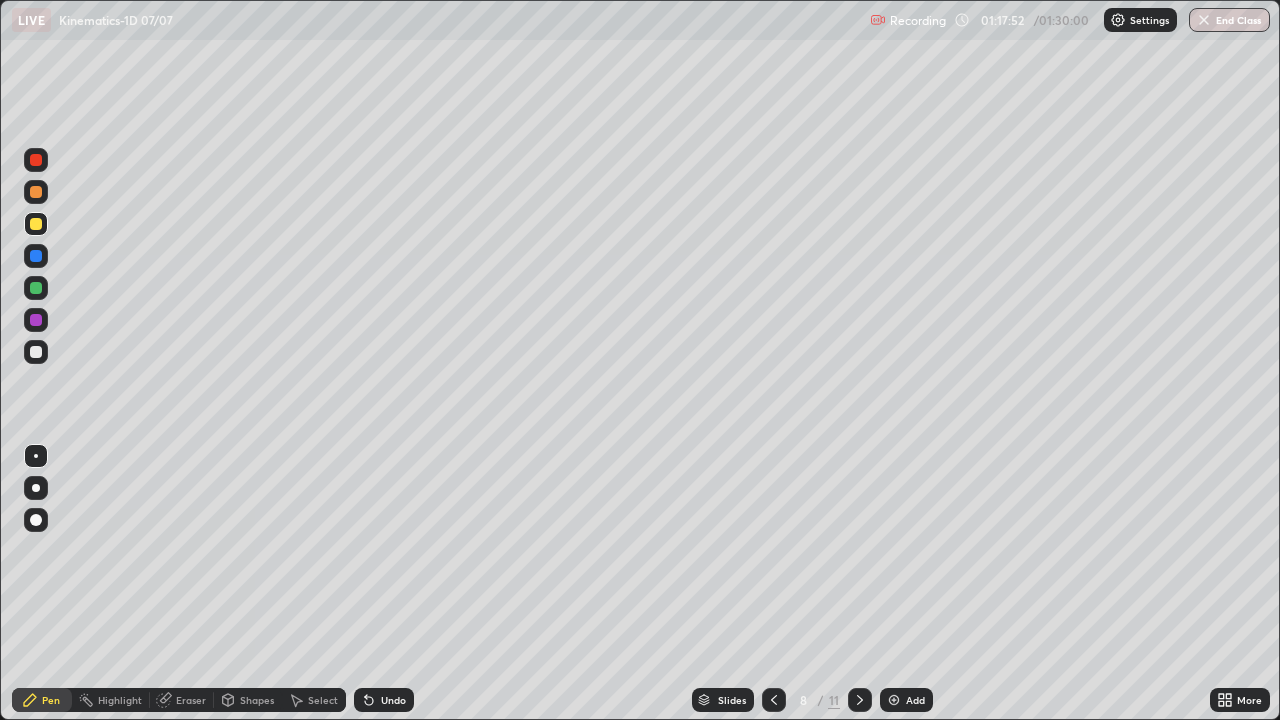 click 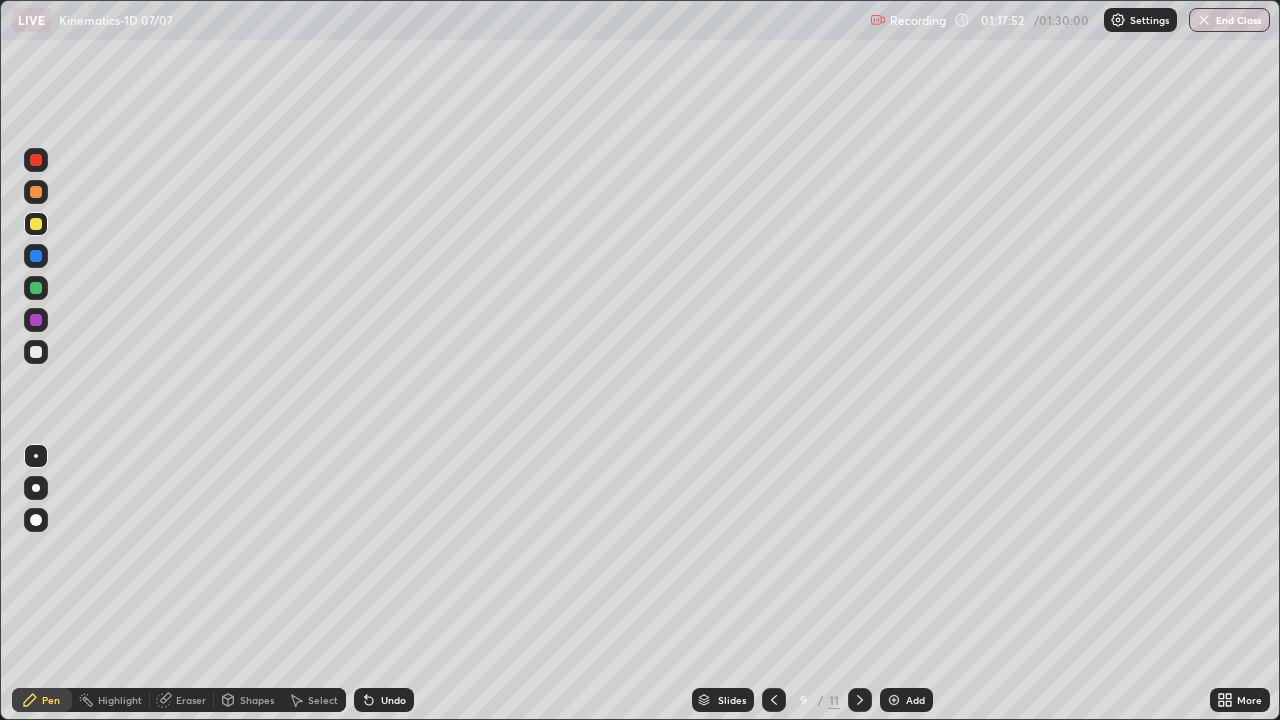 click 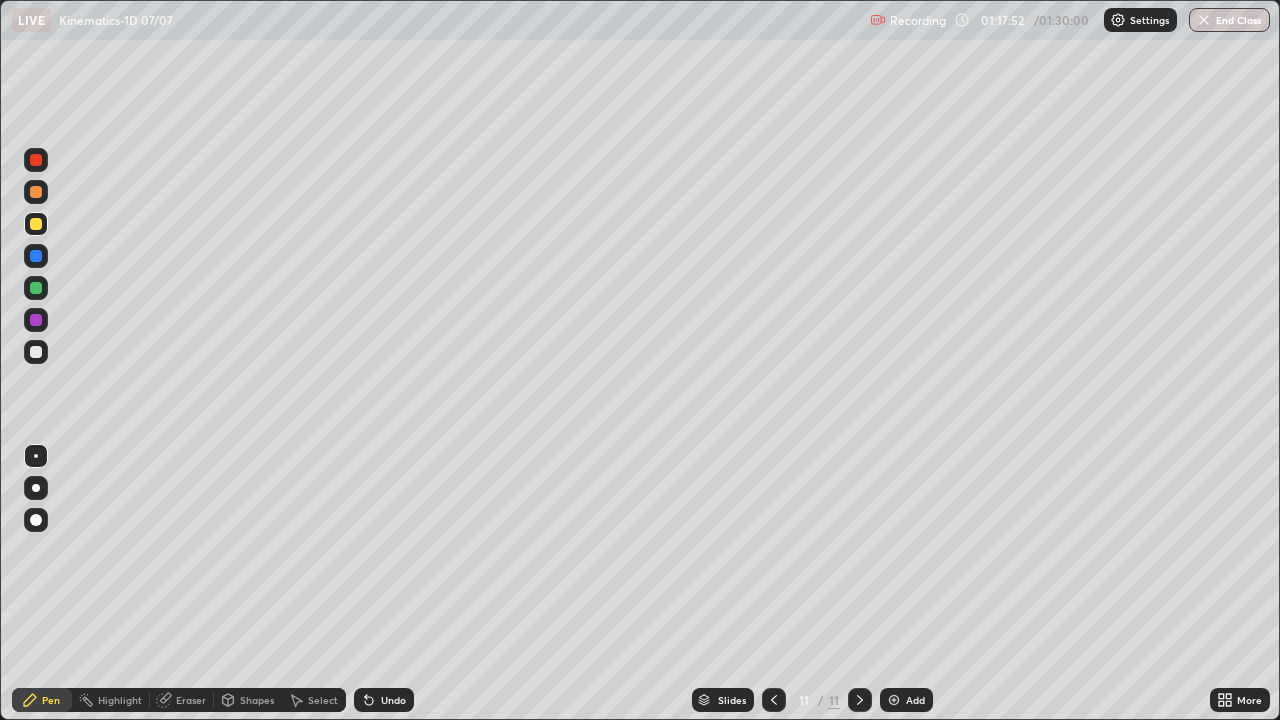 click 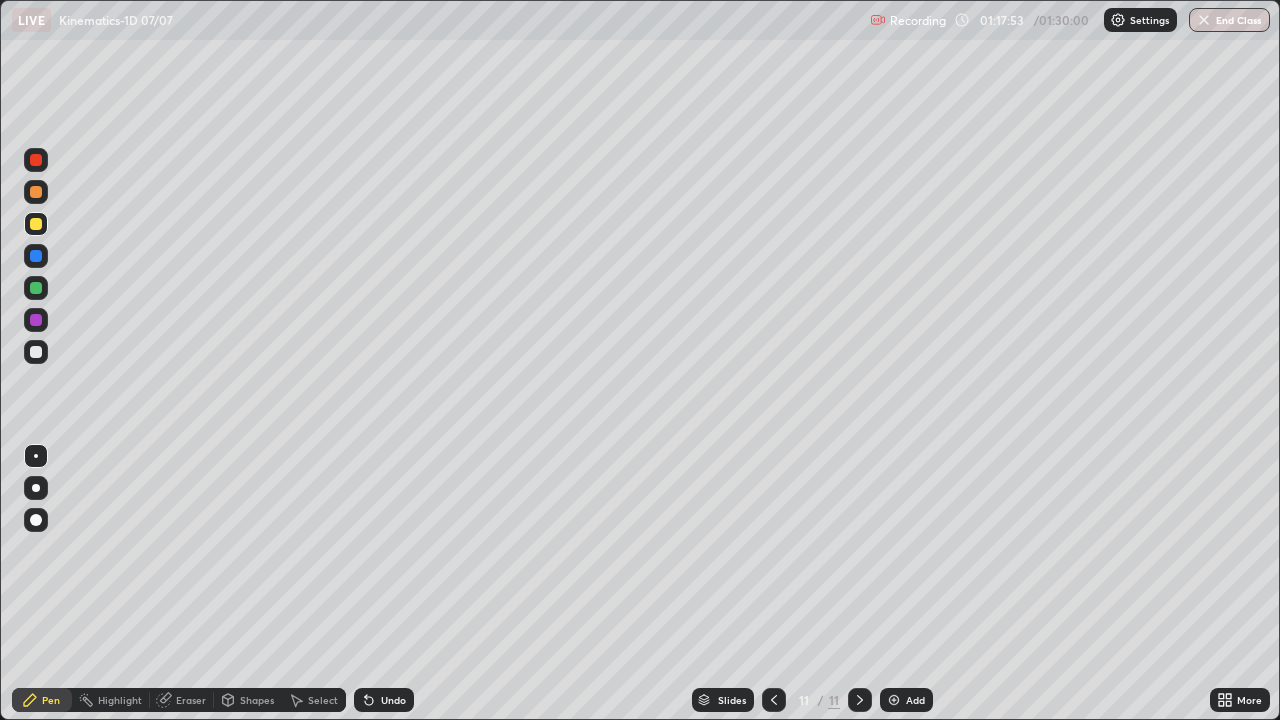click 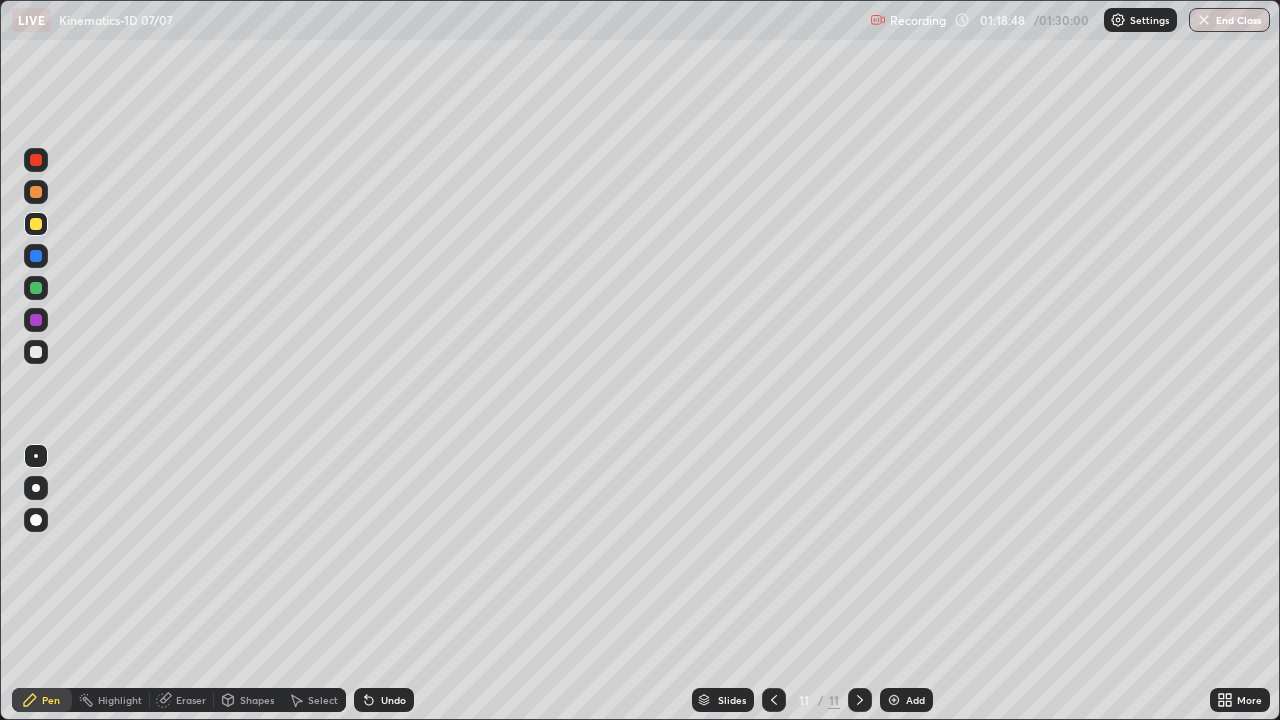 click on "Eraser" at bounding box center (191, 700) 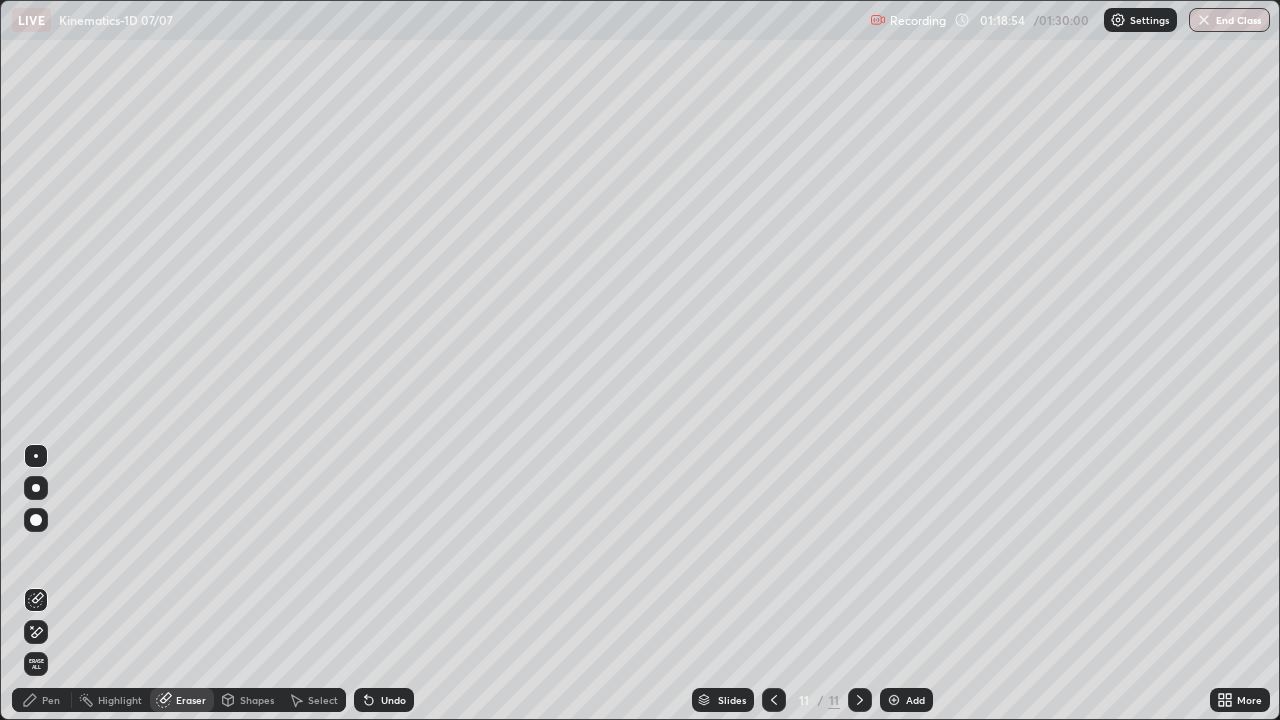 click on "Pen" at bounding box center (51, 700) 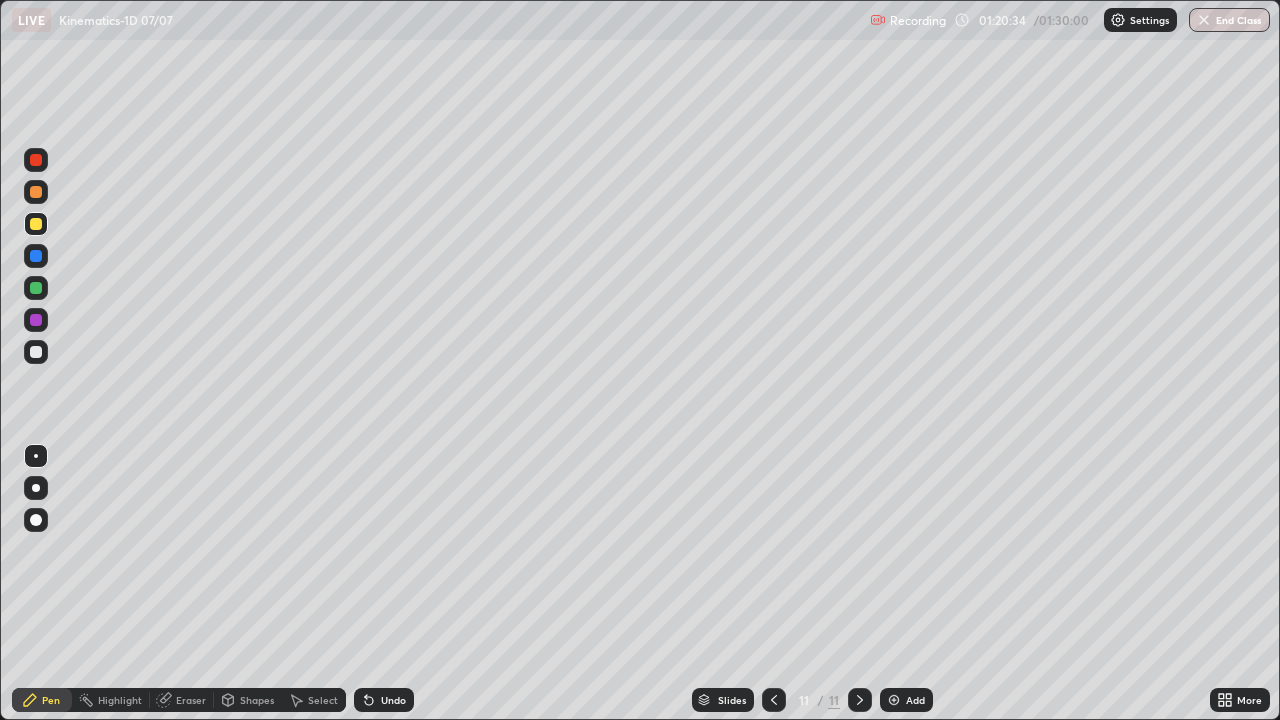 click at bounding box center [36, 352] 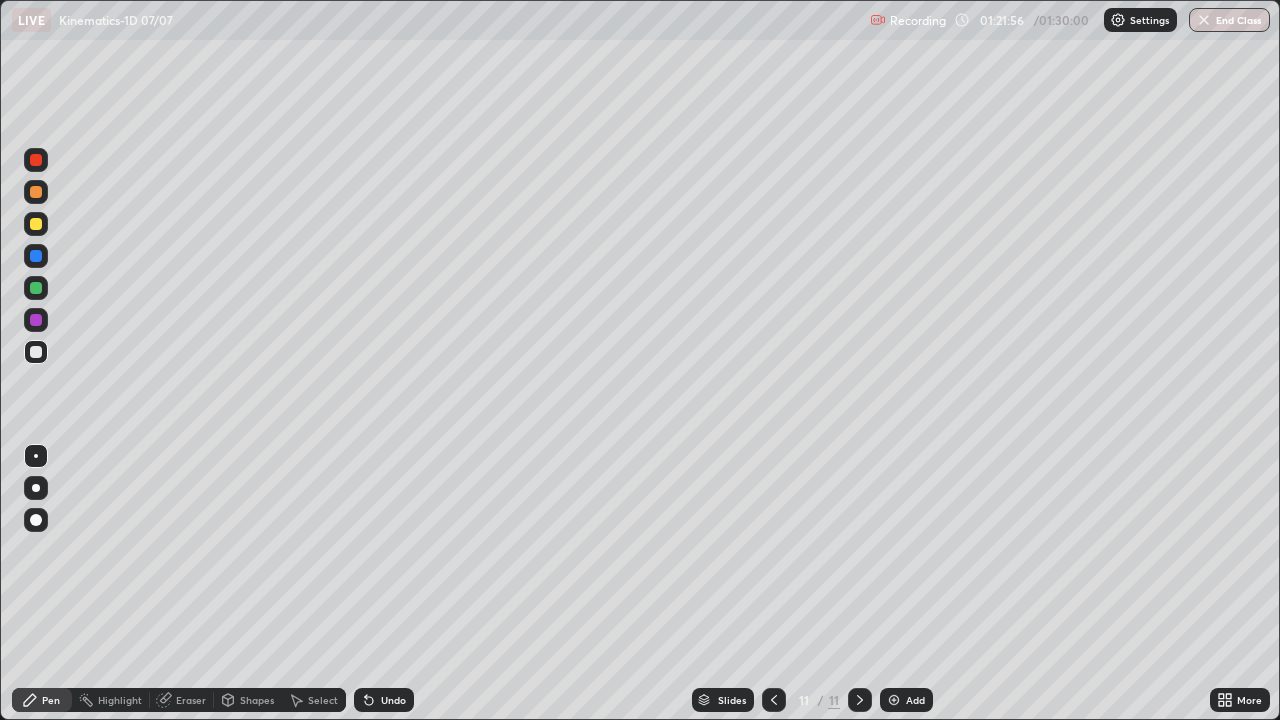 click on "Undo" at bounding box center (393, 700) 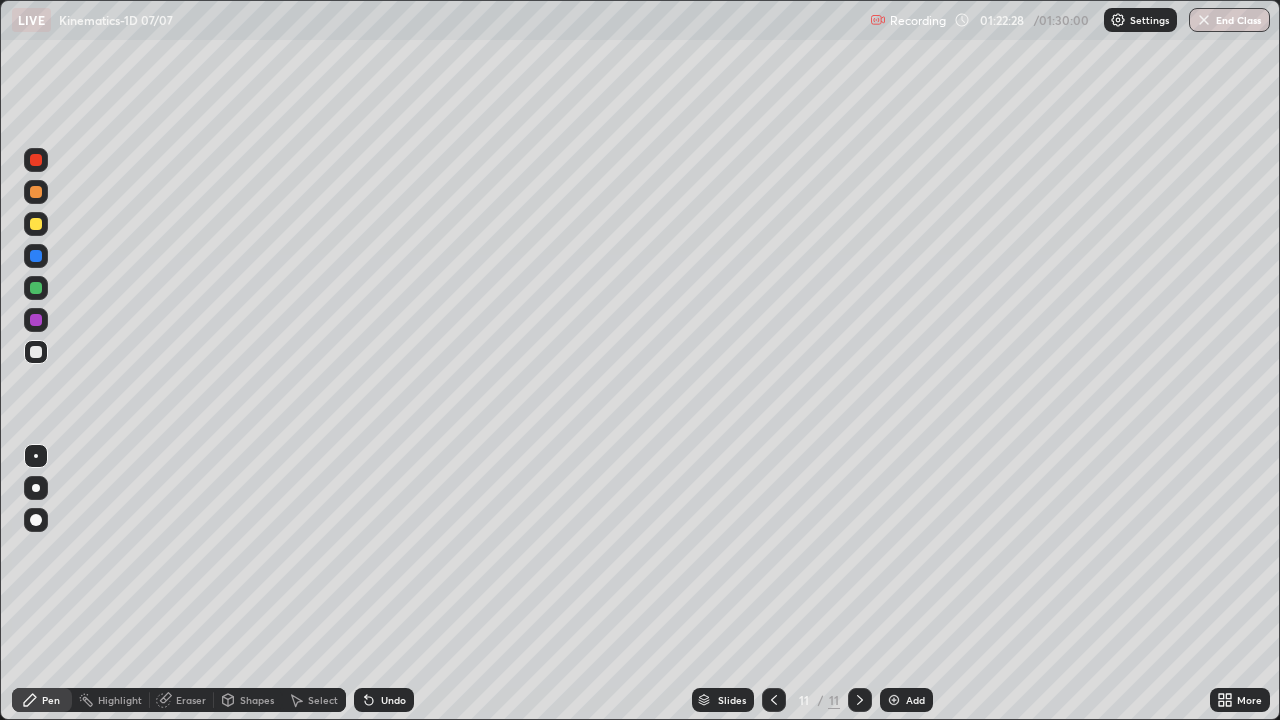 click on "End Class" at bounding box center (1229, 20) 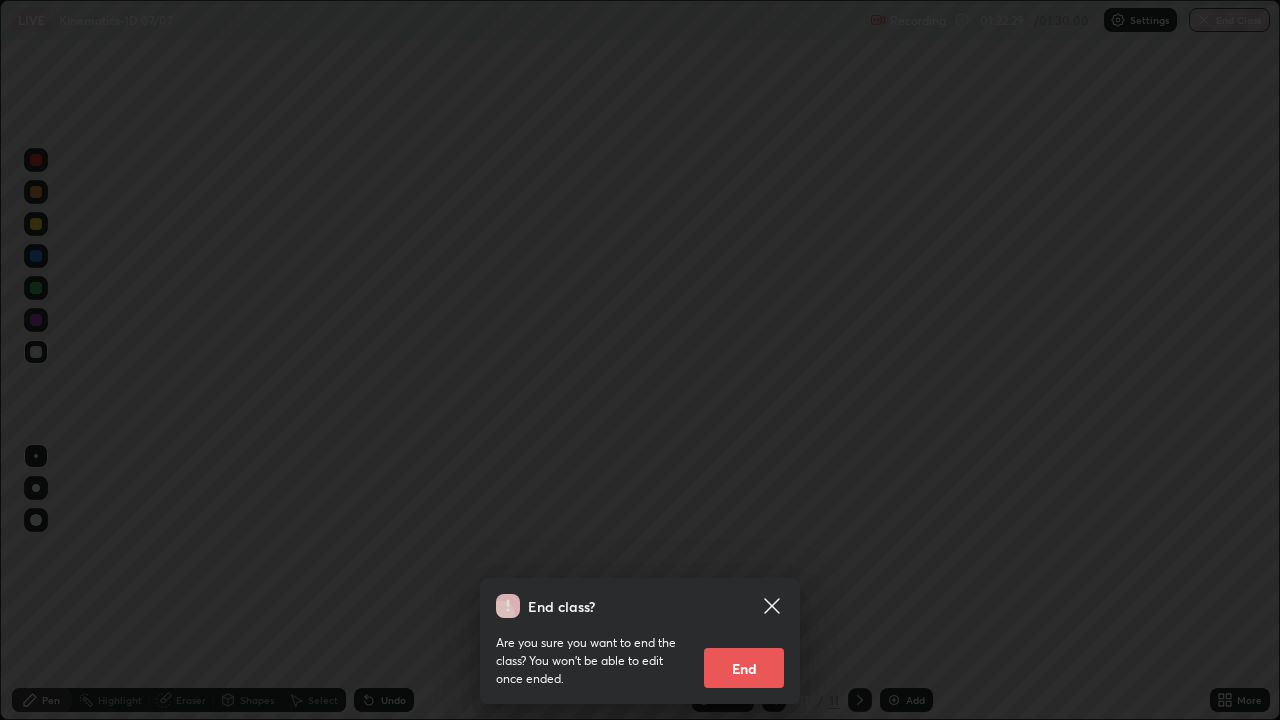 click on "End" at bounding box center [744, 668] 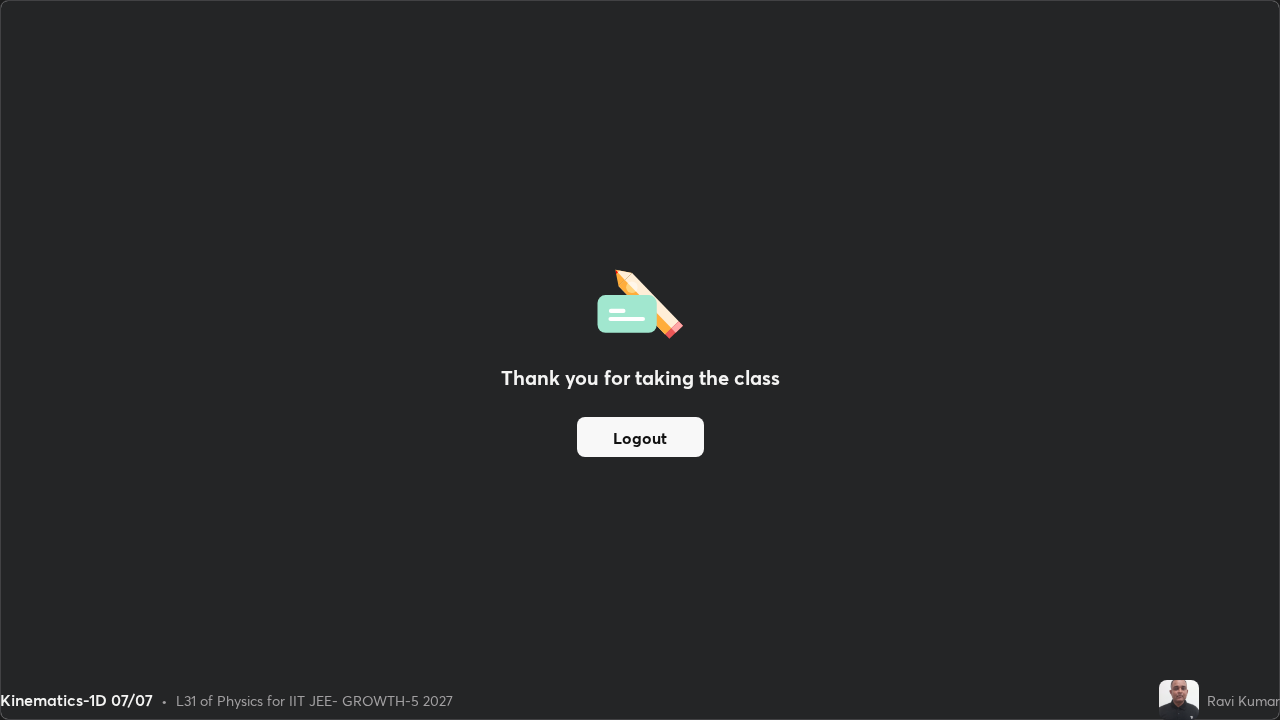 click on "Logout" at bounding box center [640, 437] 